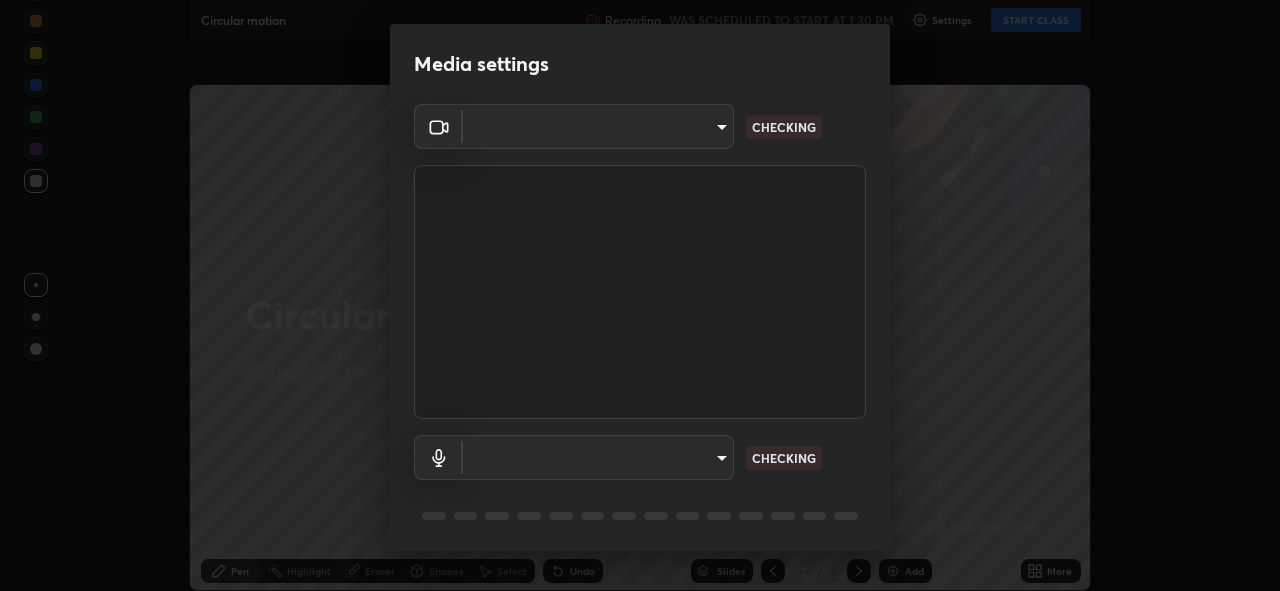 type on "f998bc4046c61b158ae604da705546672abda0c1808058386527230685057052" 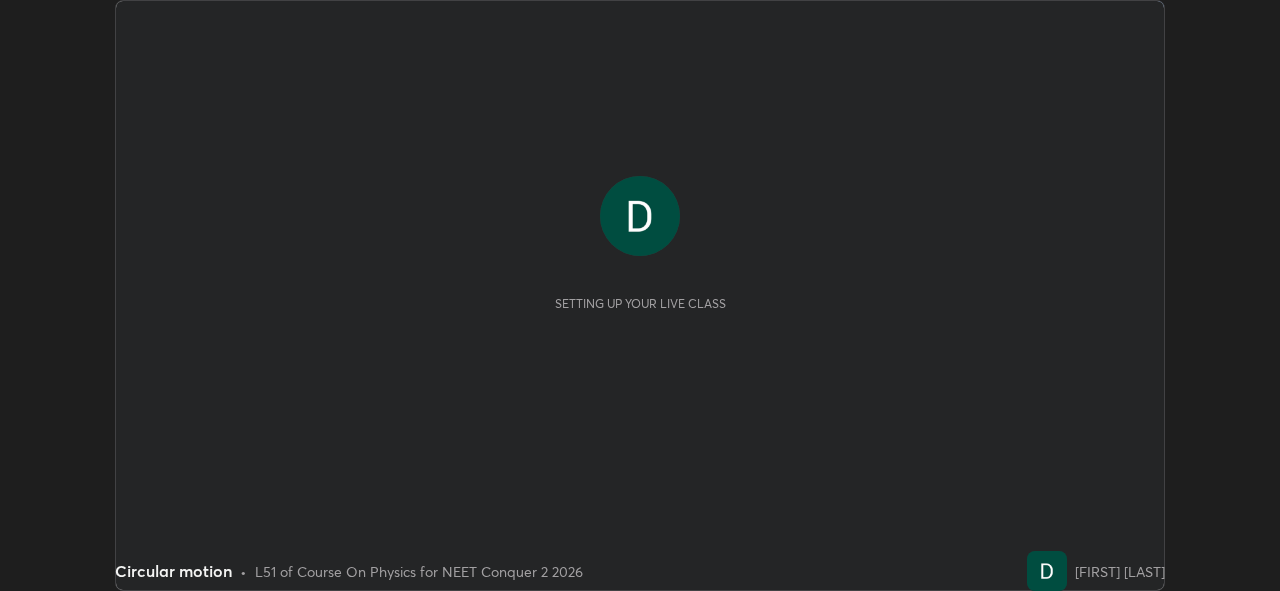 scroll, scrollTop: 0, scrollLeft: 0, axis: both 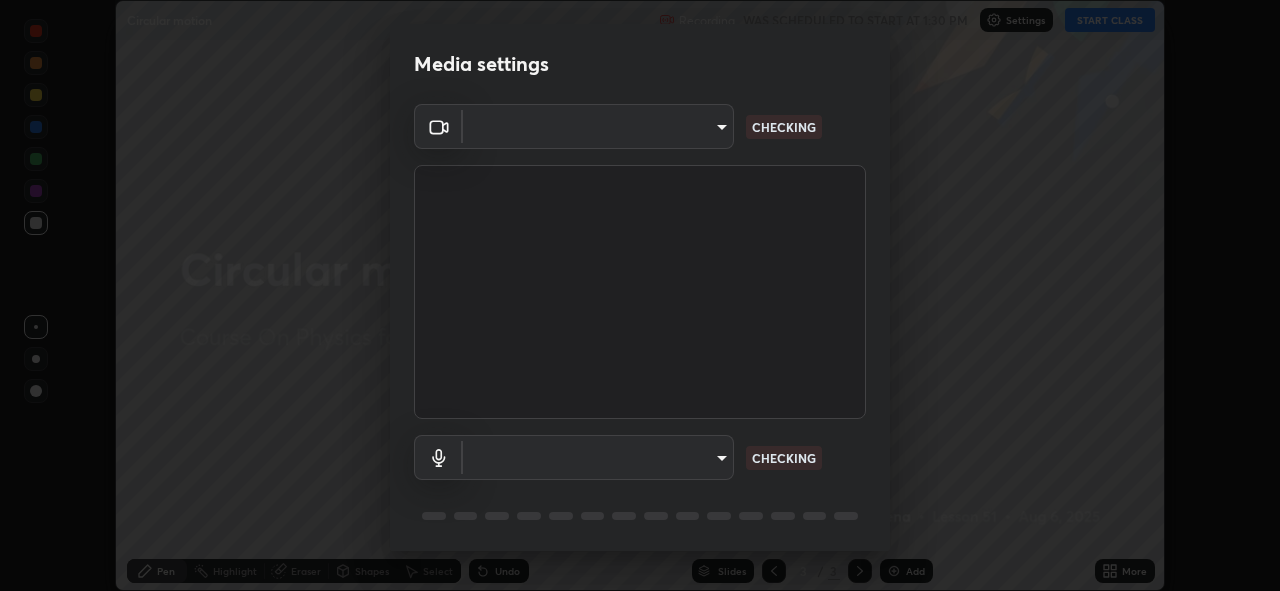 type on "f998bc4046c61b158ae604da705546672abda0c1808058386527230685057052" 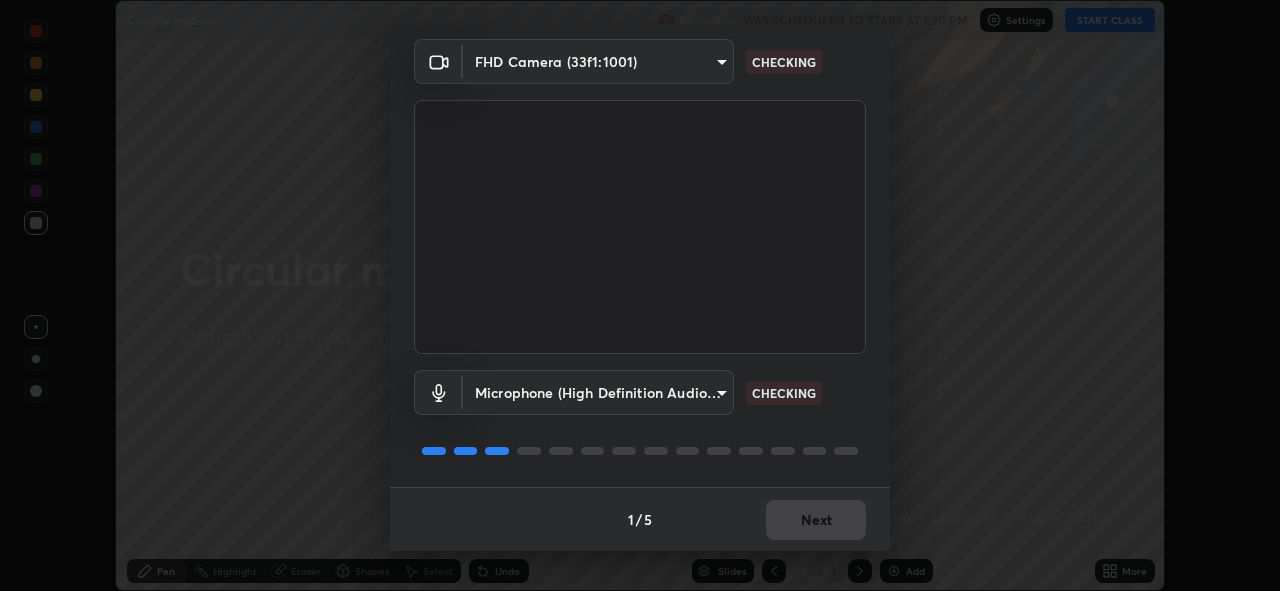 click on "1 / 5 Next" at bounding box center [640, 519] 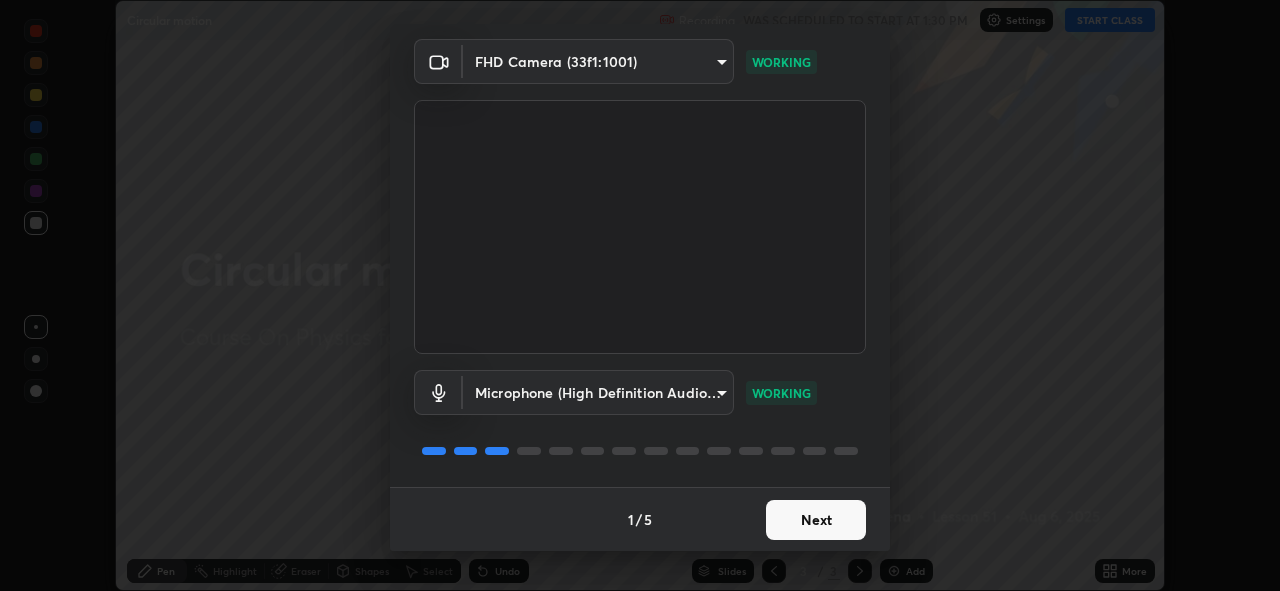 click on "Next" at bounding box center [816, 520] 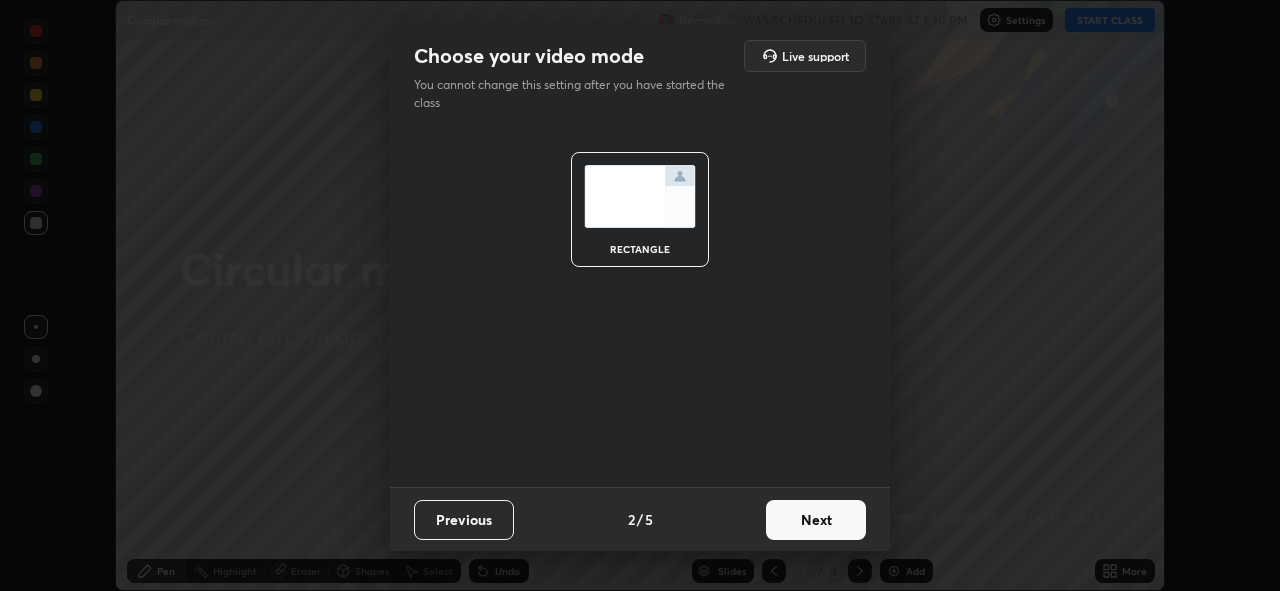 click on "Next" at bounding box center [816, 520] 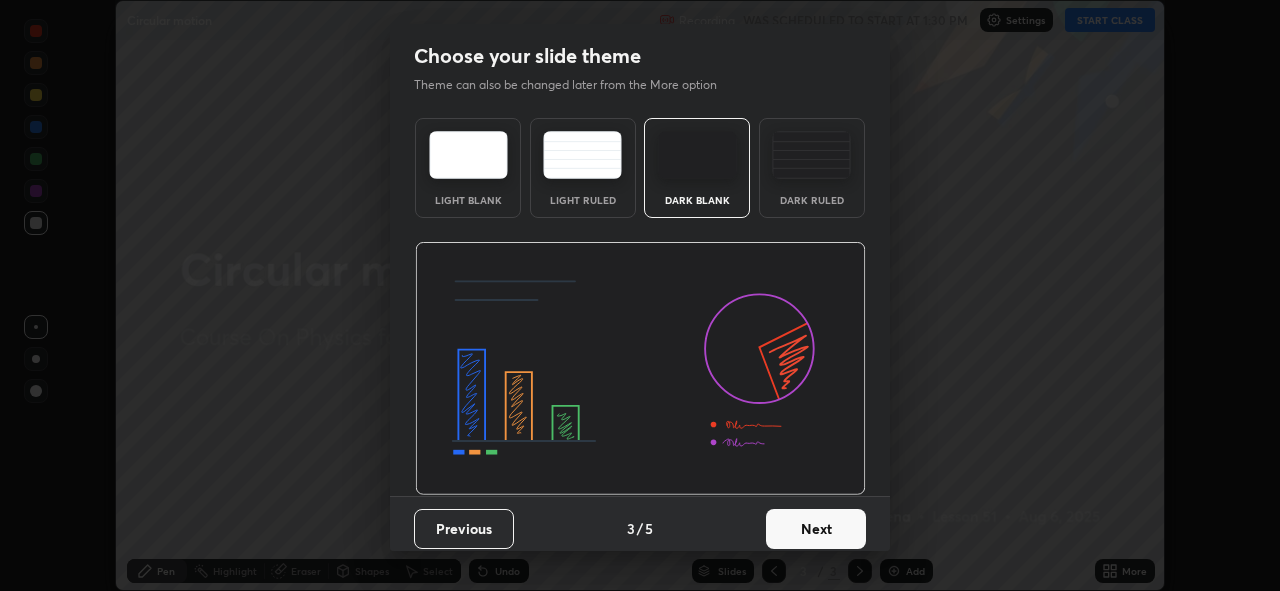 click on "Next" at bounding box center (816, 529) 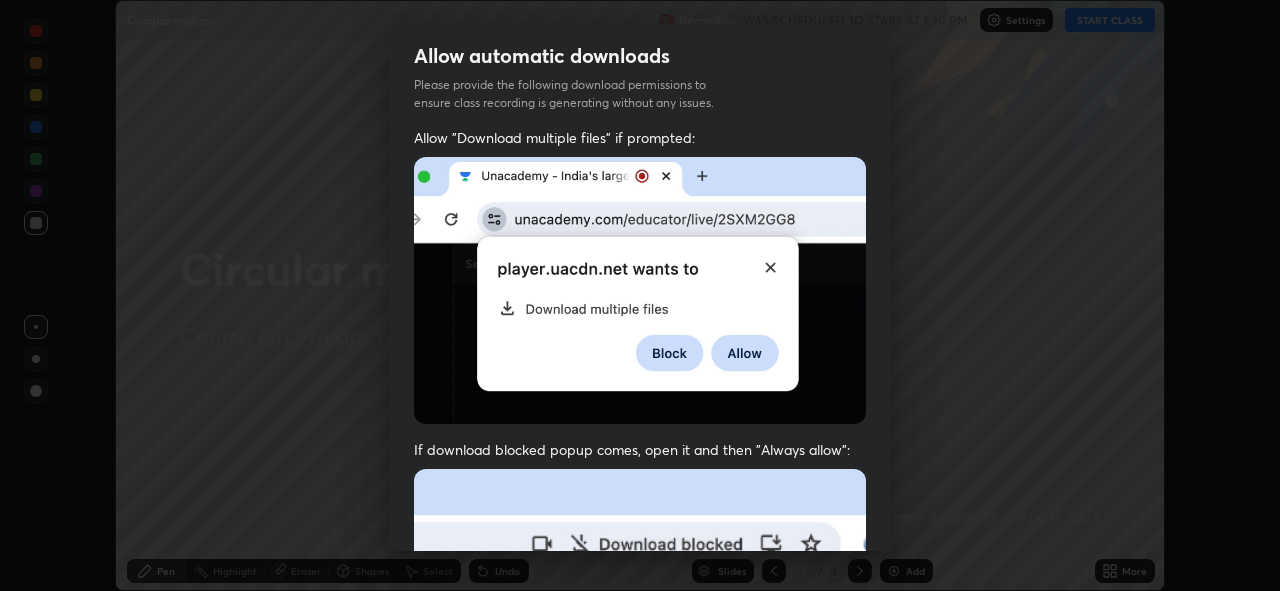 click at bounding box center [640, 687] 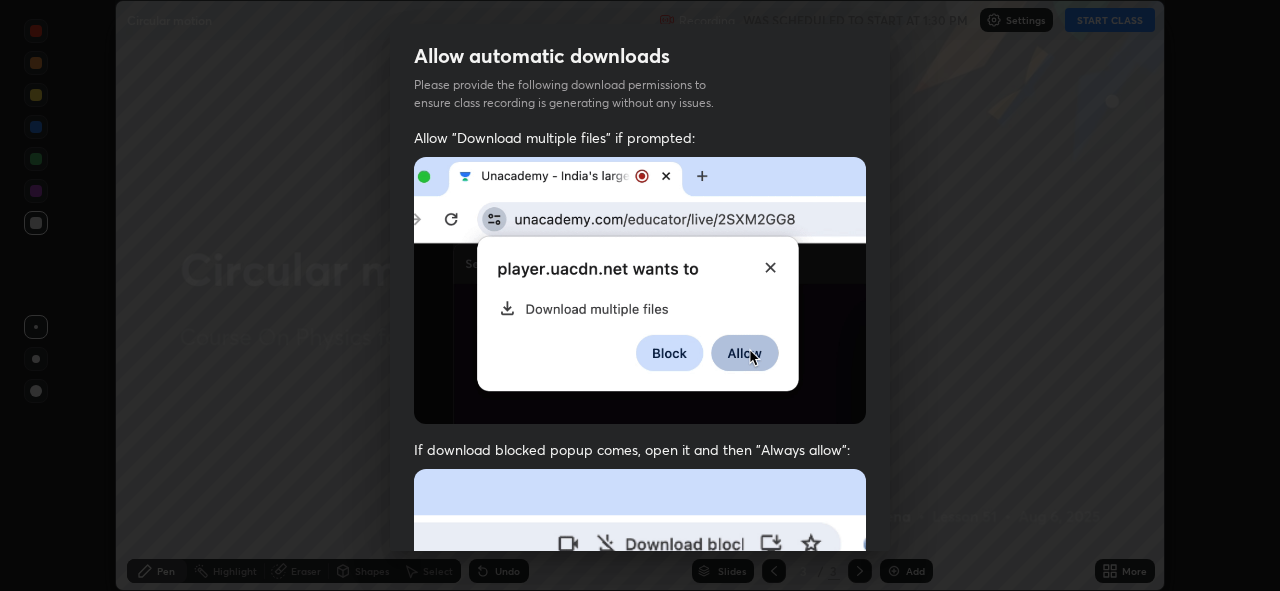 click at bounding box center (640, 687) 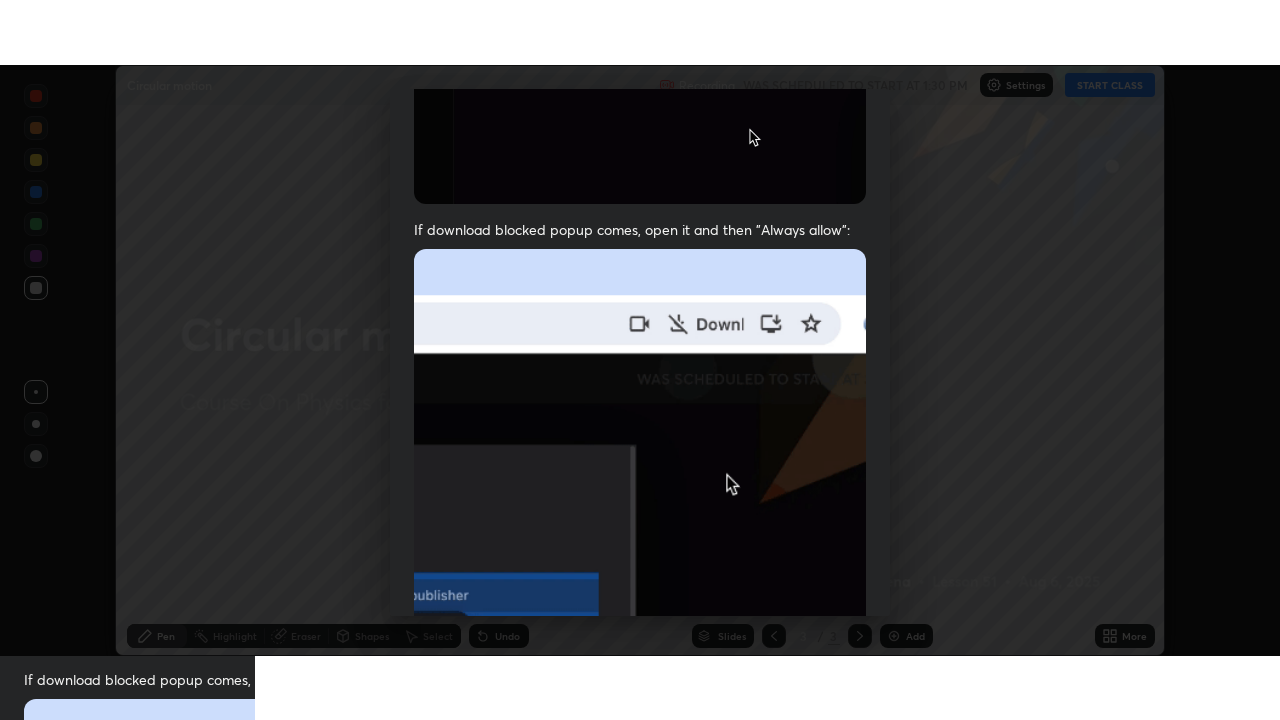 scroll, scrollTop: 473, scrollLeft: 0, axis: vertical 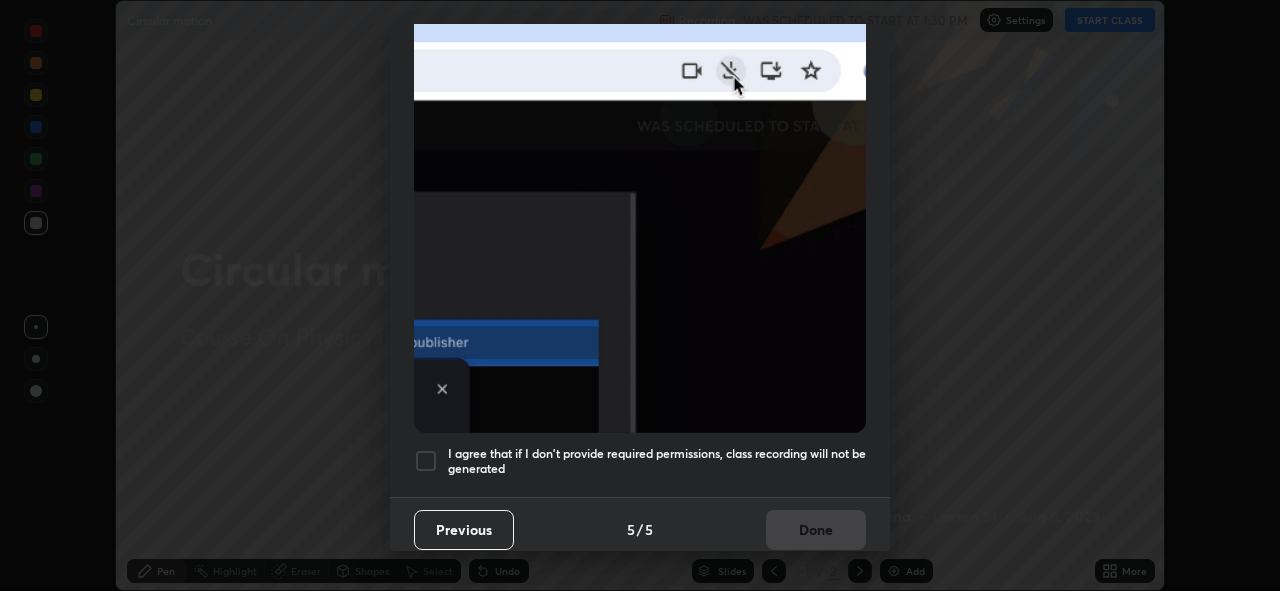 click at bounding box center (426, 461) 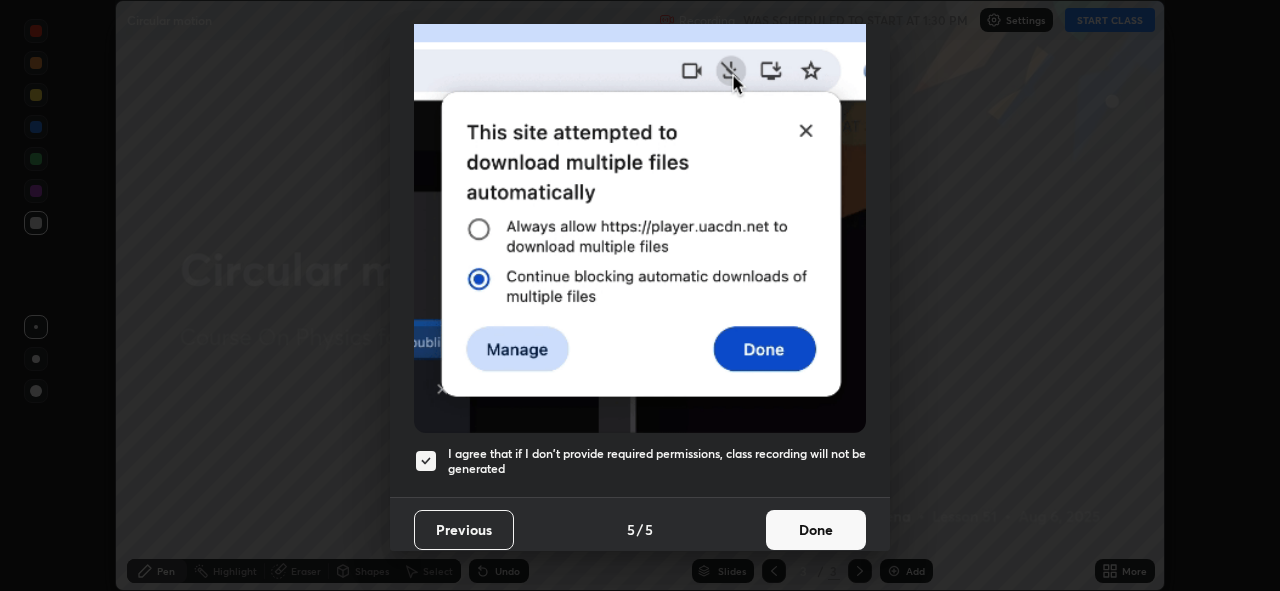 click on "Done" at bounding box center (816, 530) 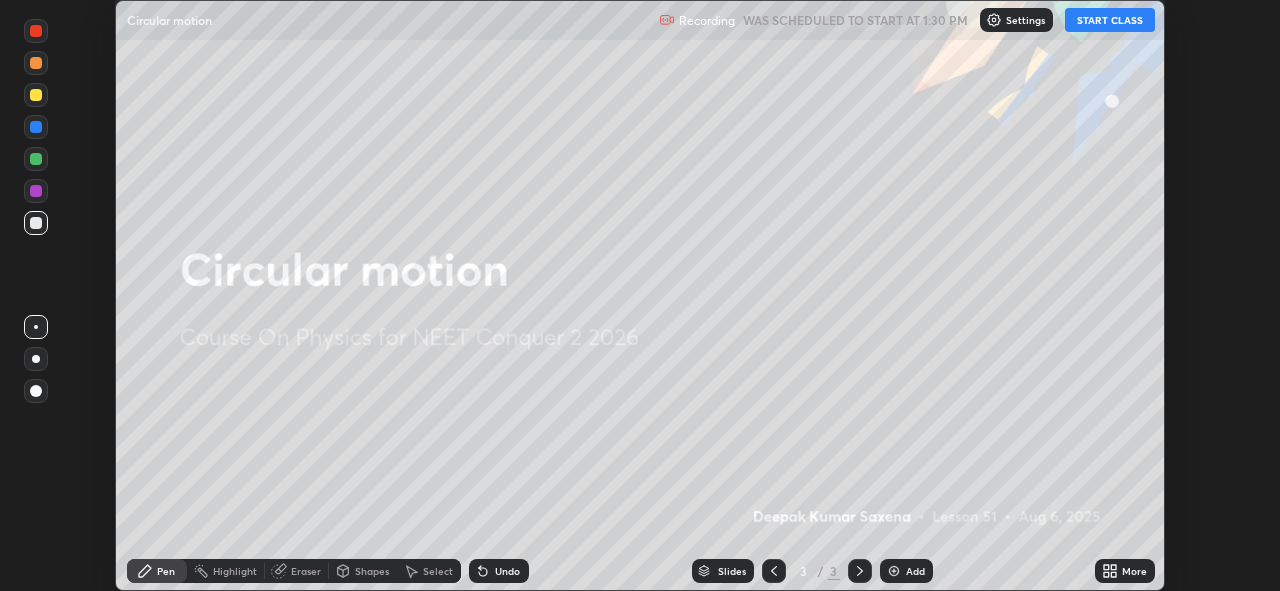 click 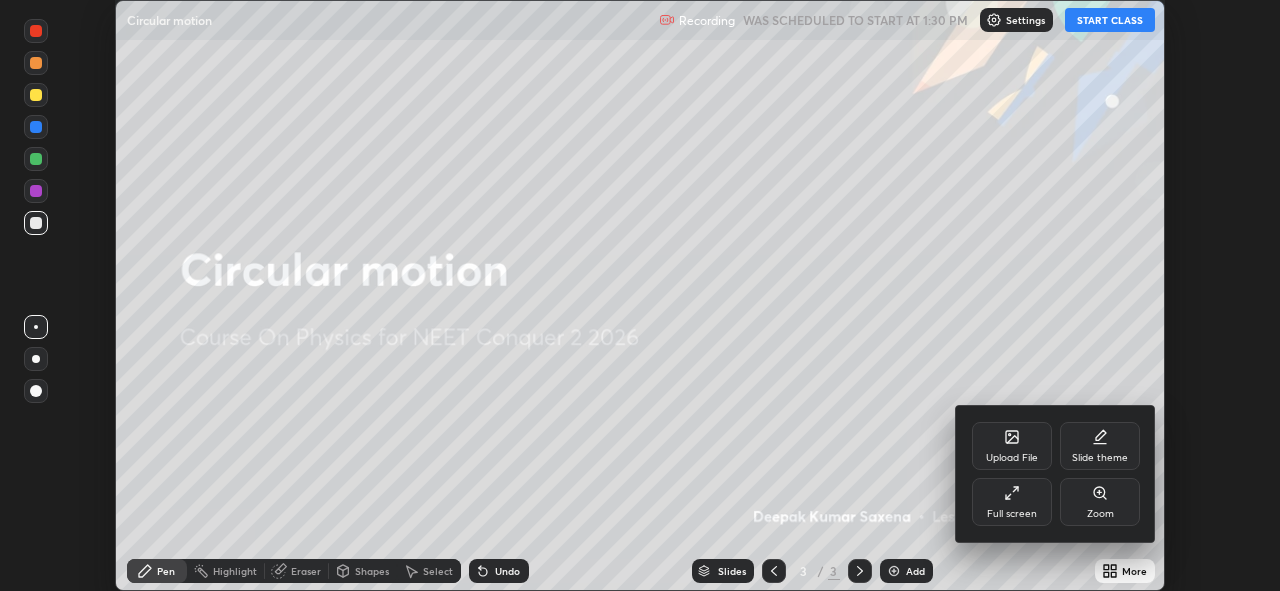 click on "Full screen" at bounding box center [1012, 502] 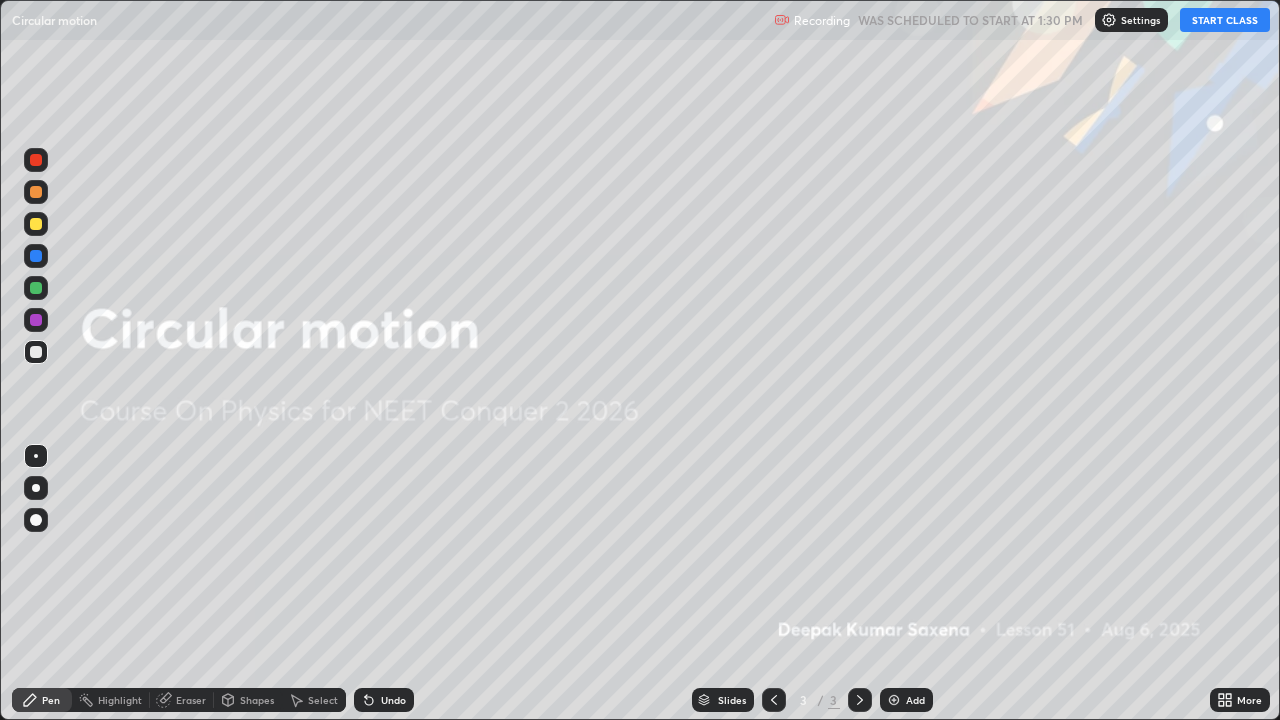 scroll, scrollTop: 99280, scrollLeft: 98720, axis: both 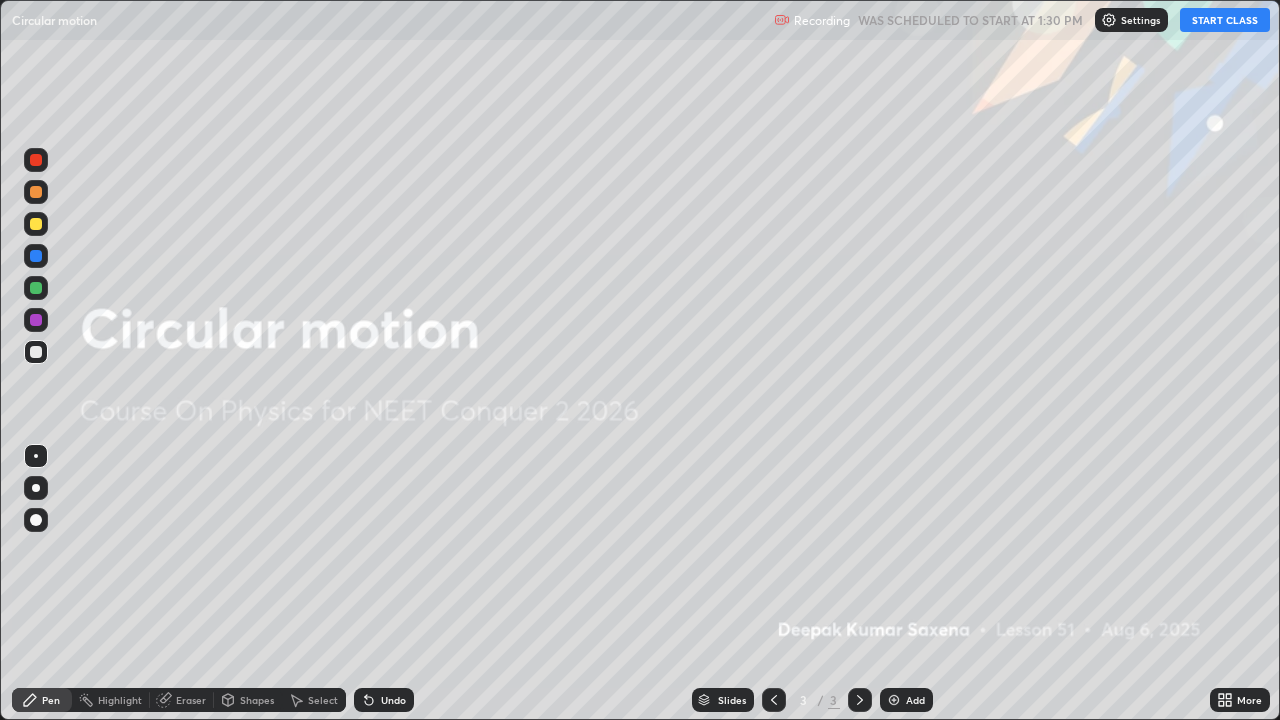click on "START CLASS" at bounding box center (1225, 20) 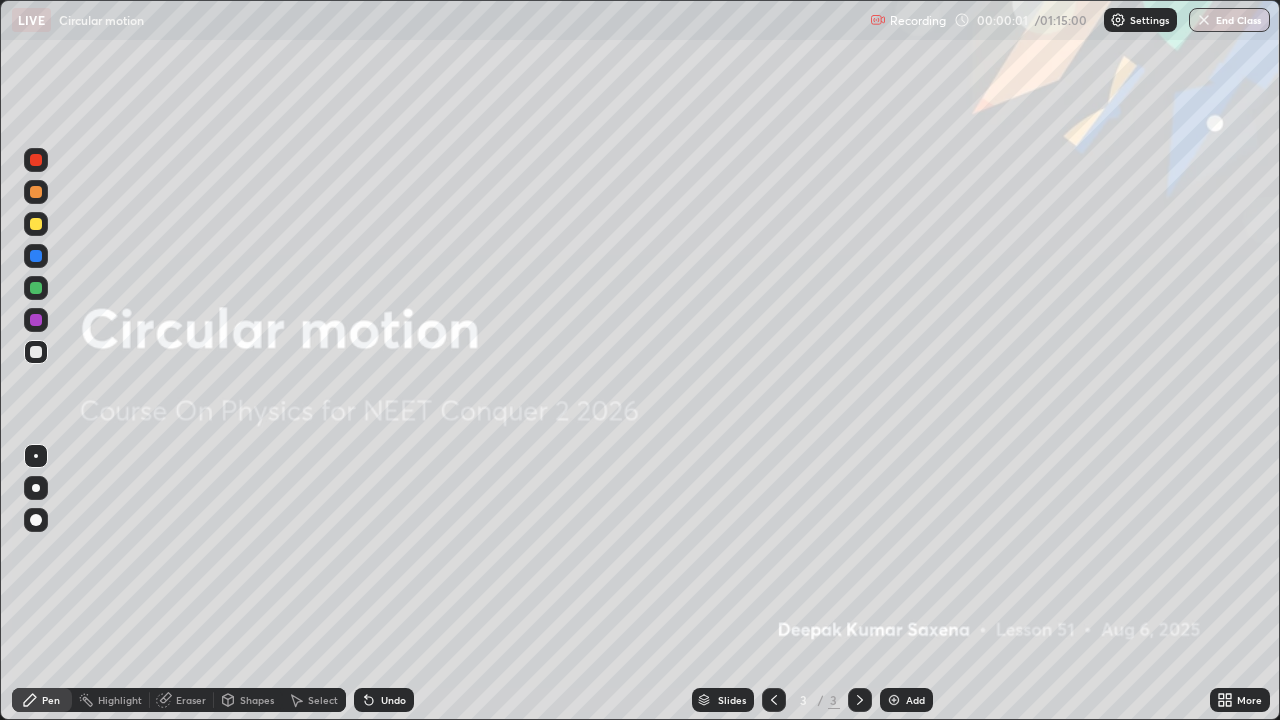 click on "Add" at bounding box center (915, 700) 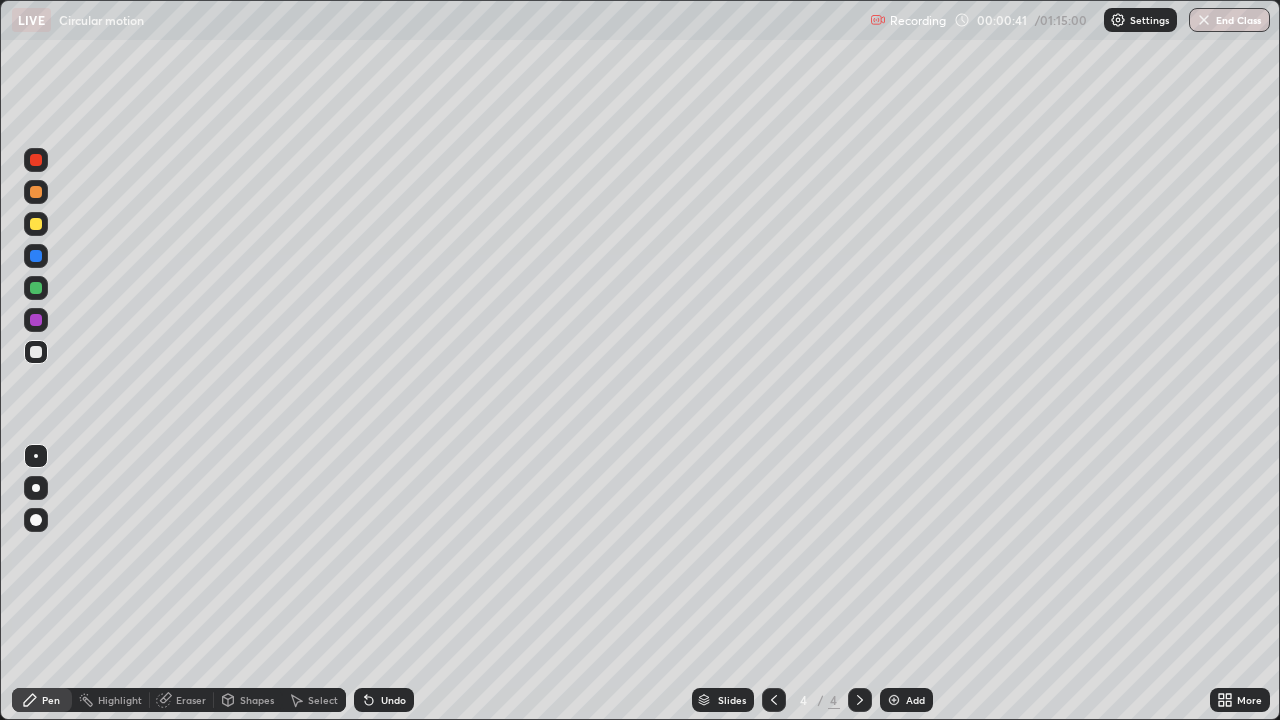 click at bounding box center (36, 352) 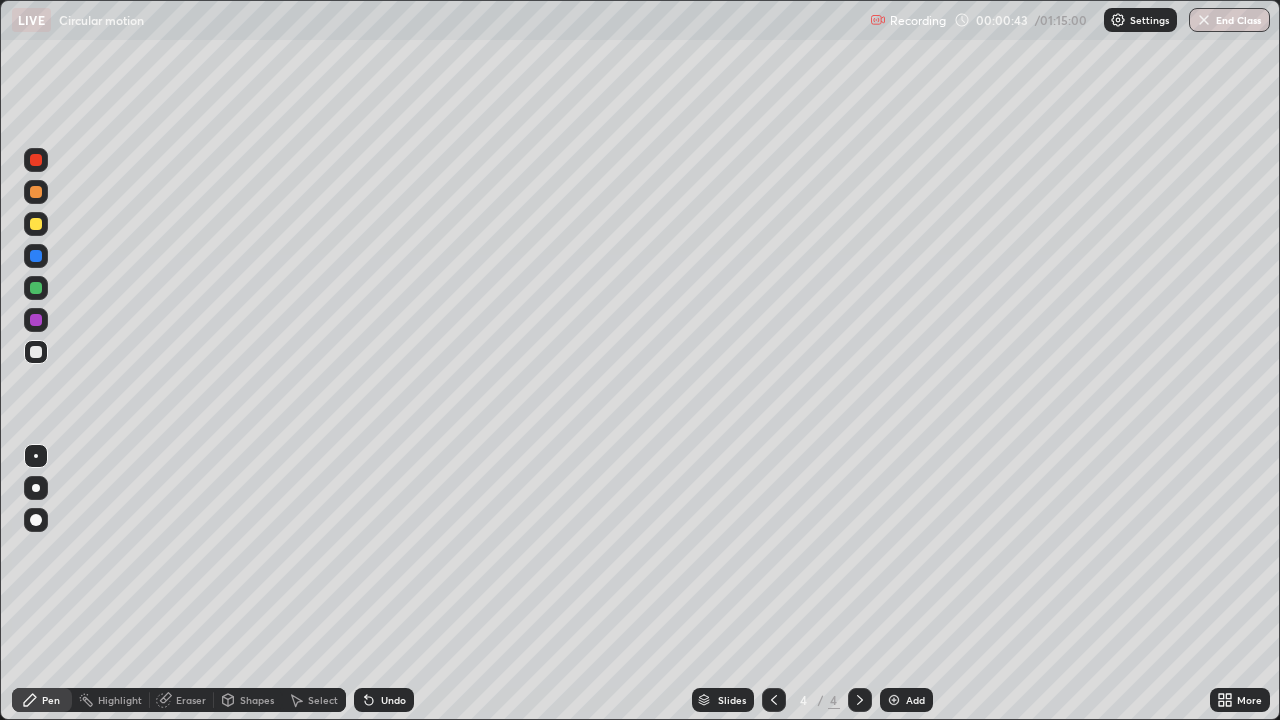 click at bounding box center [36, 224] 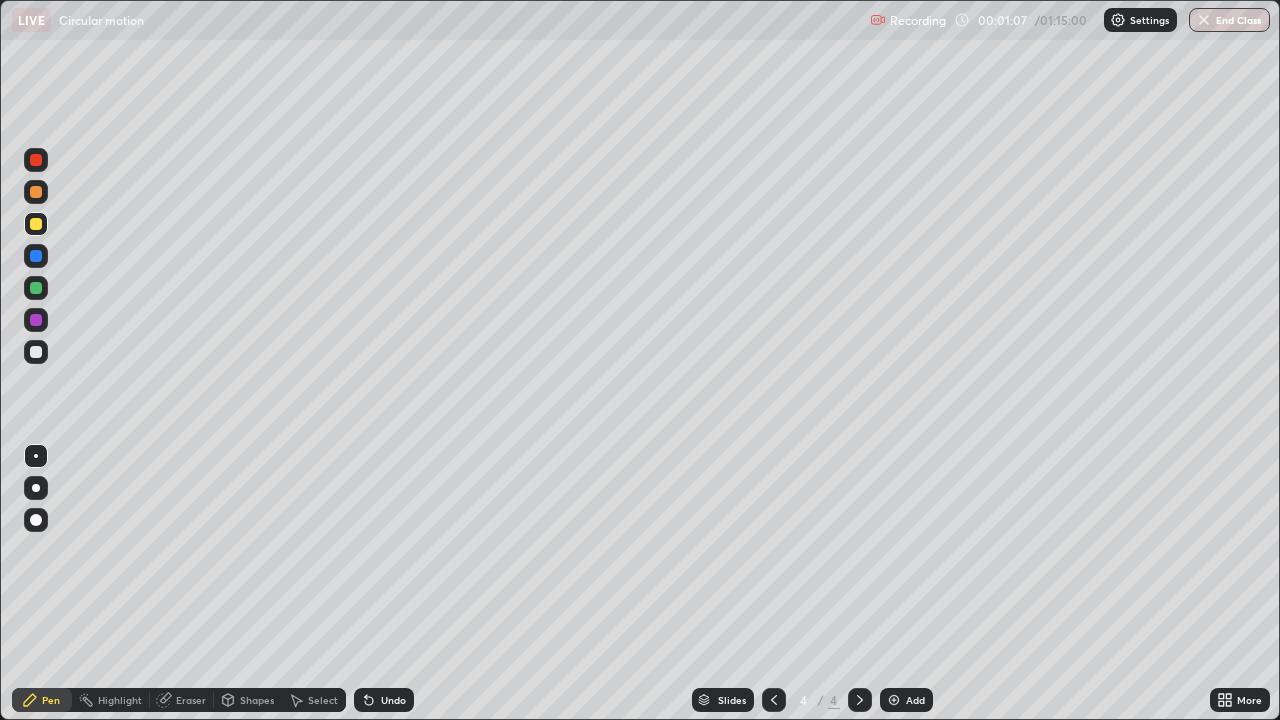 click at bounding box center [36, 352] 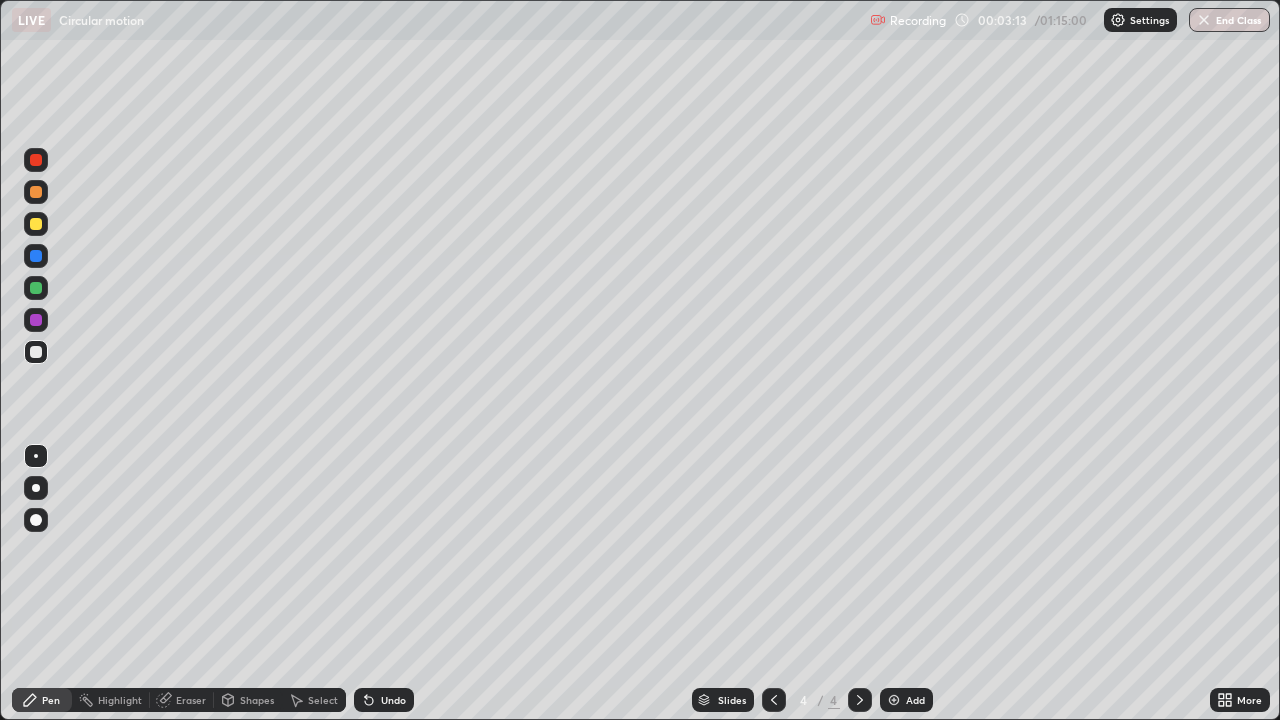 click on "Add" at bounding box center [906, 700] 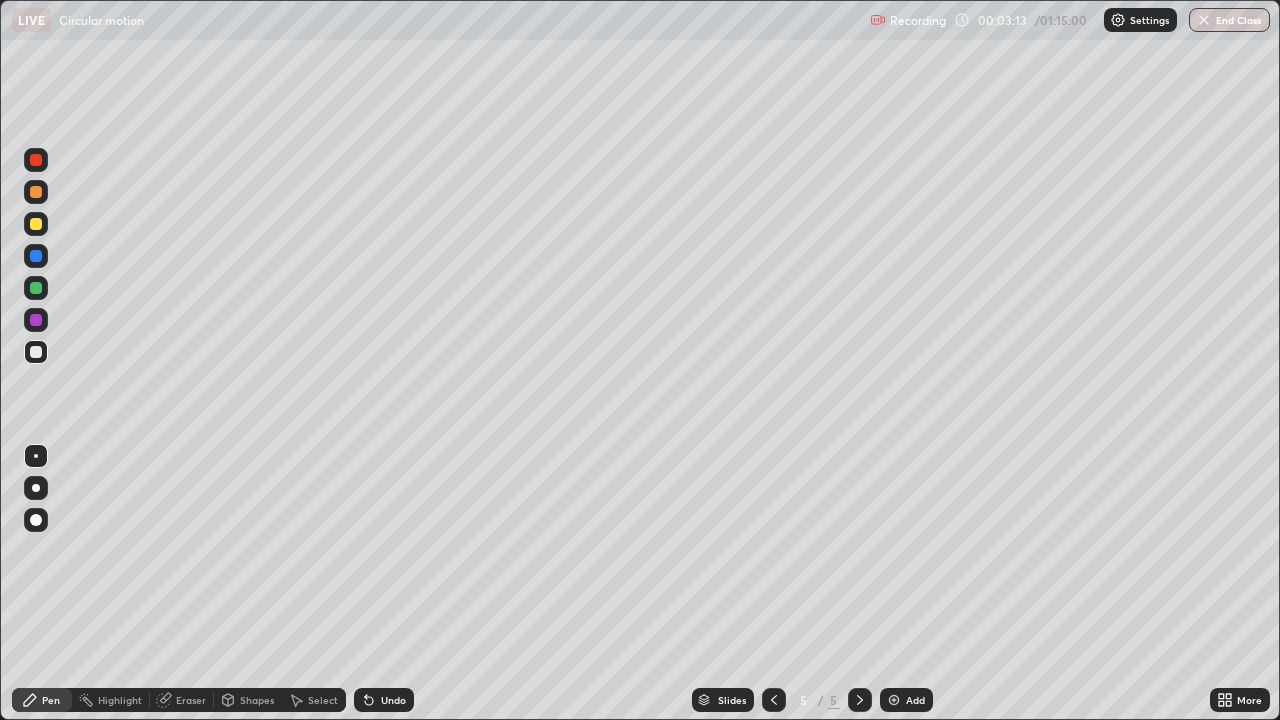 click on "Shapes" at bounding box center [248, 700] 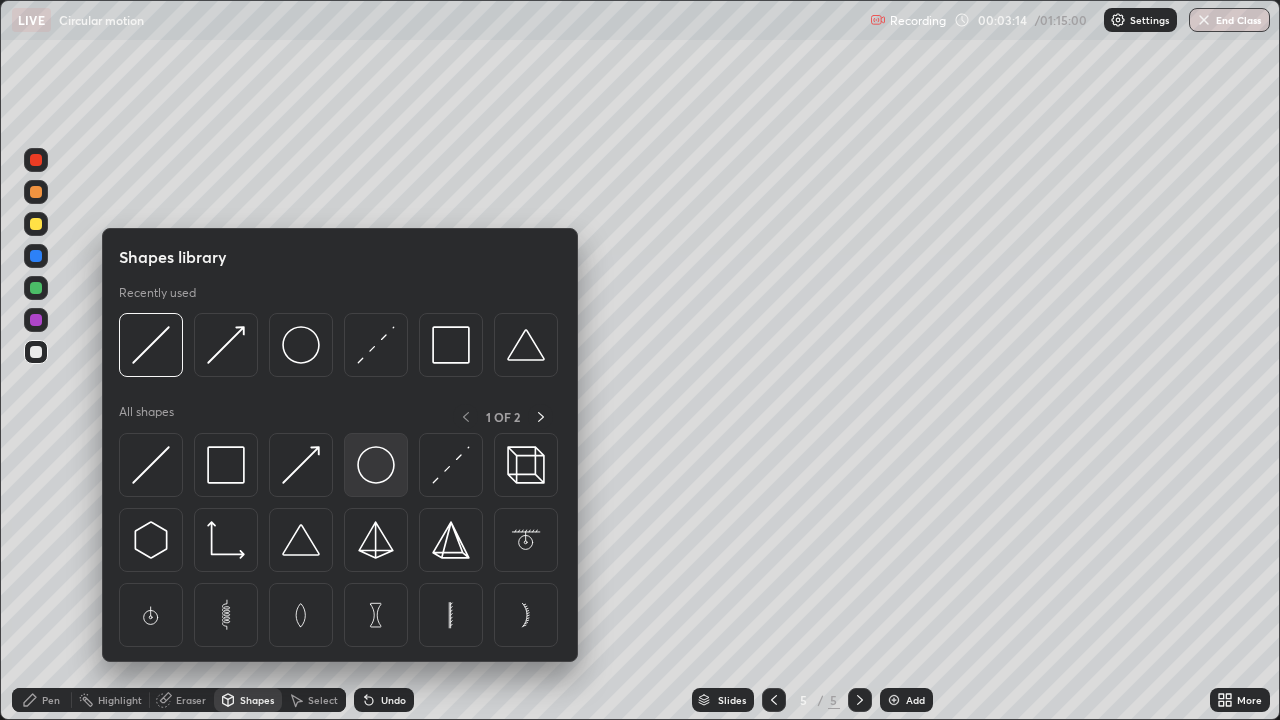 click at bounding box center [376, 465] 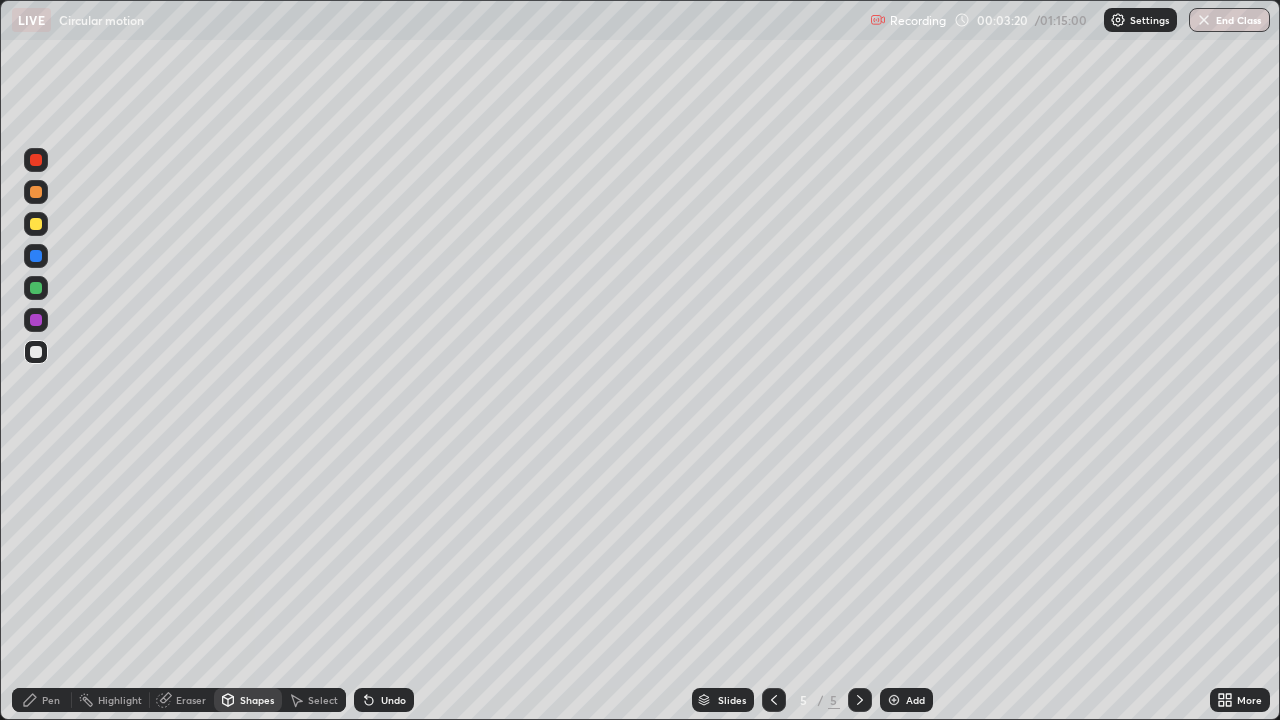 click on "Pen" at bounding box center [42, 700] 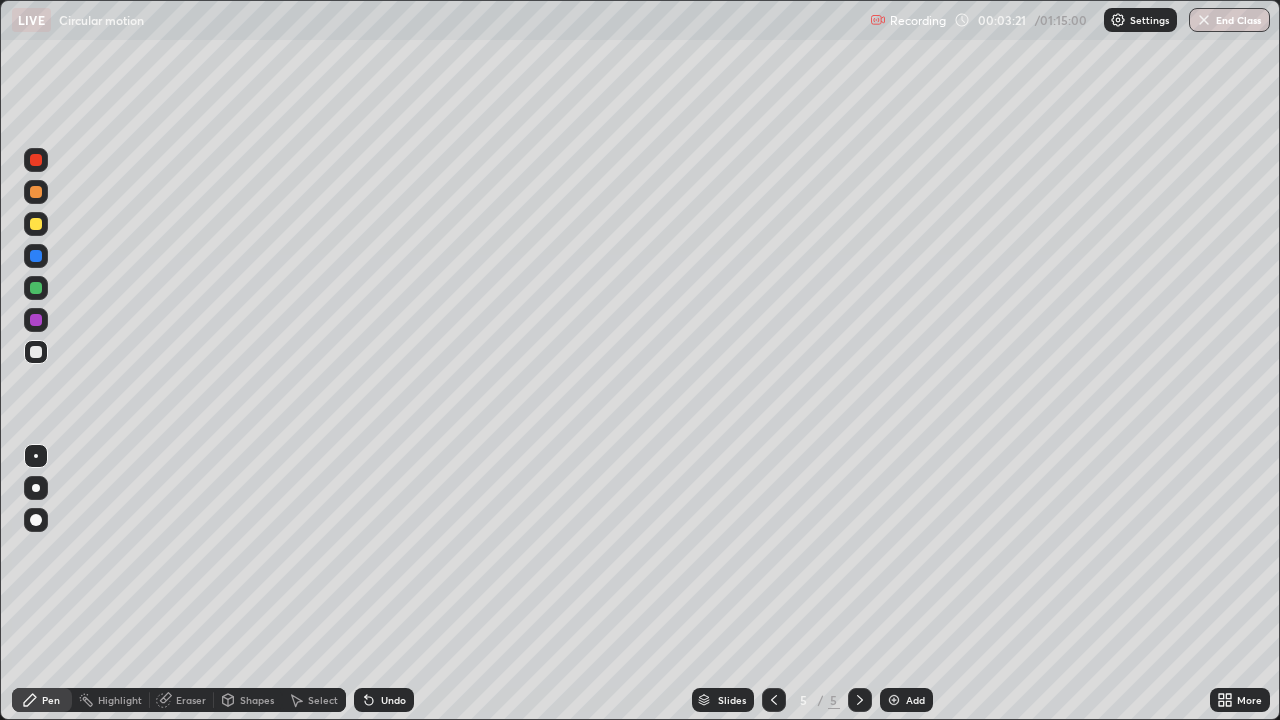 click on "Shapes" at bounding box center [257, 700] 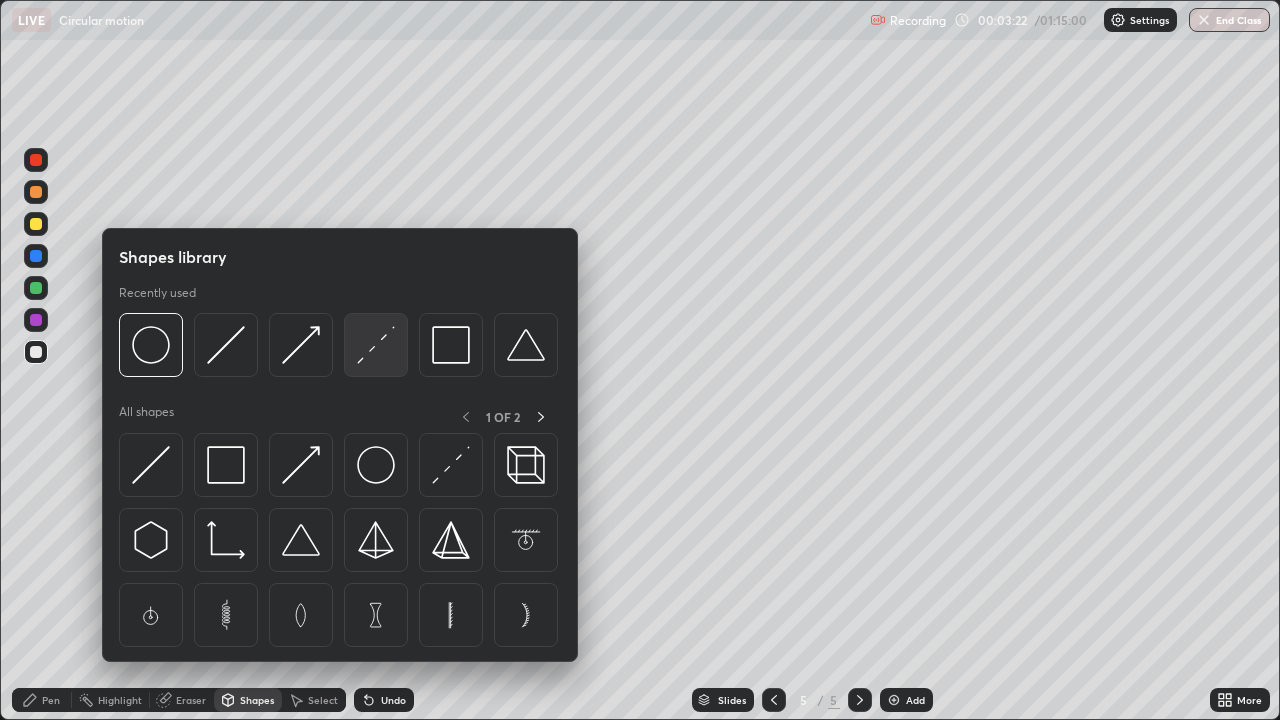 click at bounding box center (376, 345) 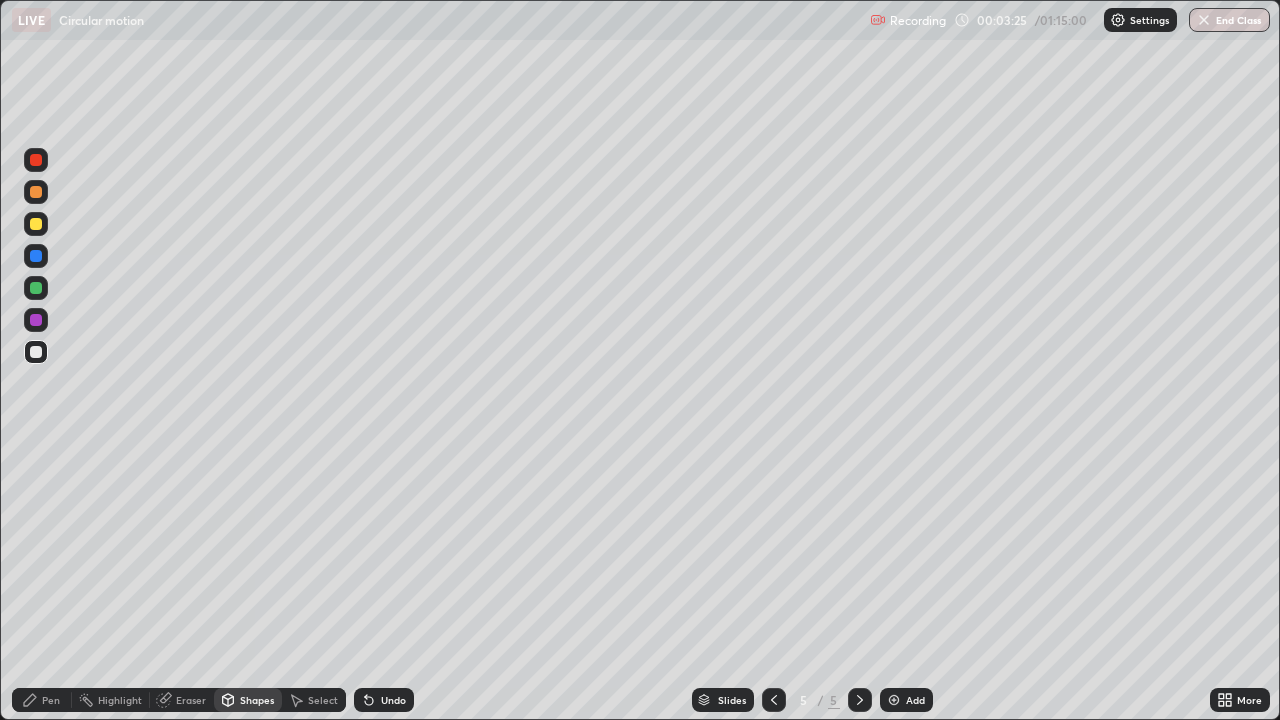 click on "Pen" at bounding box center (51, 700) 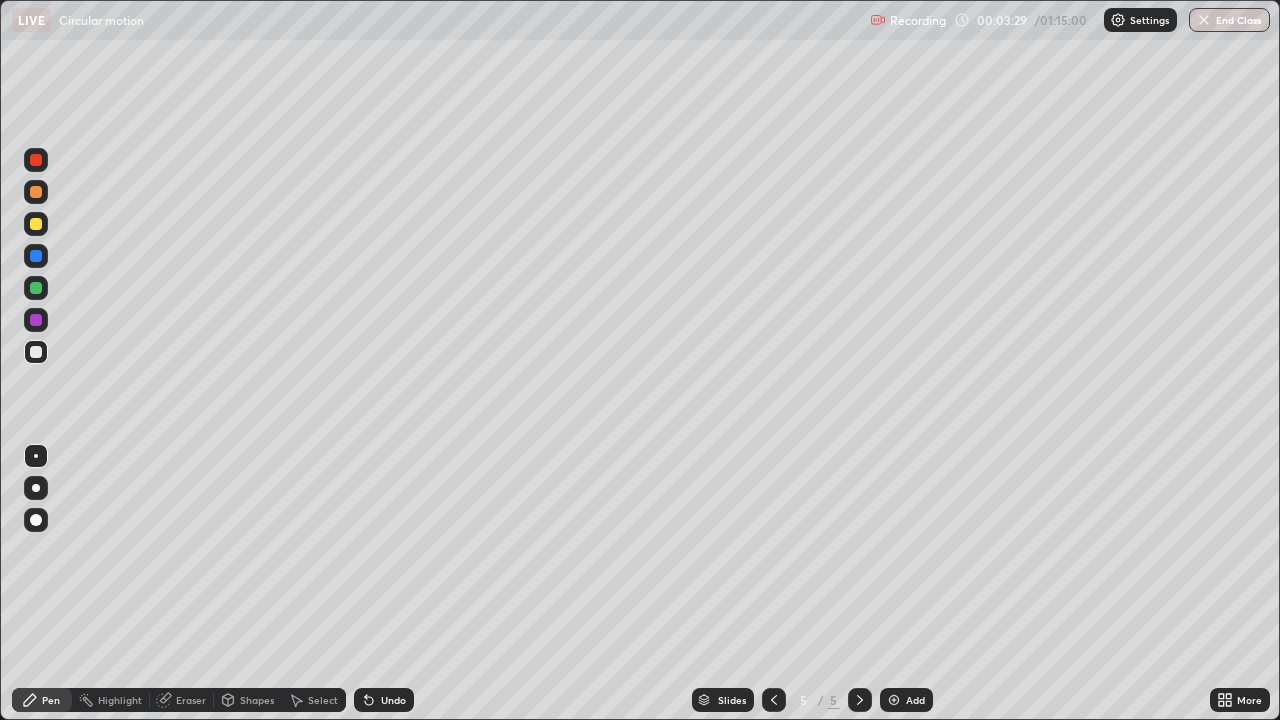 click on "Add" at bounding box center [915, 700] 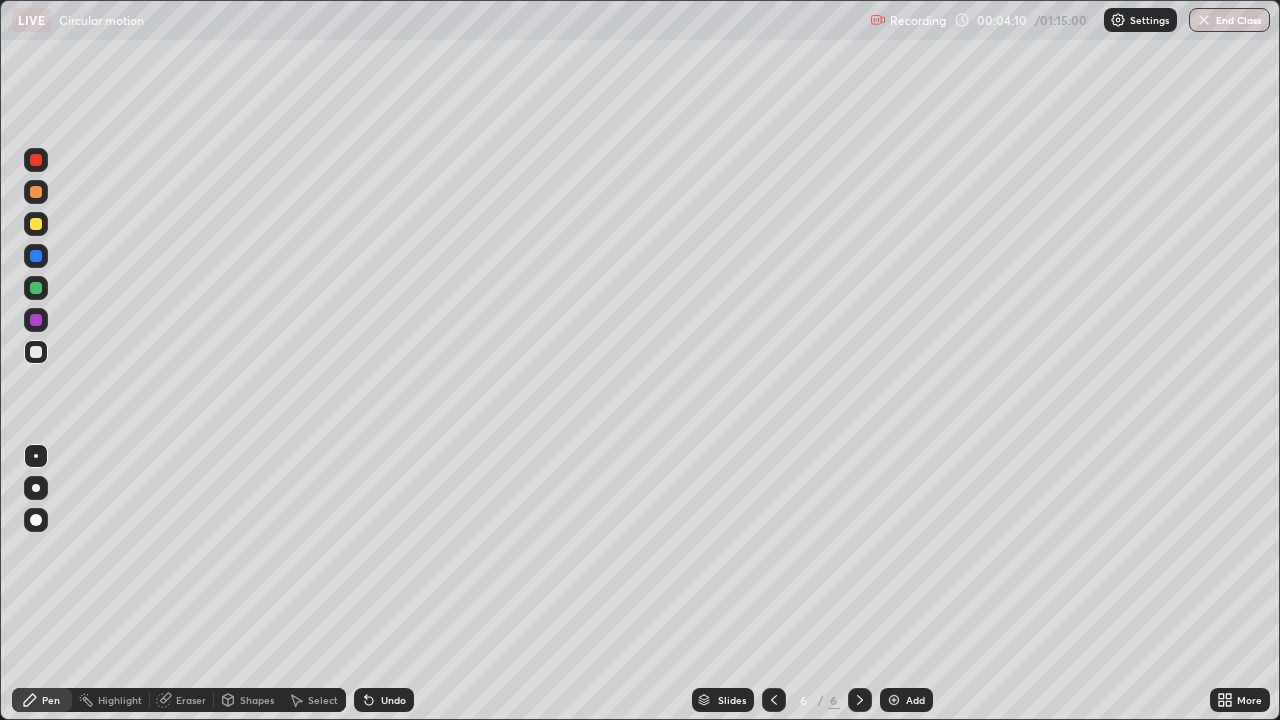click on "Eraser" at bounding box center [191, 700] 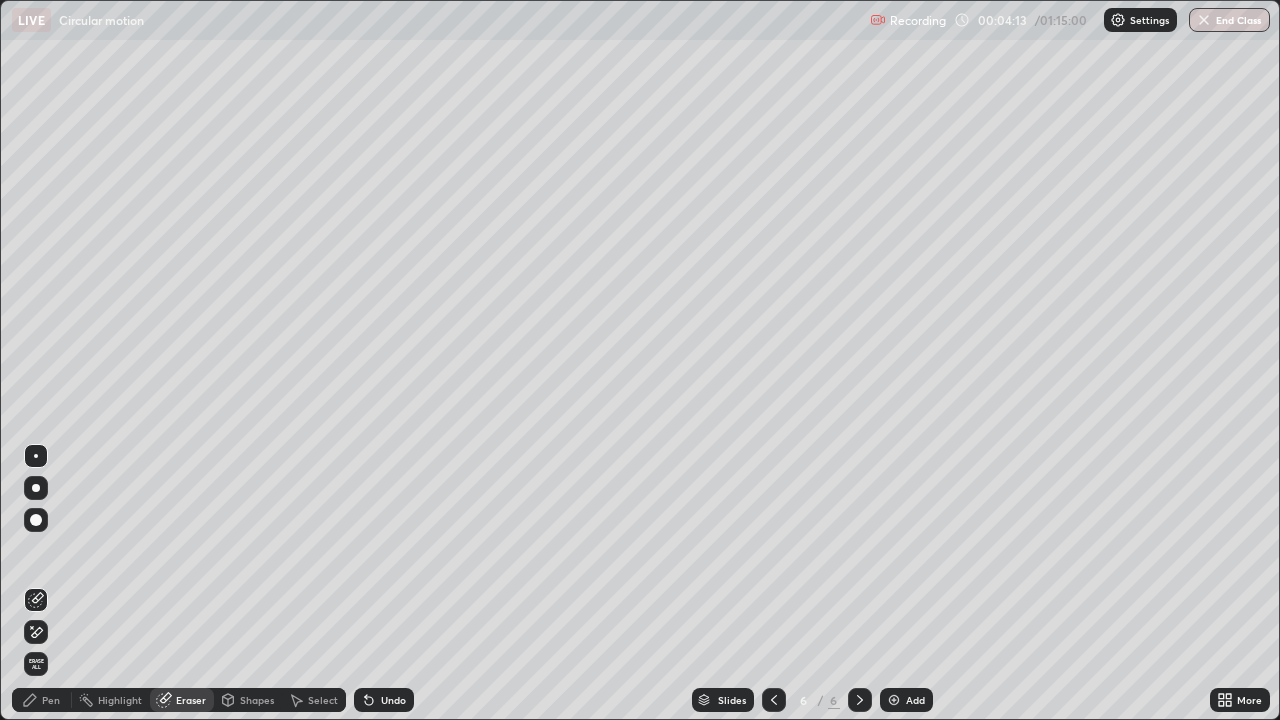 click on "Pen" at bounding box center [51, 700] 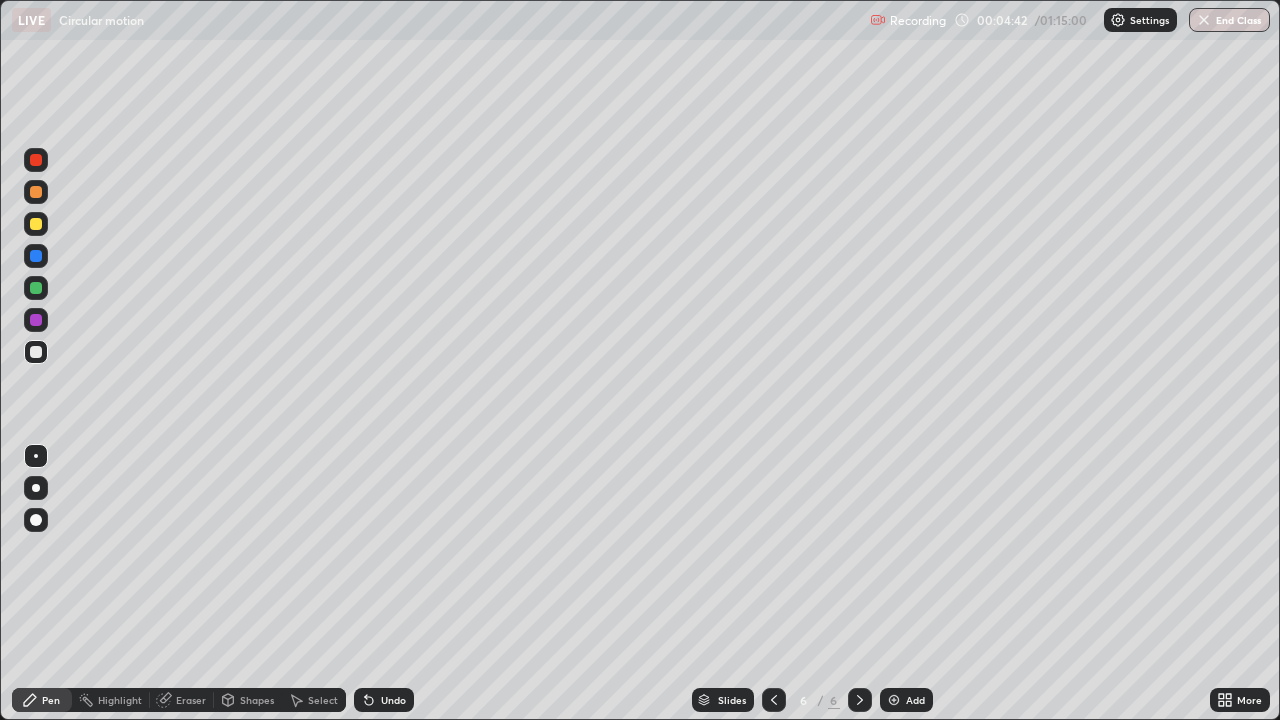 click on "Shapes" at bounding box center [248, 700] 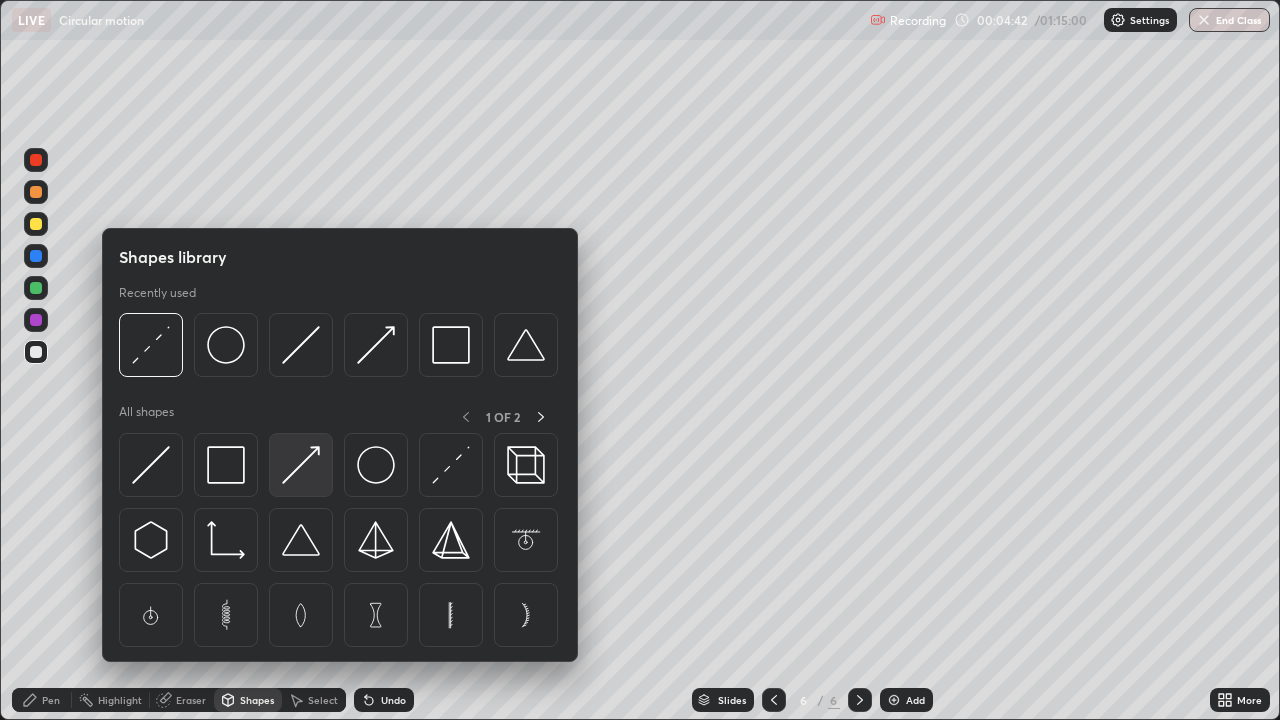 click at bounding box center (301, 465) 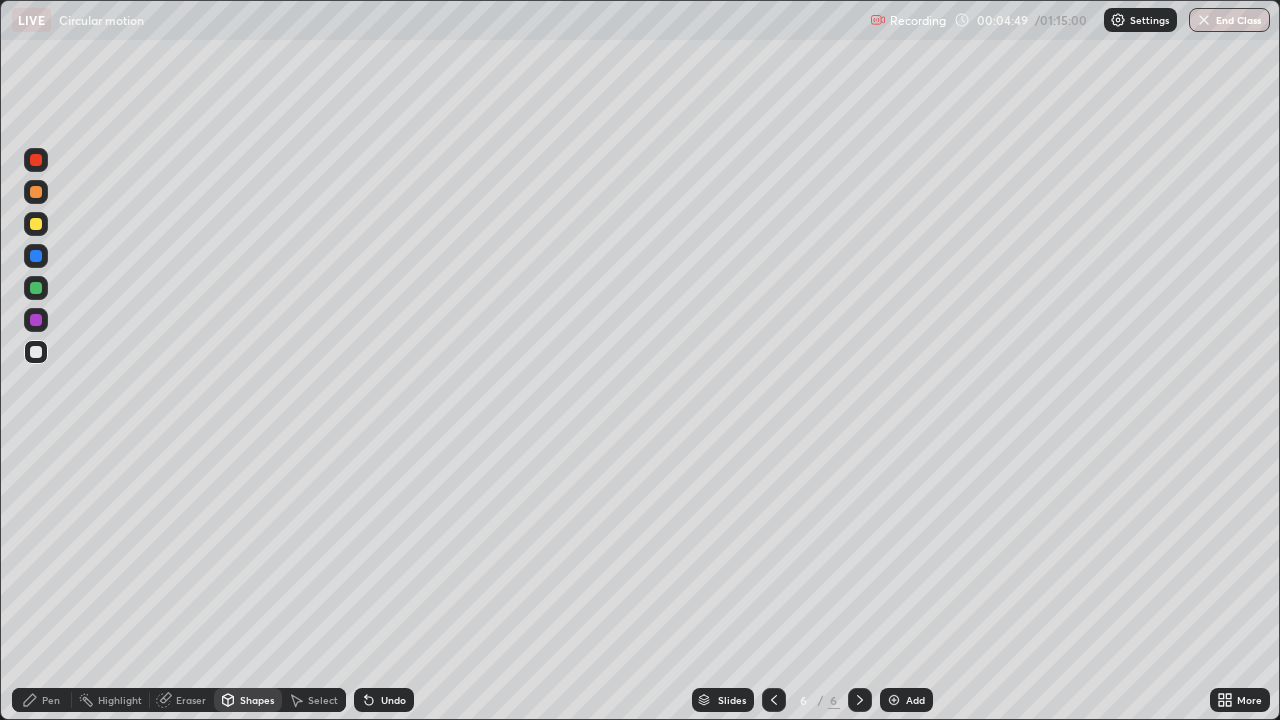 click on "Pen" at bounding box center [51, 700] 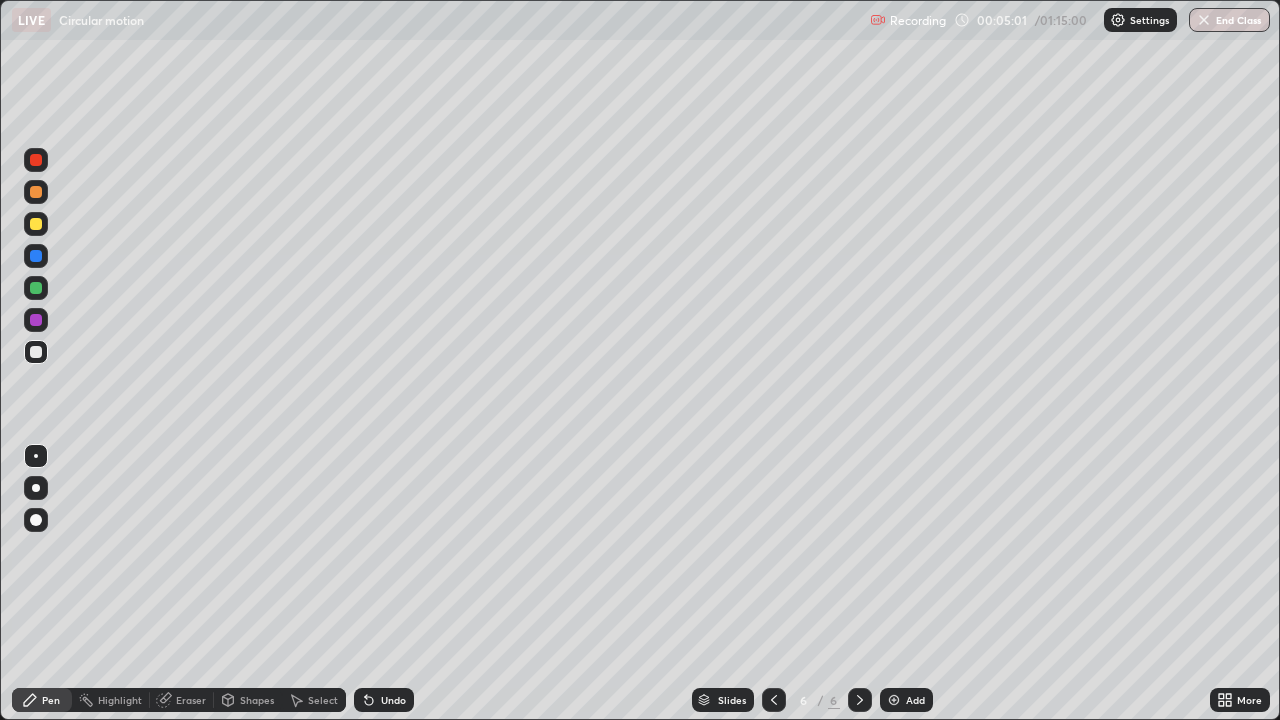 click on "Pen" at bounding box center (42, 700) 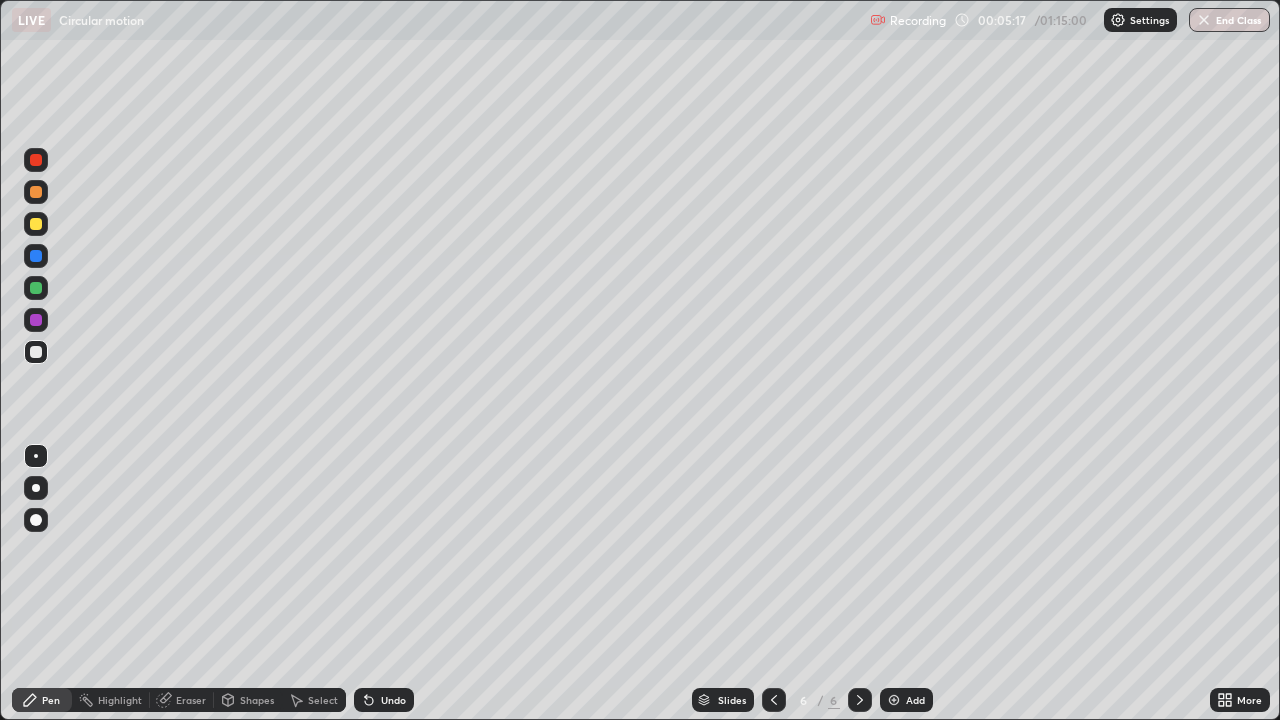 click on "Shapes" at bounding box center (257, 700) 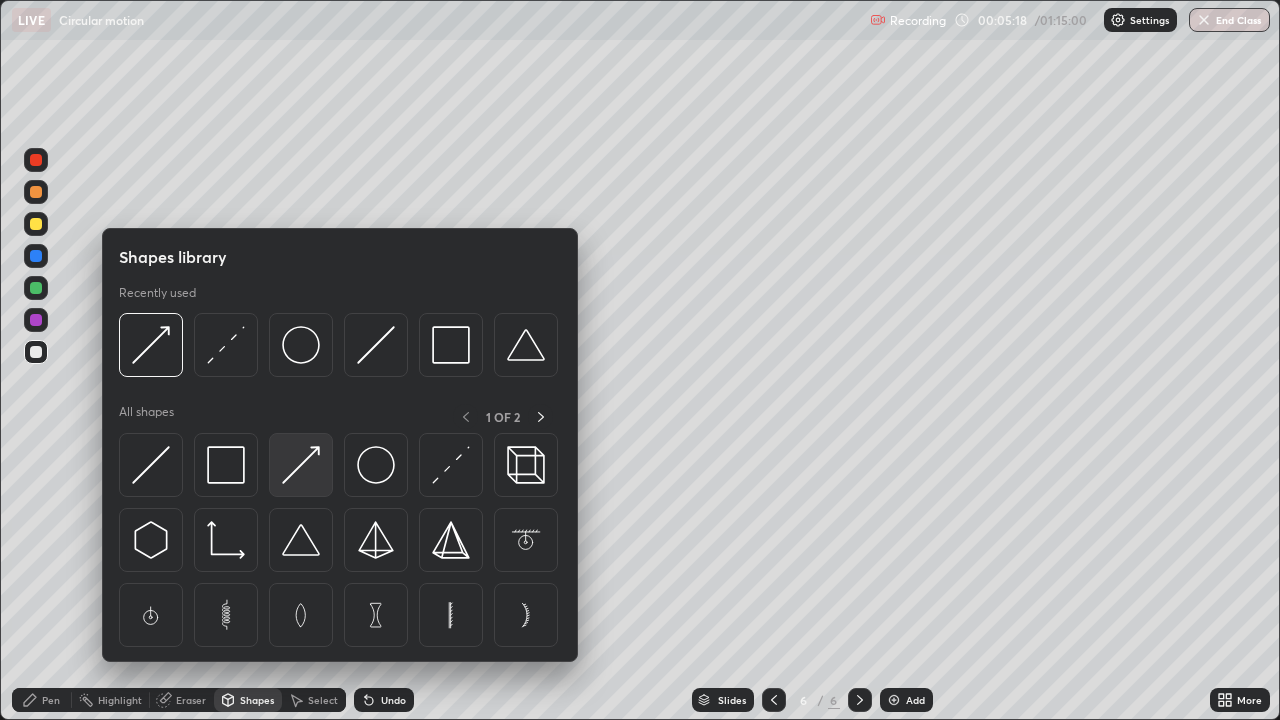 click at bounding box center (301, 465) 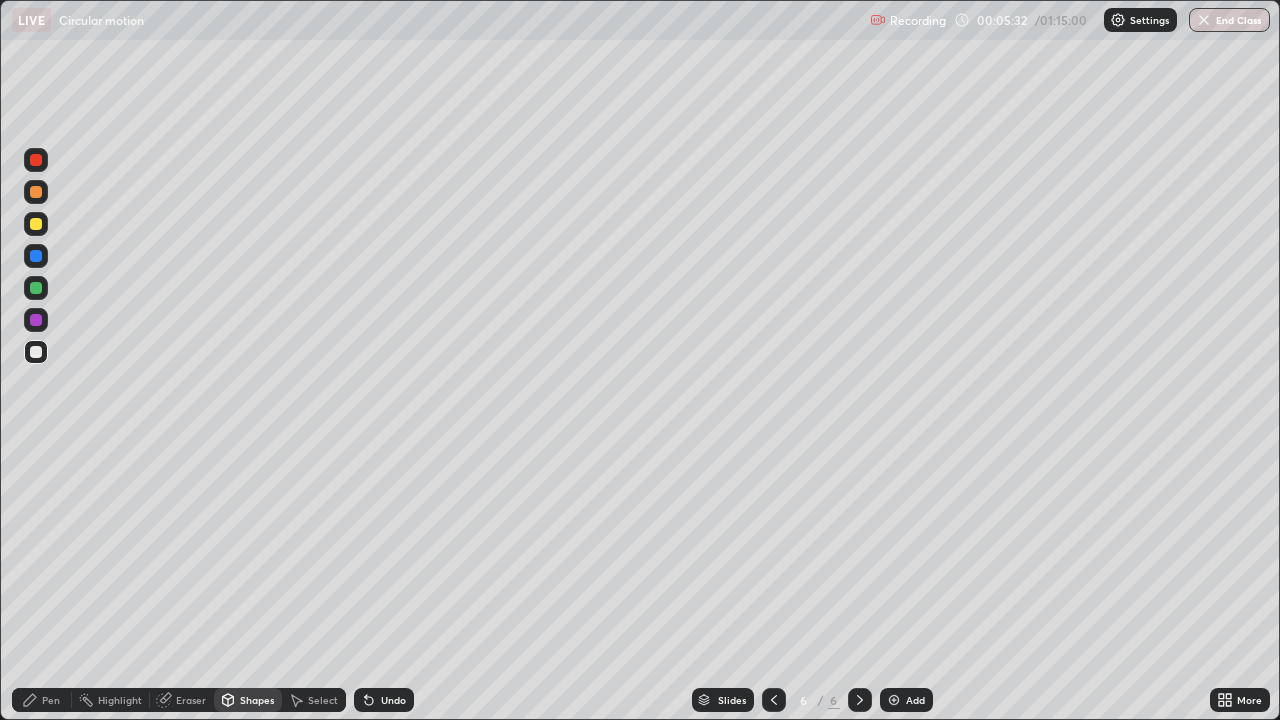 click on "Pen" at bounding box center (51, 700) 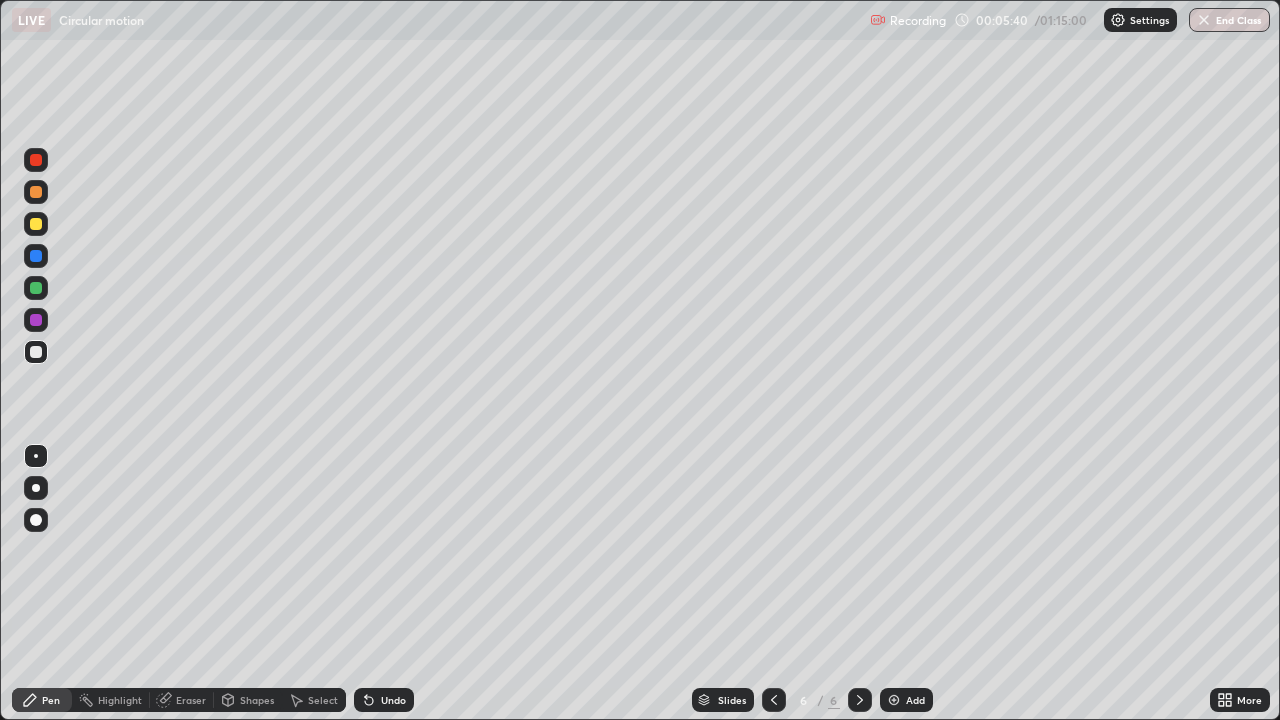 click on "Shapes" at bounding box center [257, 700] 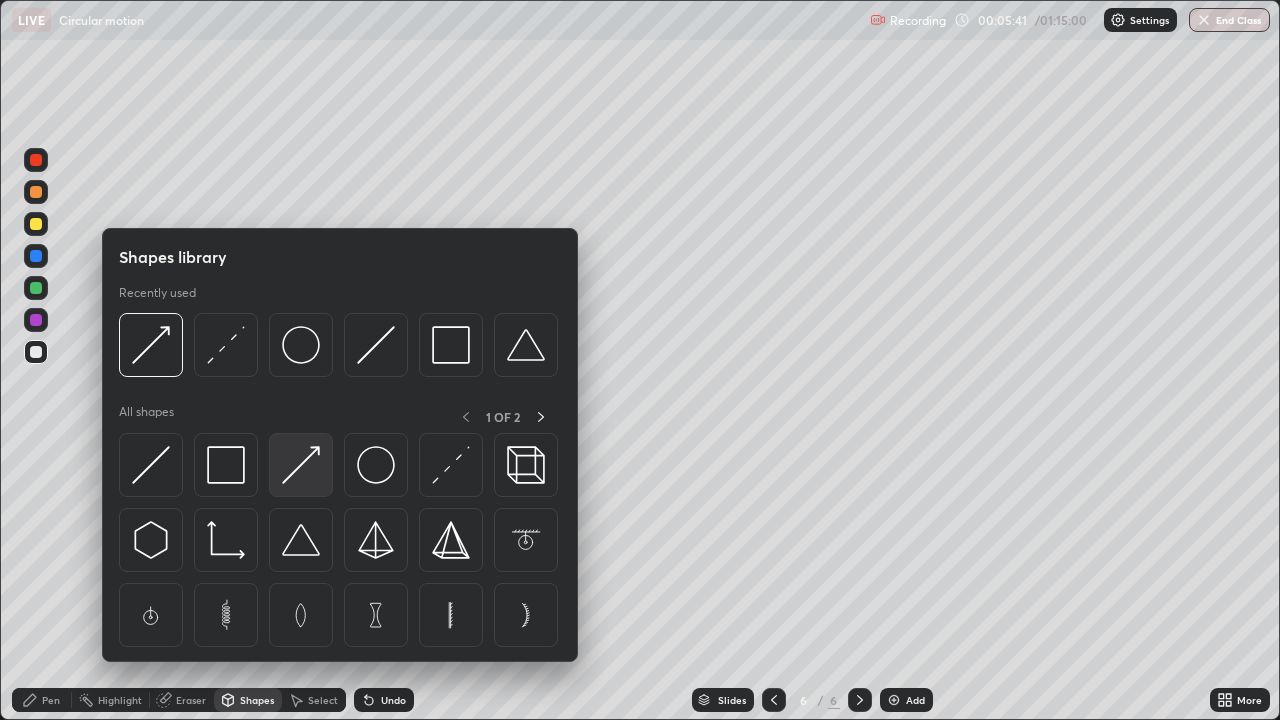 click at bounding box center [301, 465] 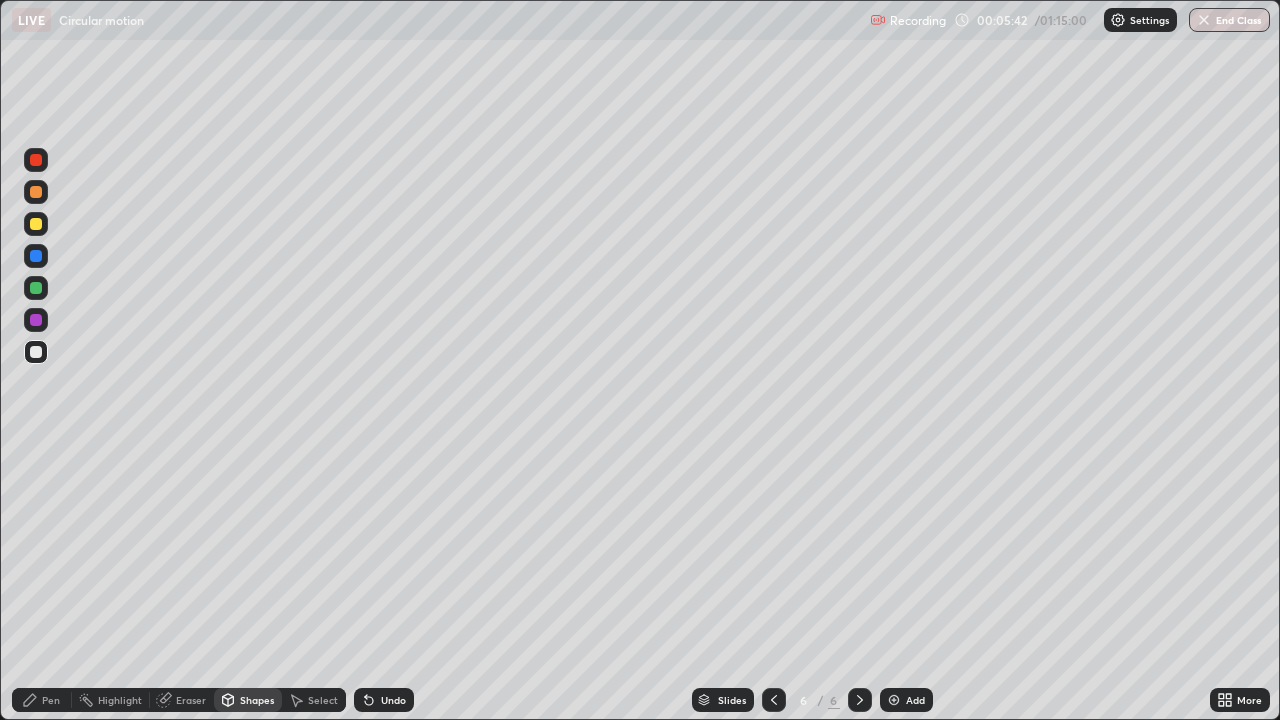 click at bounding box center (36, 352) 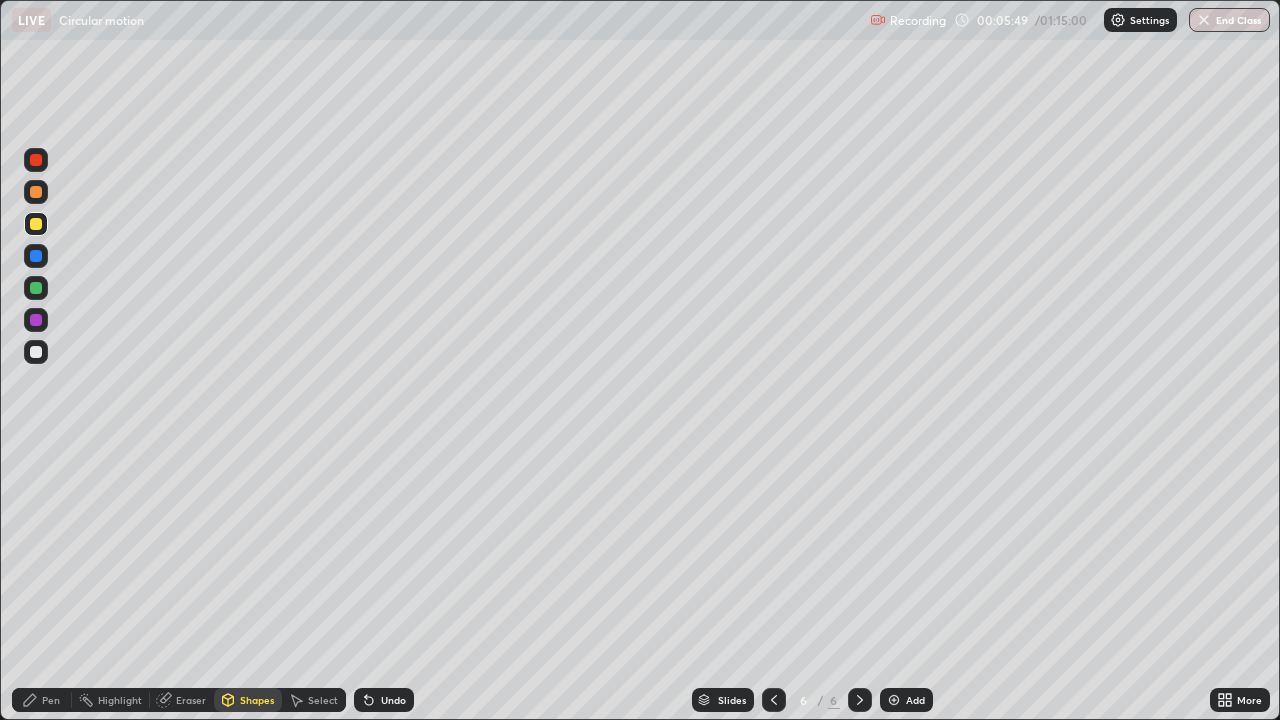click on "Pen" at bounding box center [51, 700] 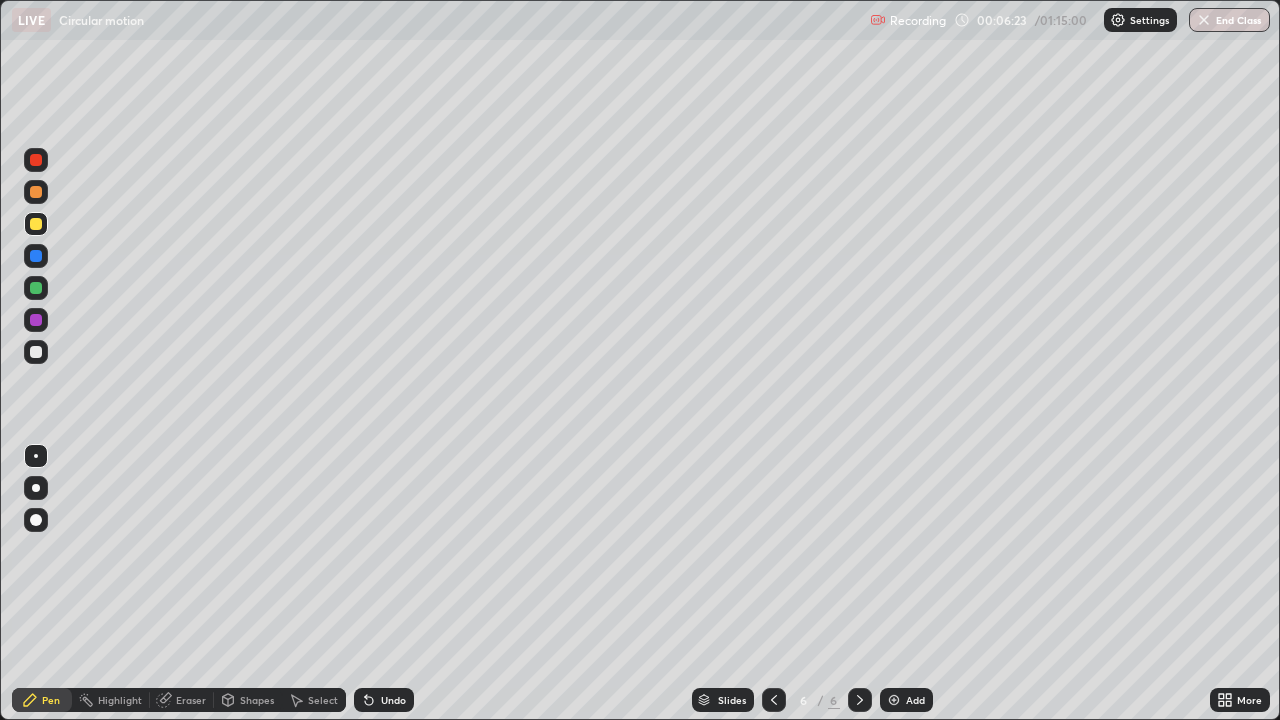 click on "Select" at bounding box center (323, 700) 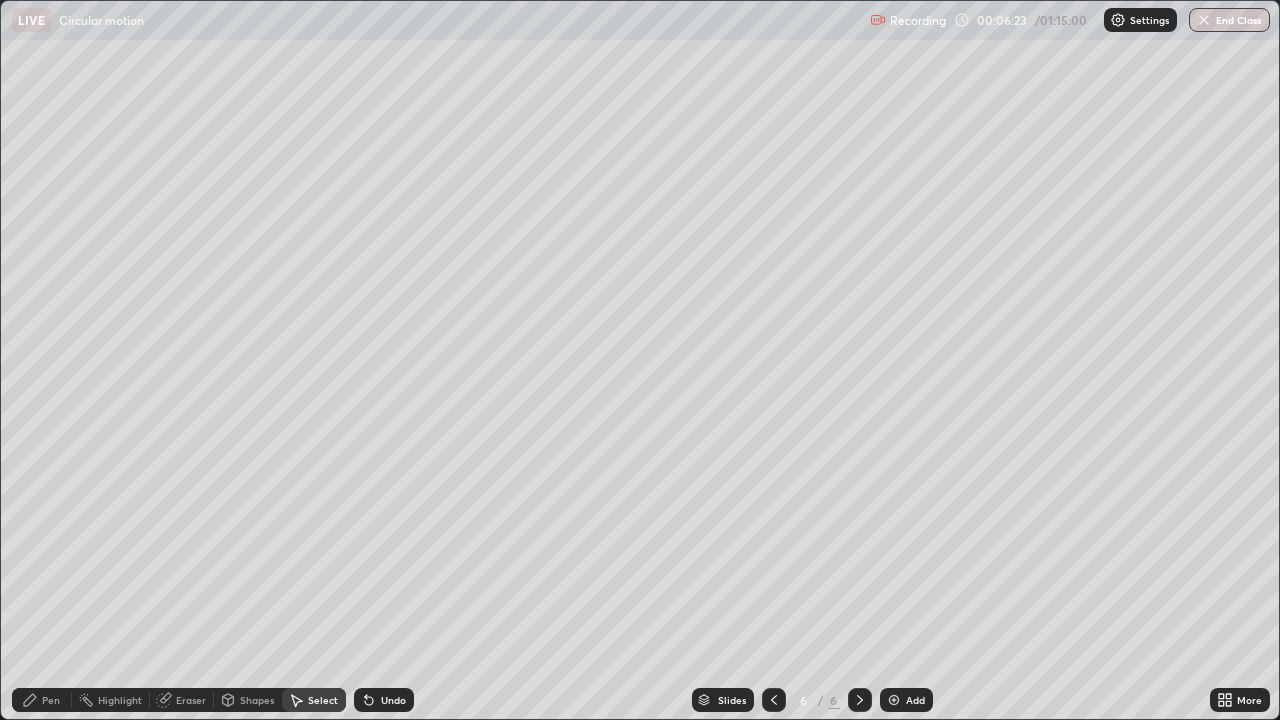 click on "Shapes" at bounding box center [257, 700] 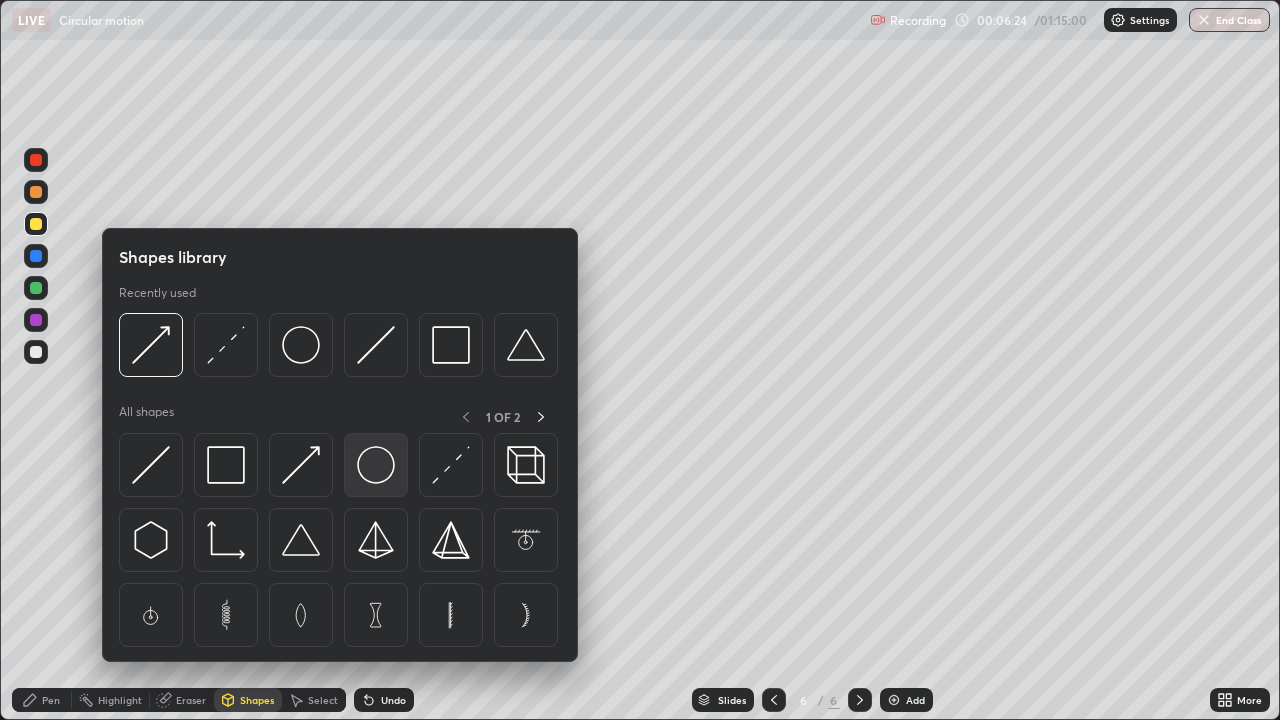 click at bounding box center [376, 465] 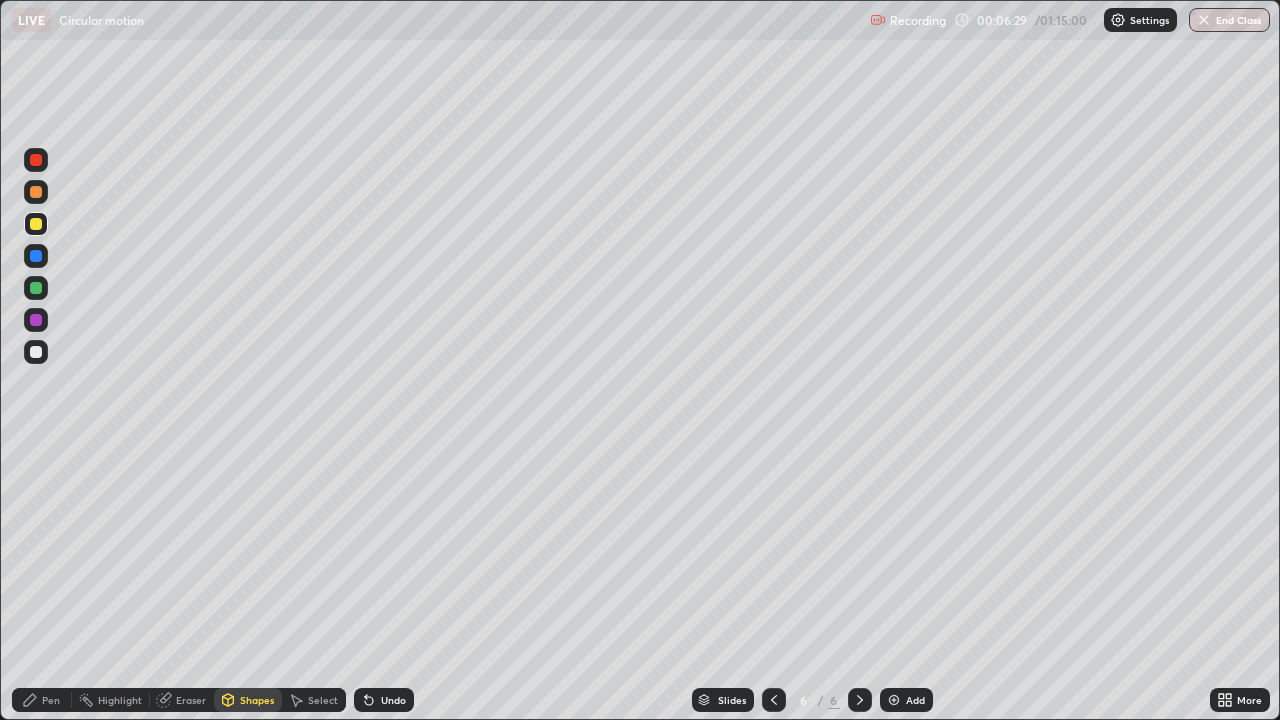 click on "Pen" at bounding box center (51, 700) 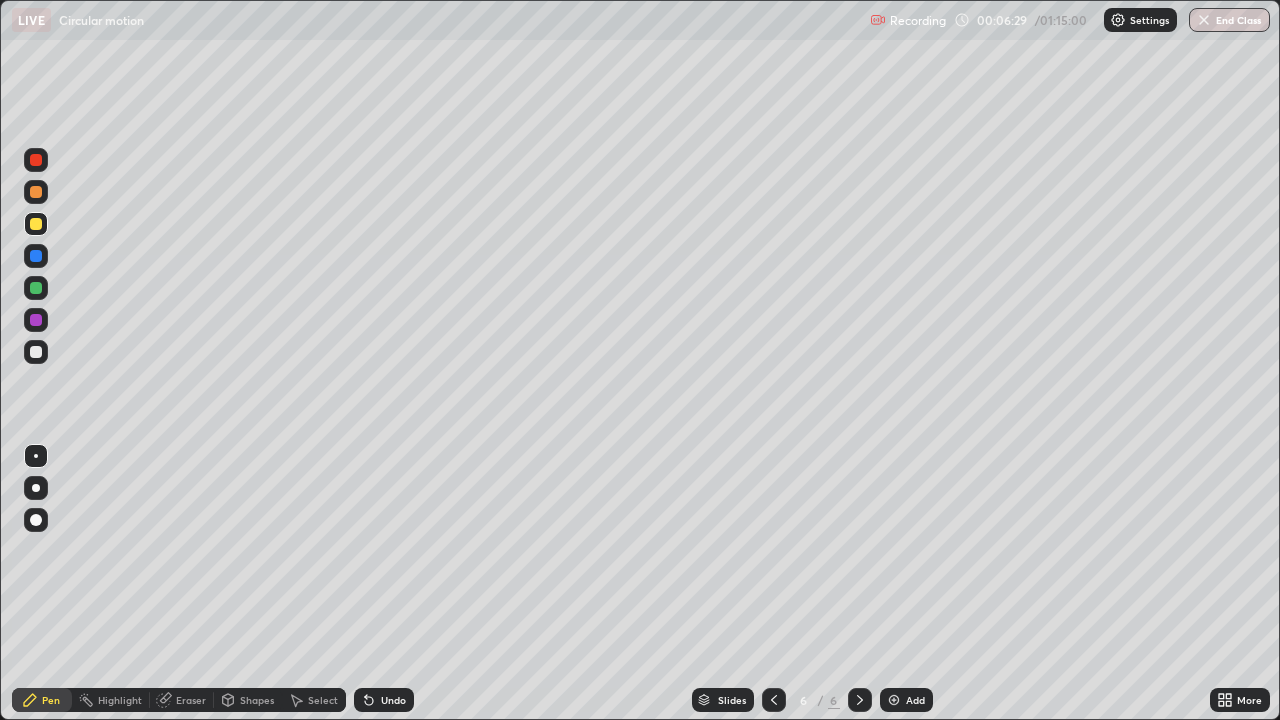 click on "Shapes" at bounding box center [248, 700] 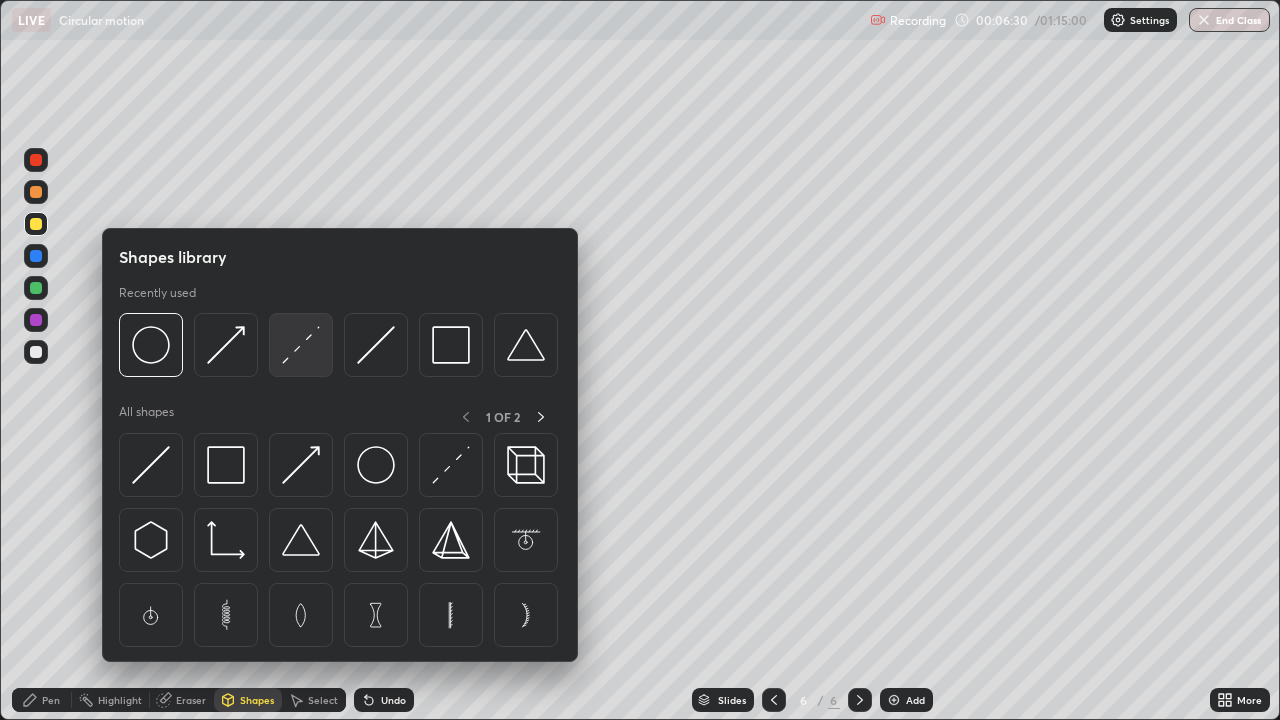 click at bounding box center (301, 345) 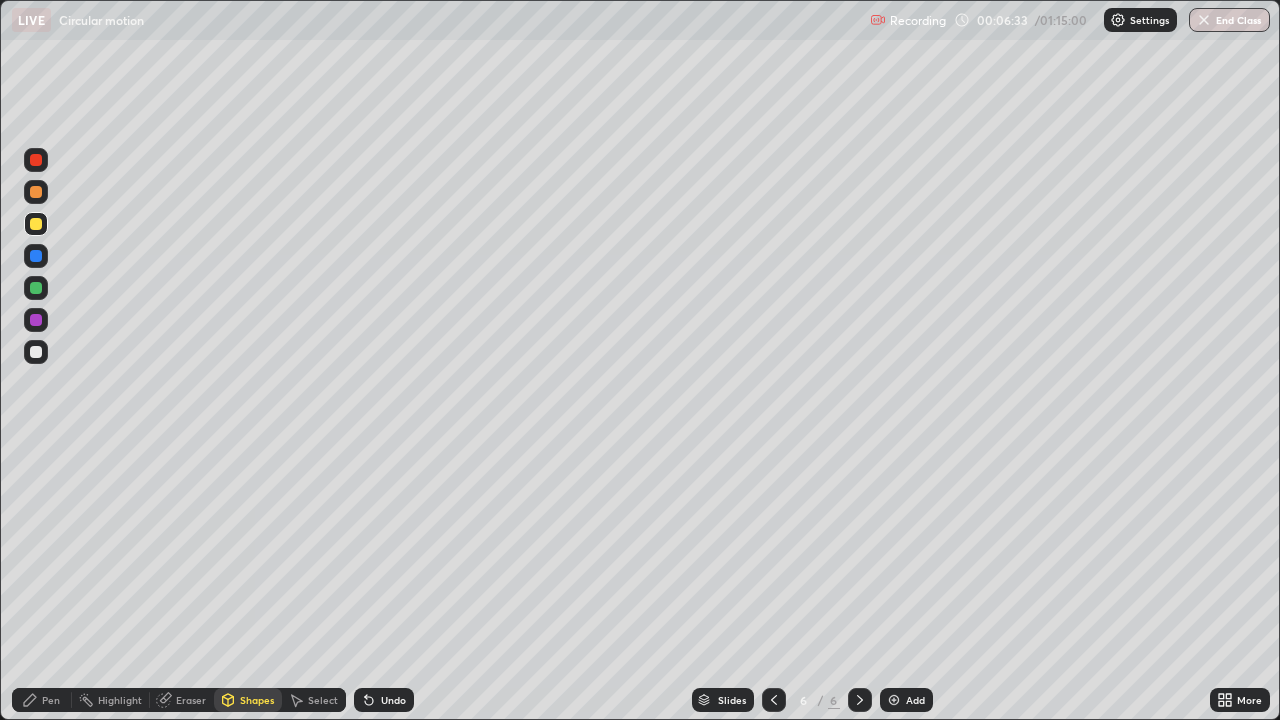 click on "Pen" at bounding box center (42, 700) 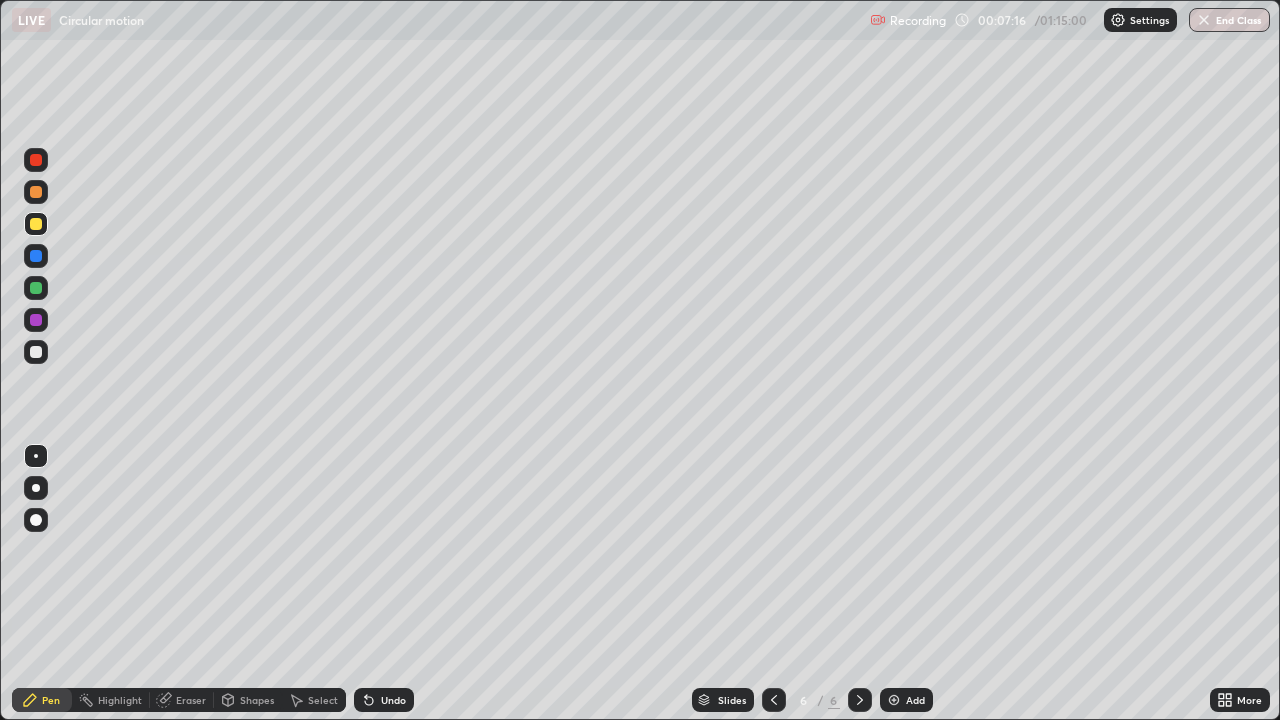 click on "Shapes" at bounding box center [257, 700] 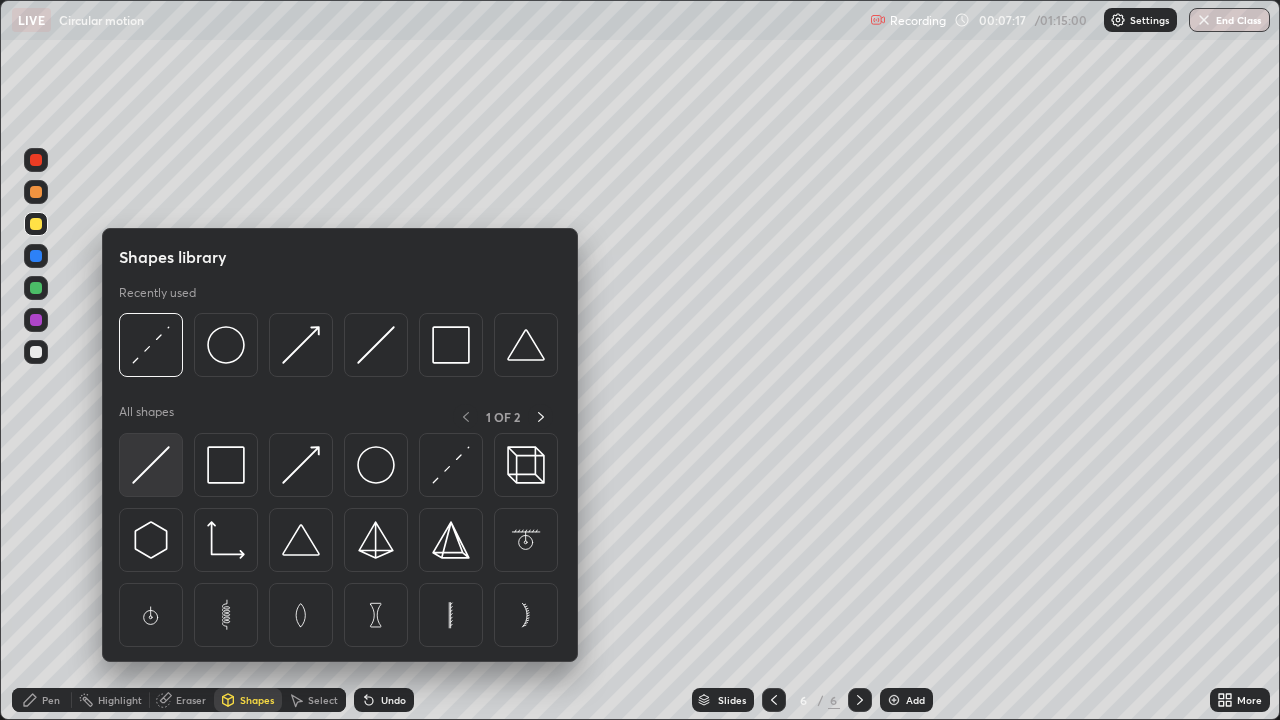 click at bounding box center (151, 465) 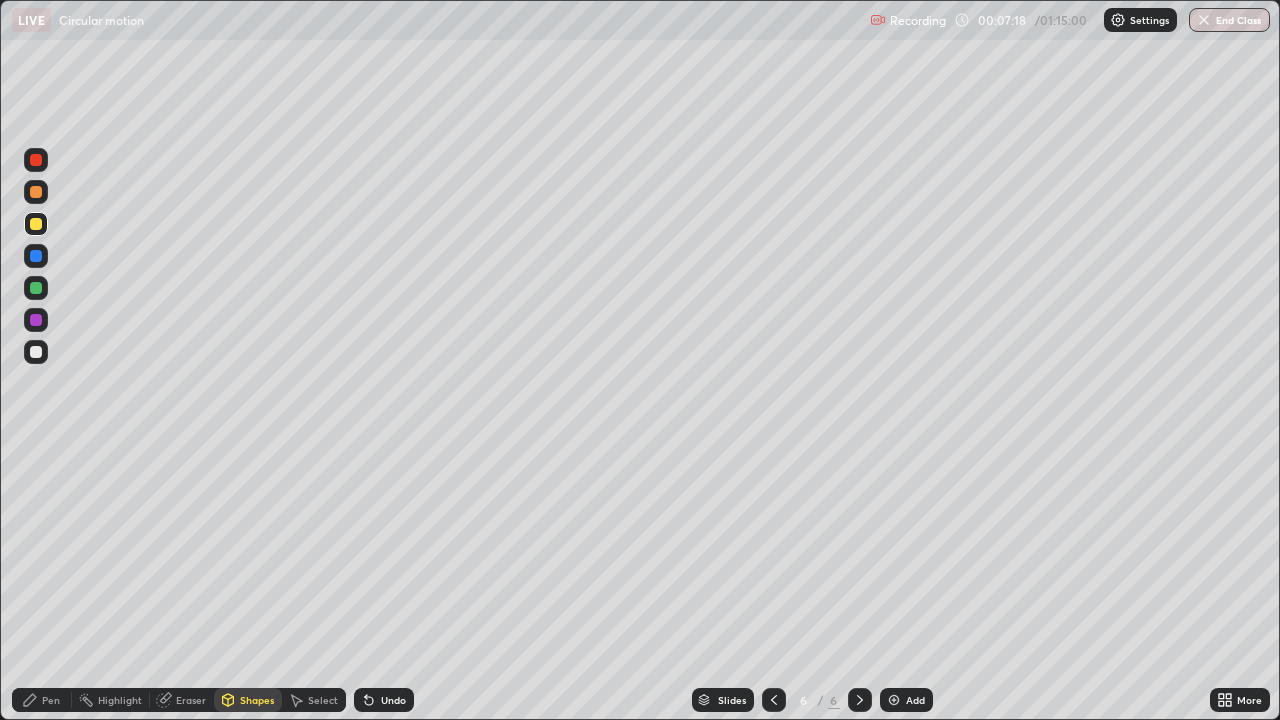 click on "Shapes" at bounding box center [257, 700] 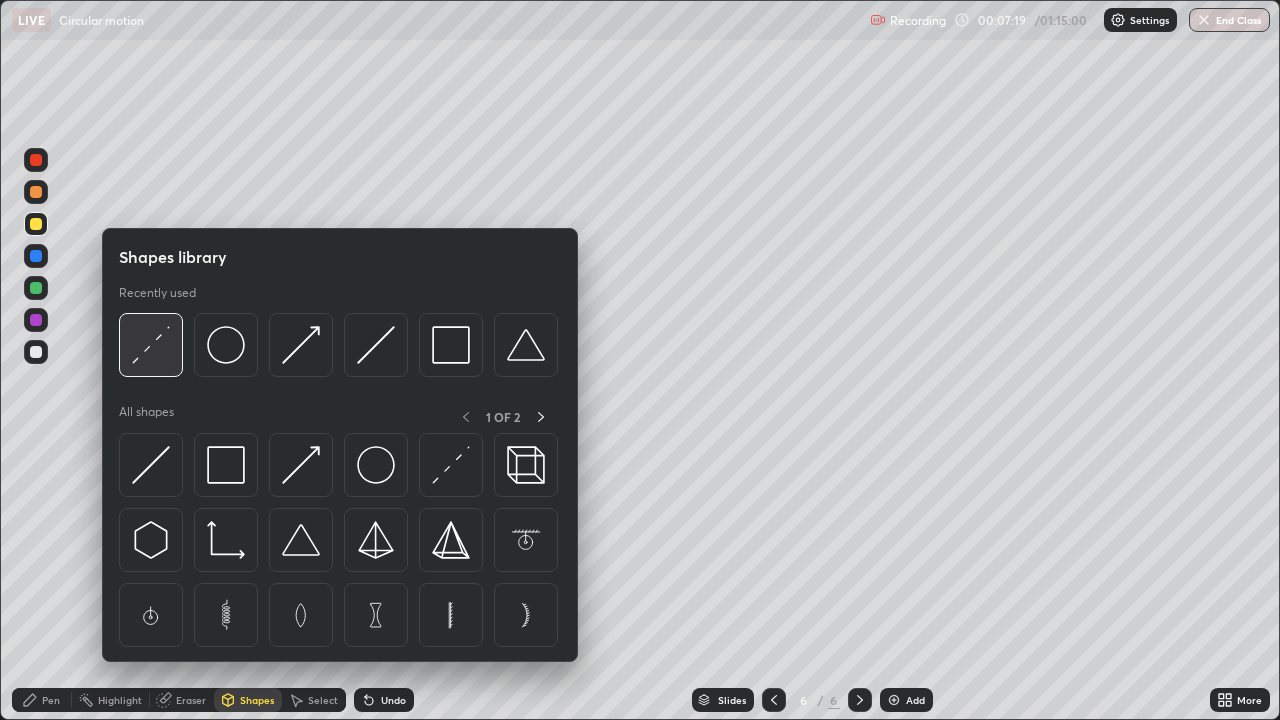 click at bounding box center (151, 345) 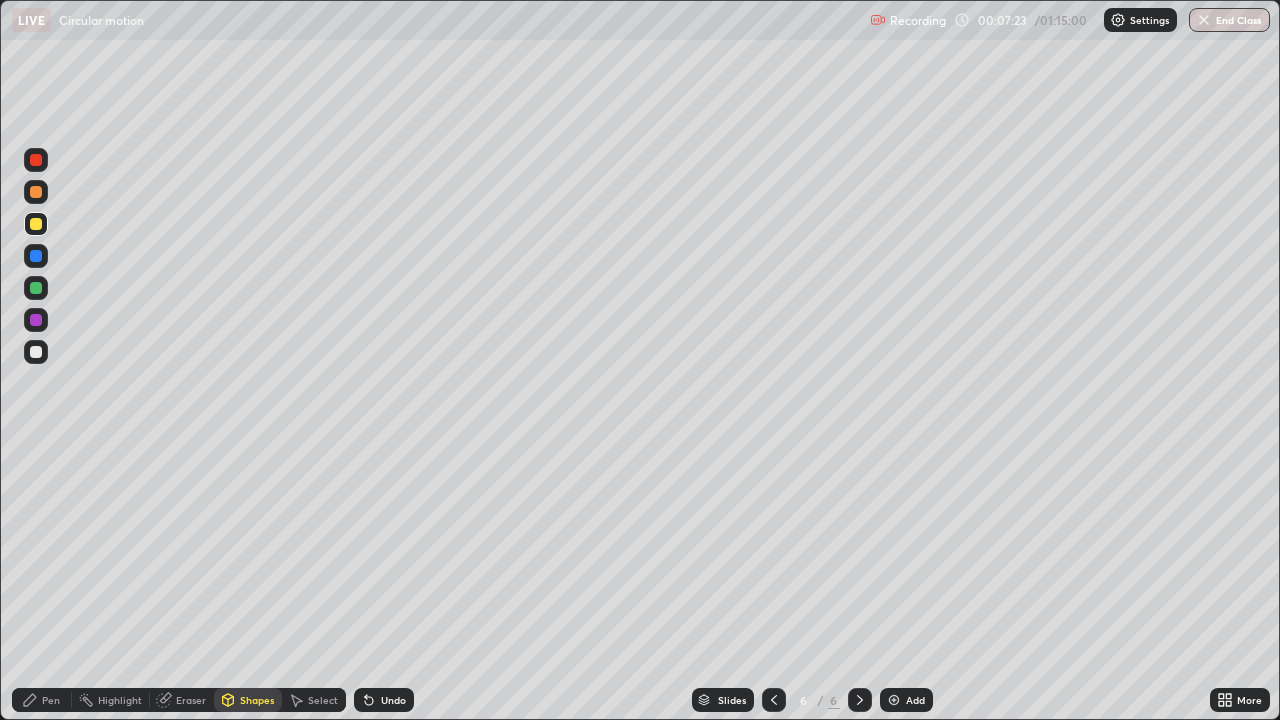 click on "Pen" at bounding box center [51, 700] 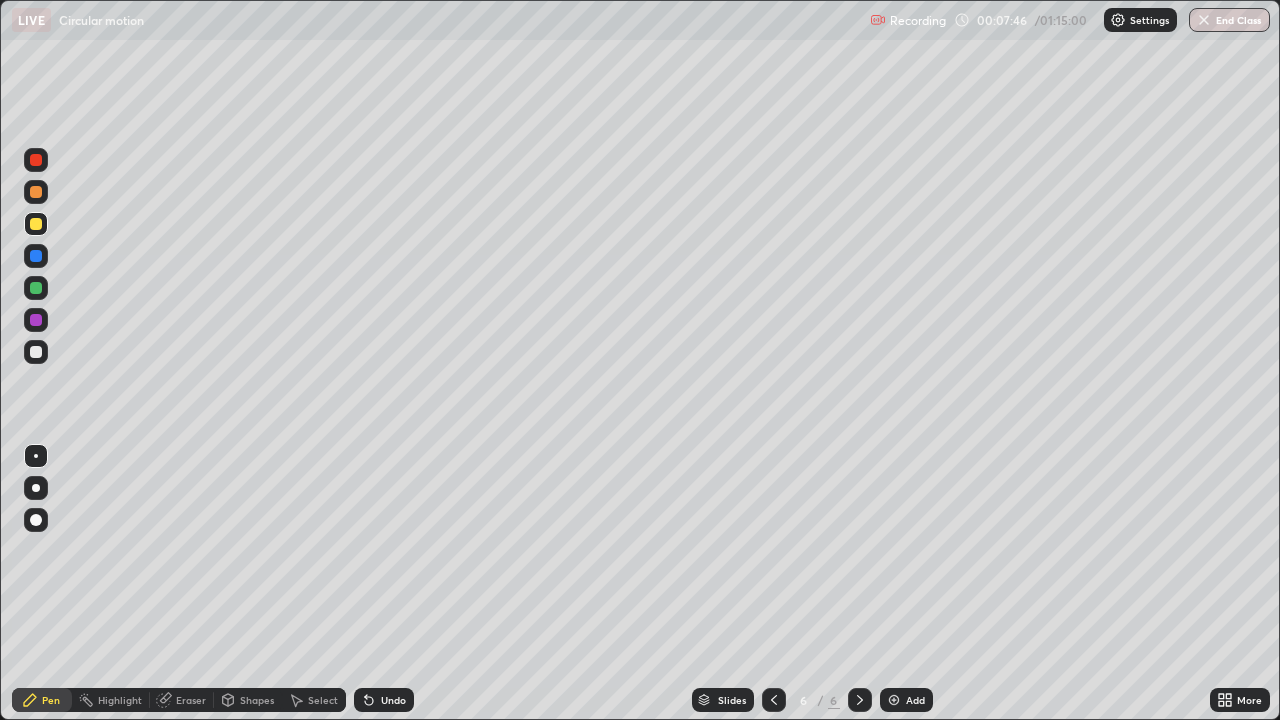 click on "Shapes" at bounding box center (248, 700) 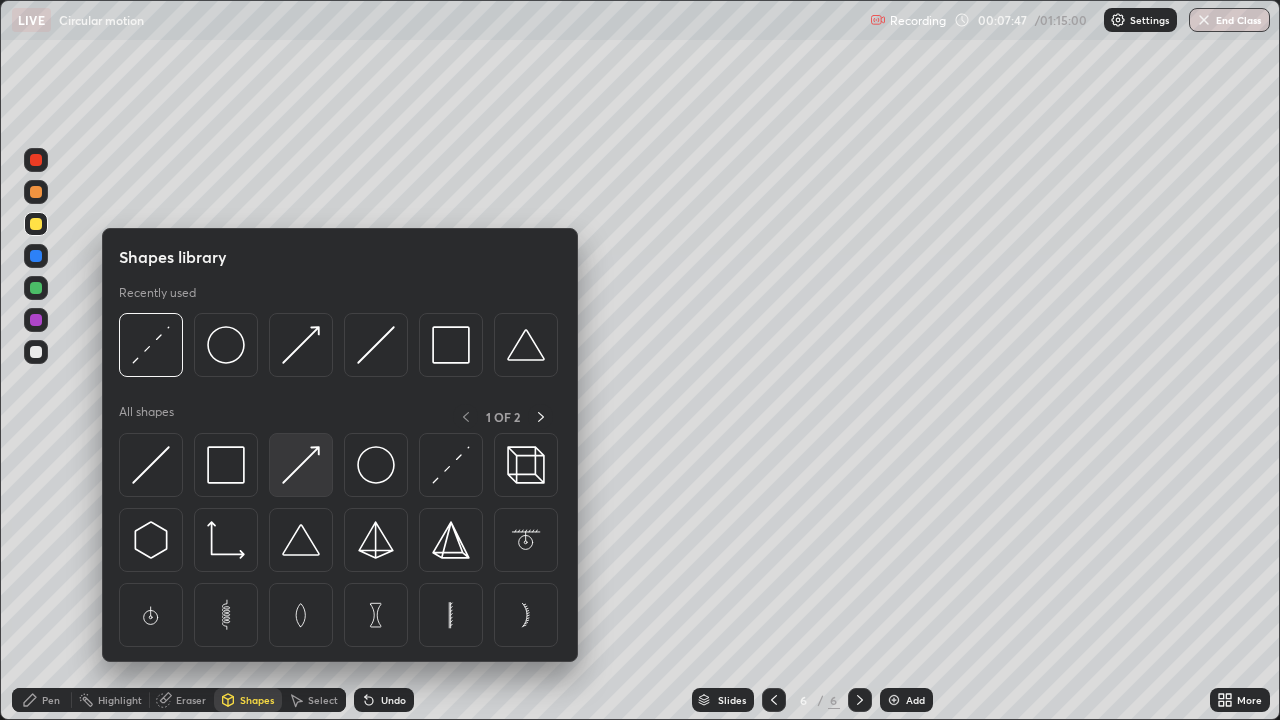 click at bounding box center (301, 465) 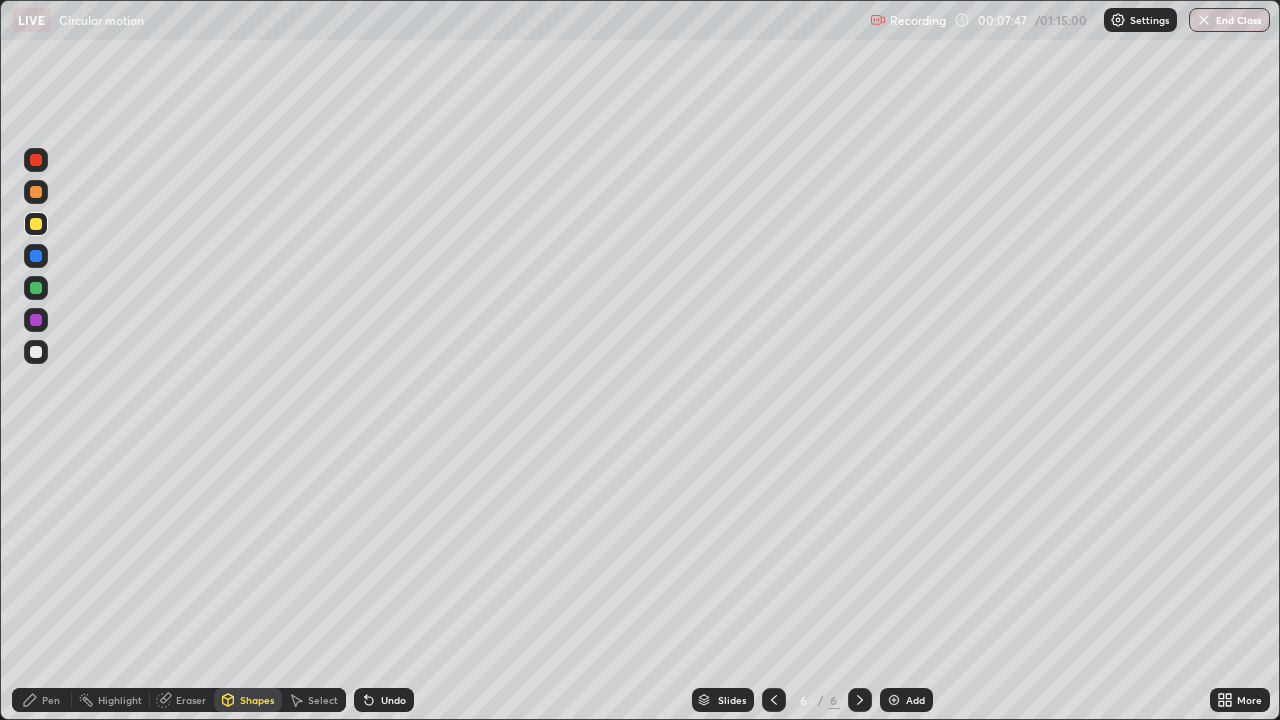 click at bounding box center [36, 352] 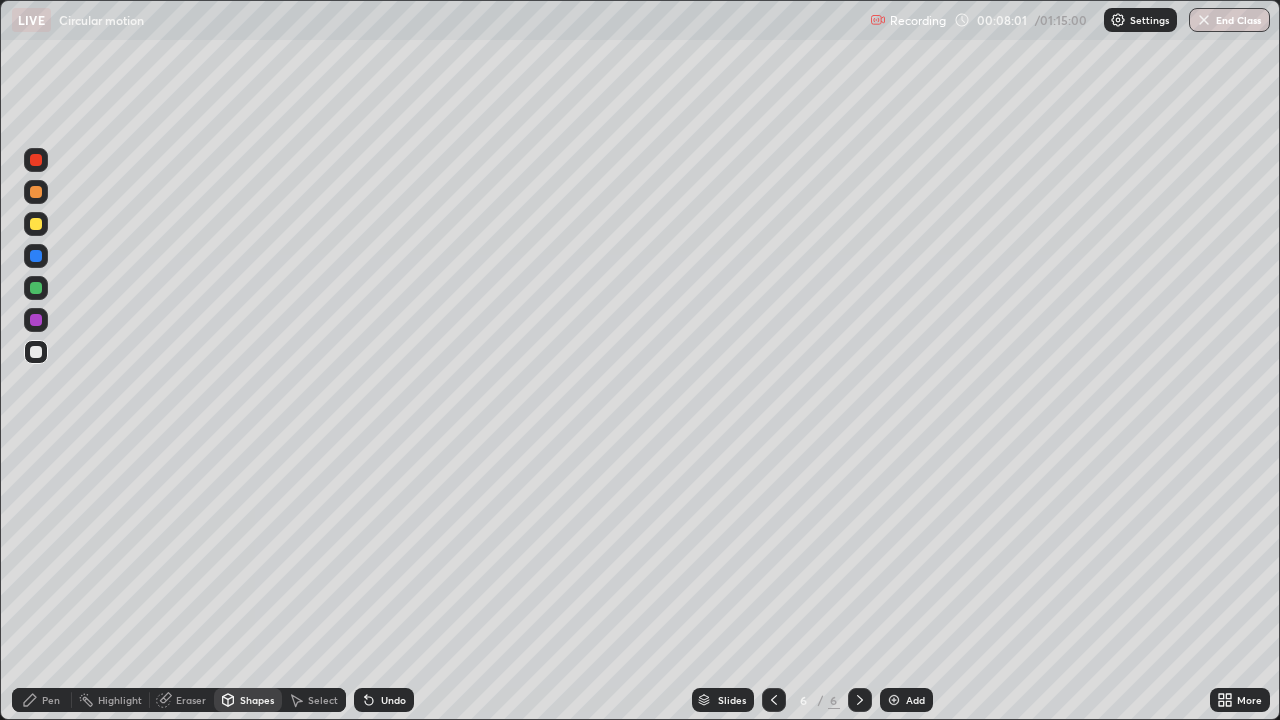 click 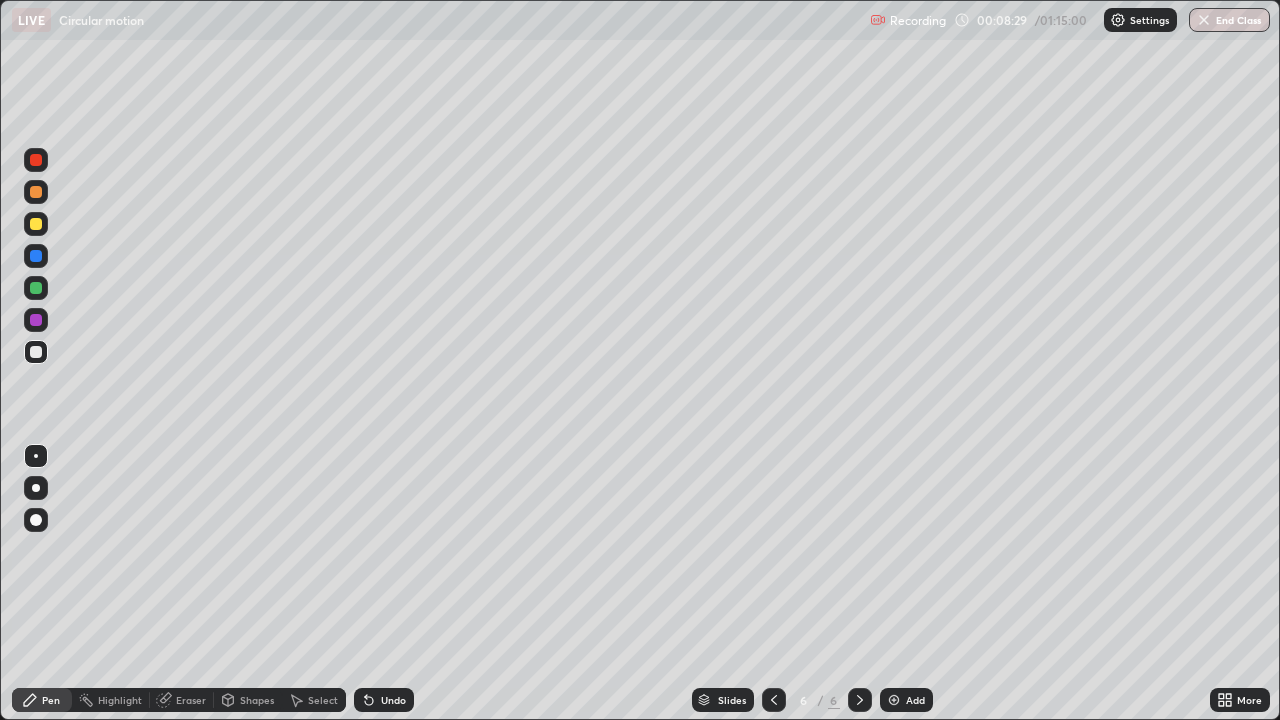 click at bounding box center (36, 224) 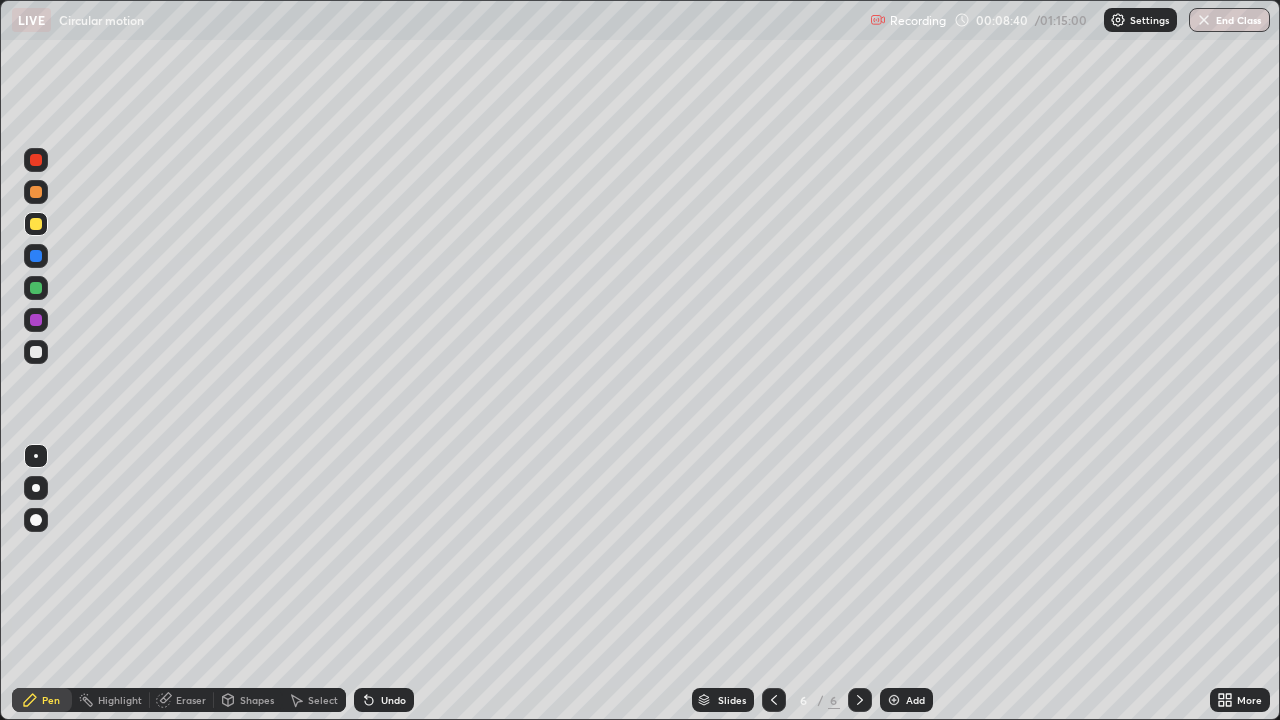 click 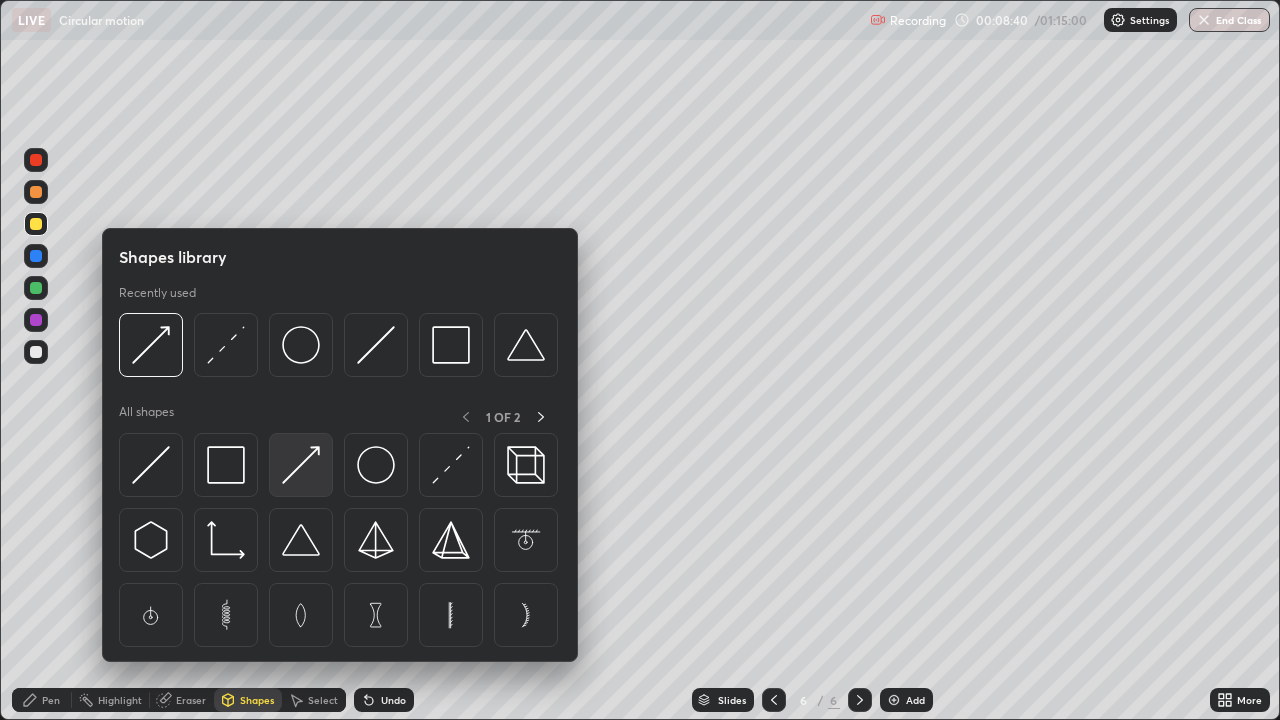 click at bounding box center [301, 465] 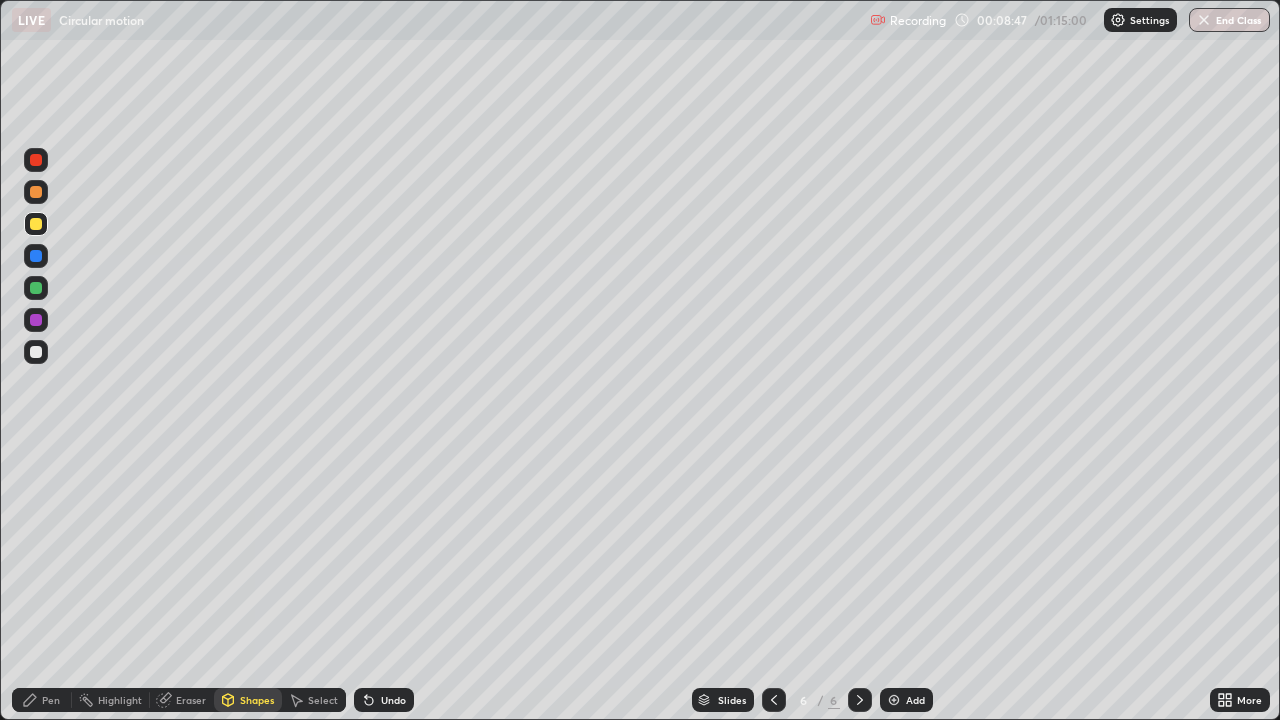 click on "Pen" at bounding box center (51, 700) 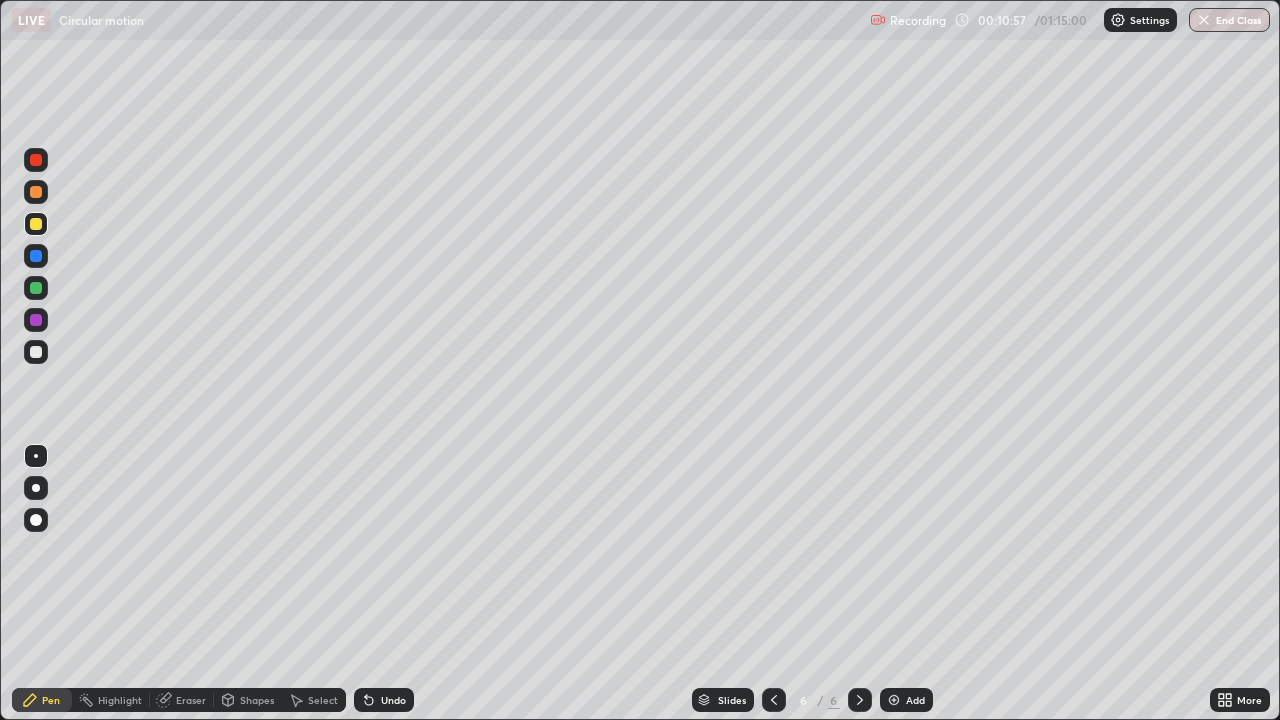click on "Add" at bounding box center (906, 700) 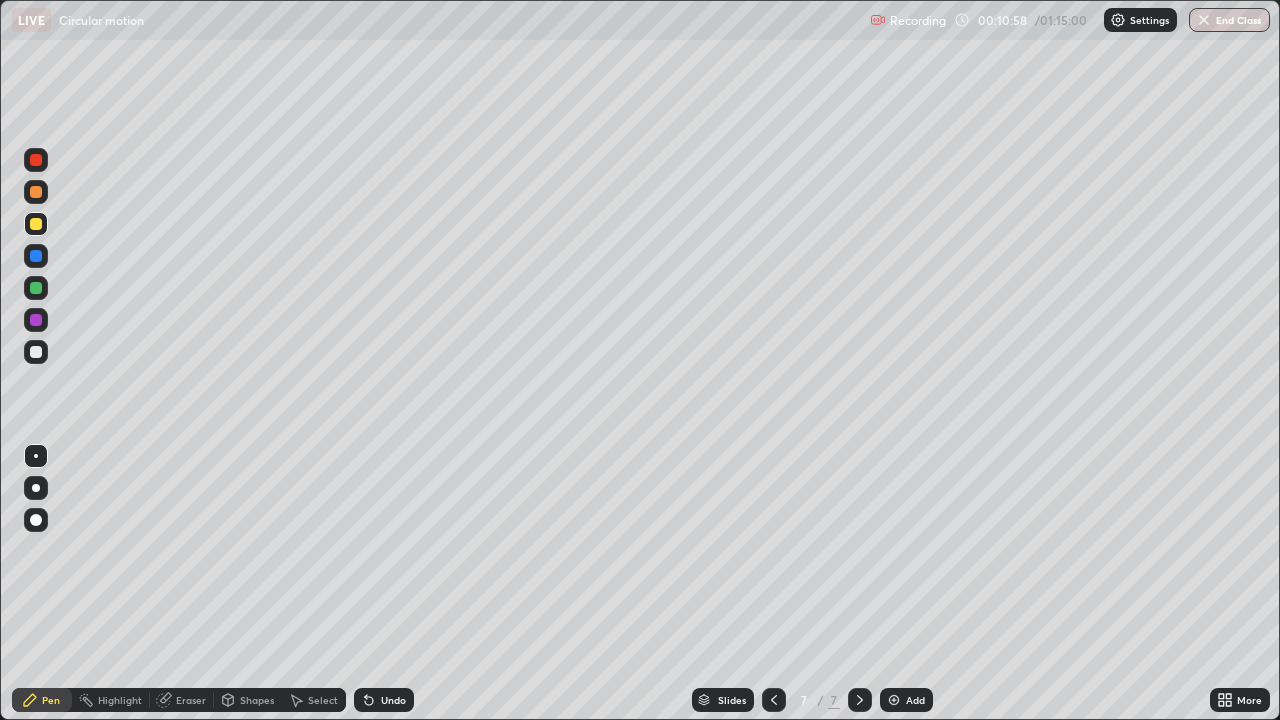 click on "Shapes" at bounding box center [248, 700] 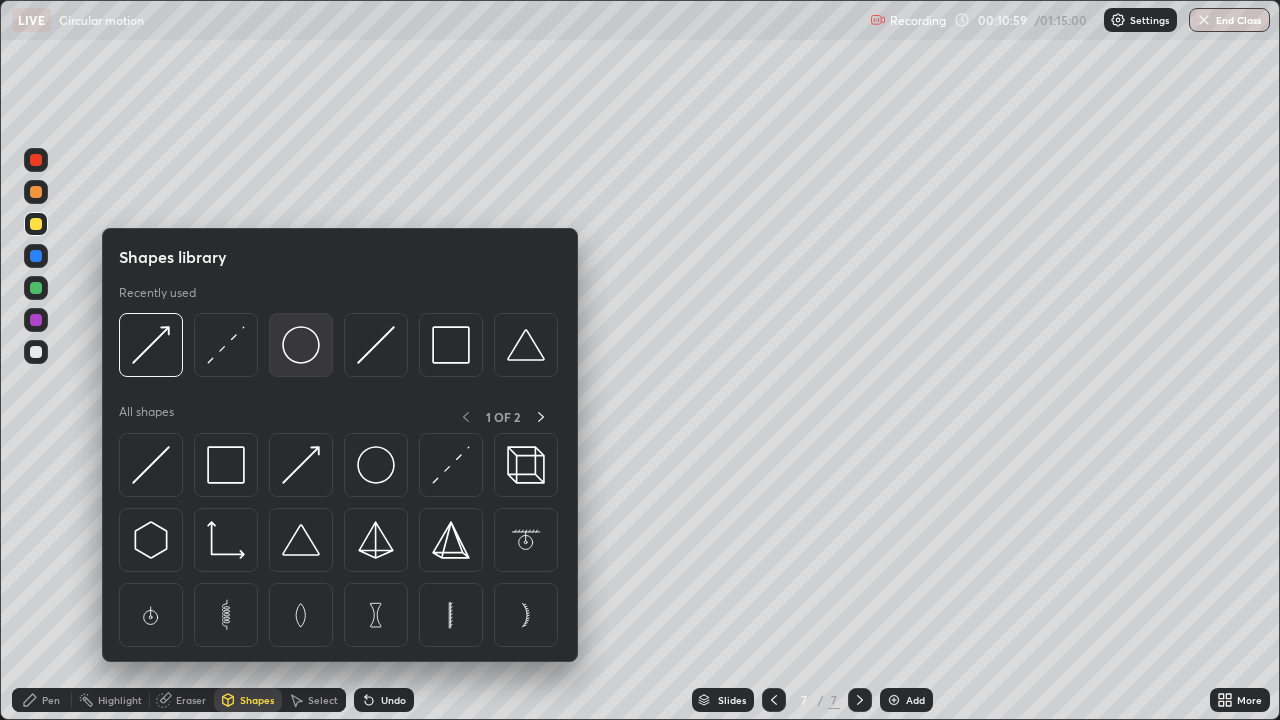 click at bounding box center [301, 345] 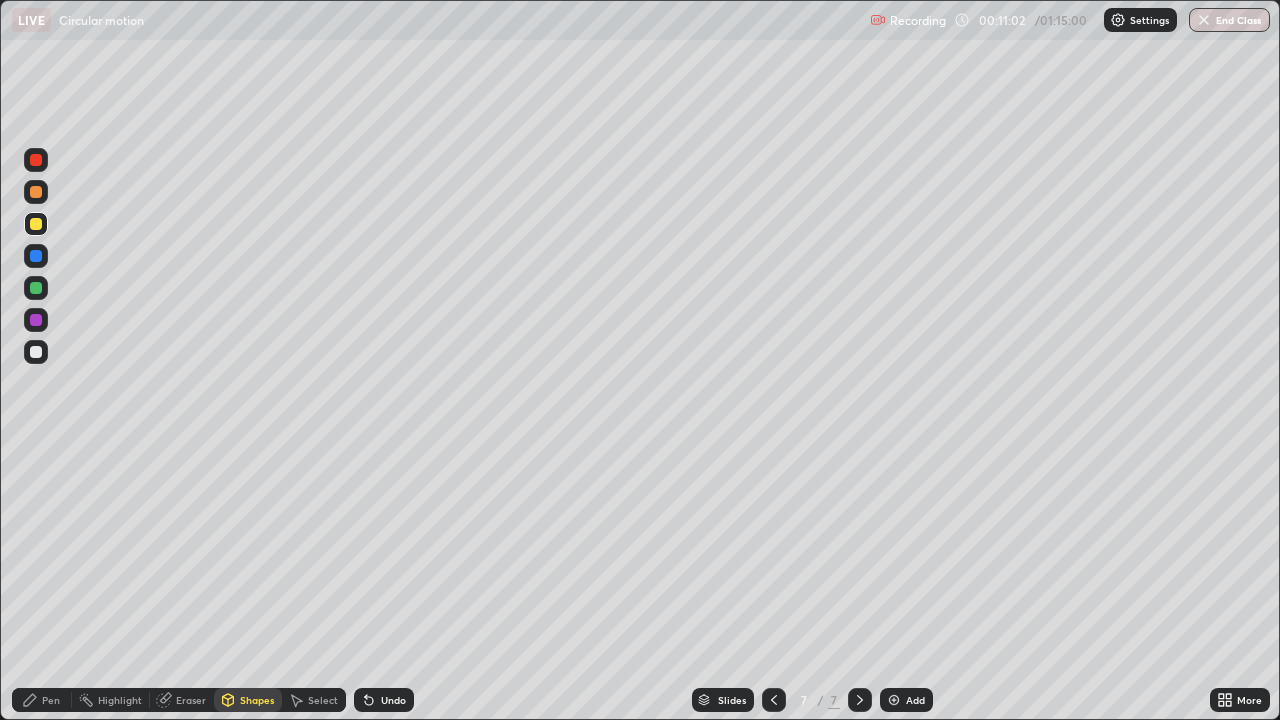click on "Pen" at bounding box center [51, 700] 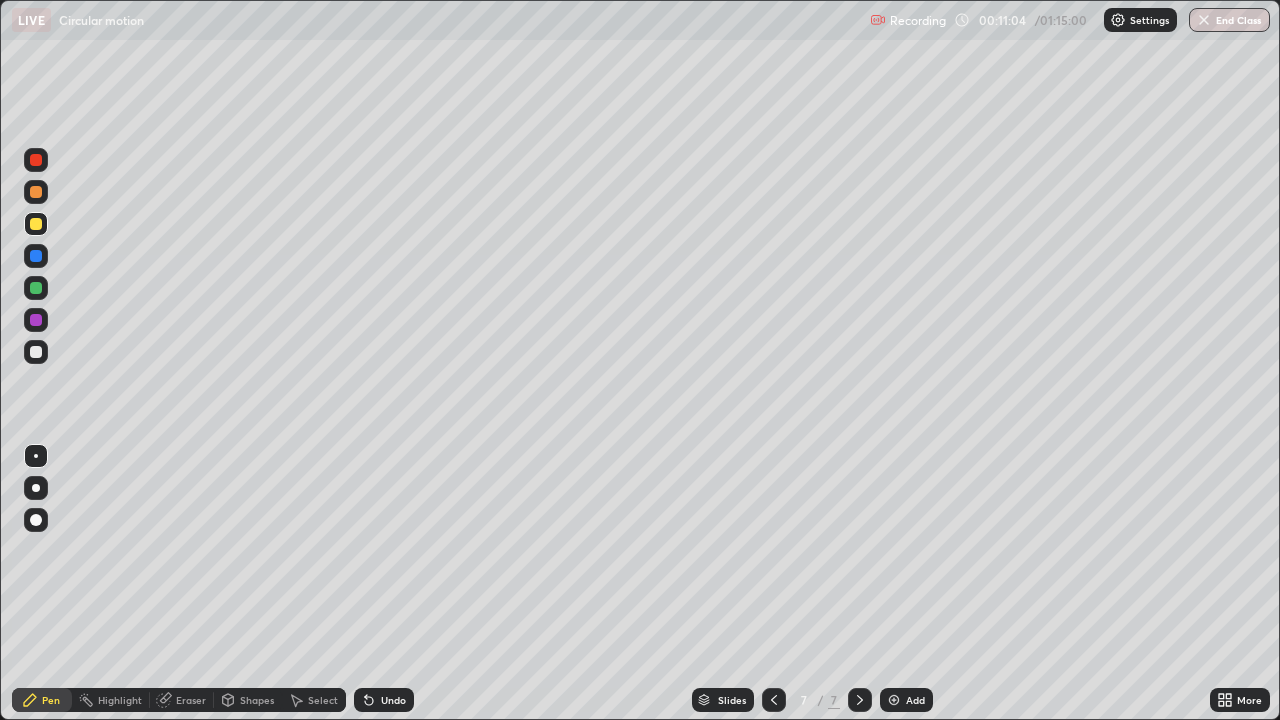 click on "Shapes" at bounding box center [248, 700] 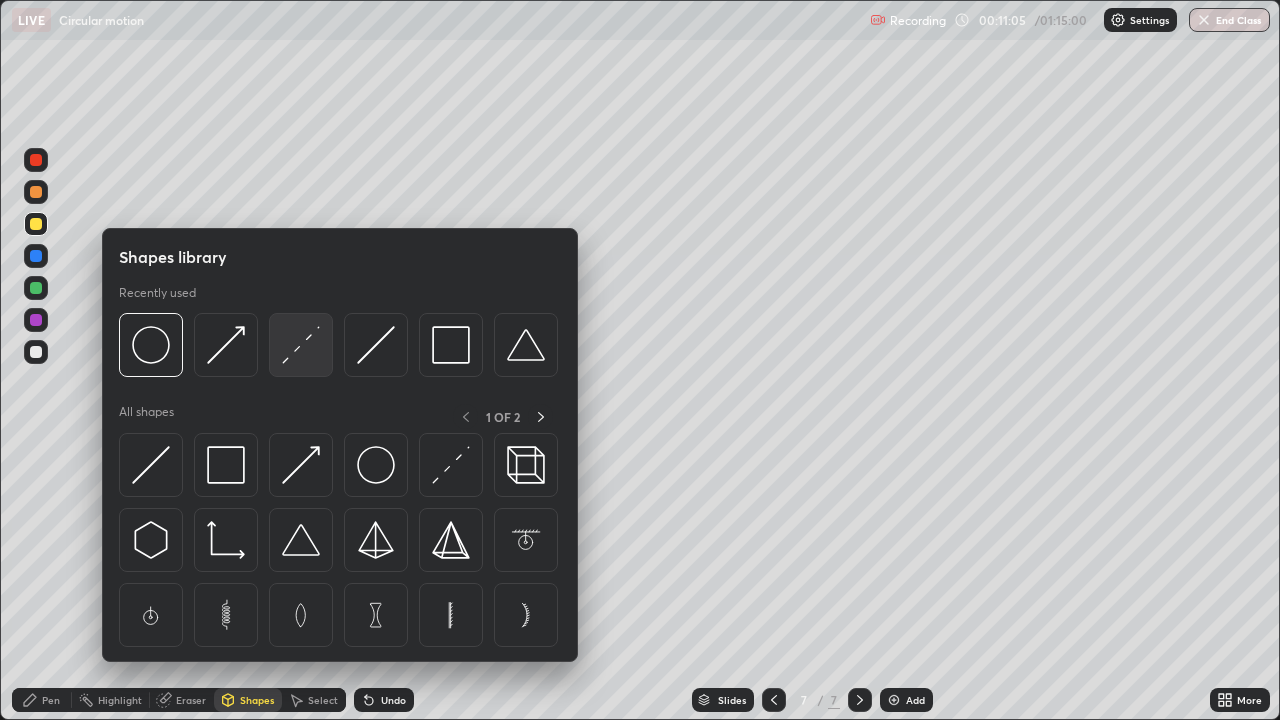 click at bounding box center (301, 345) 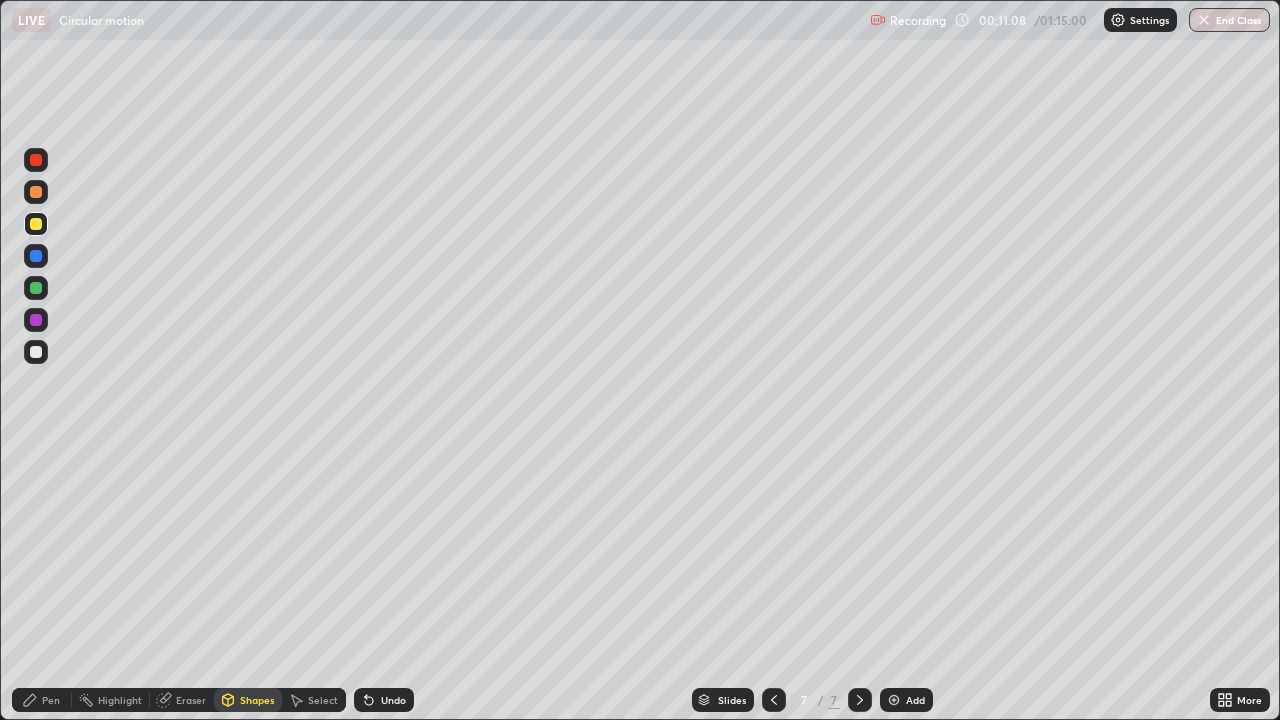 click on "Pen" at bounding box center (42, 700) 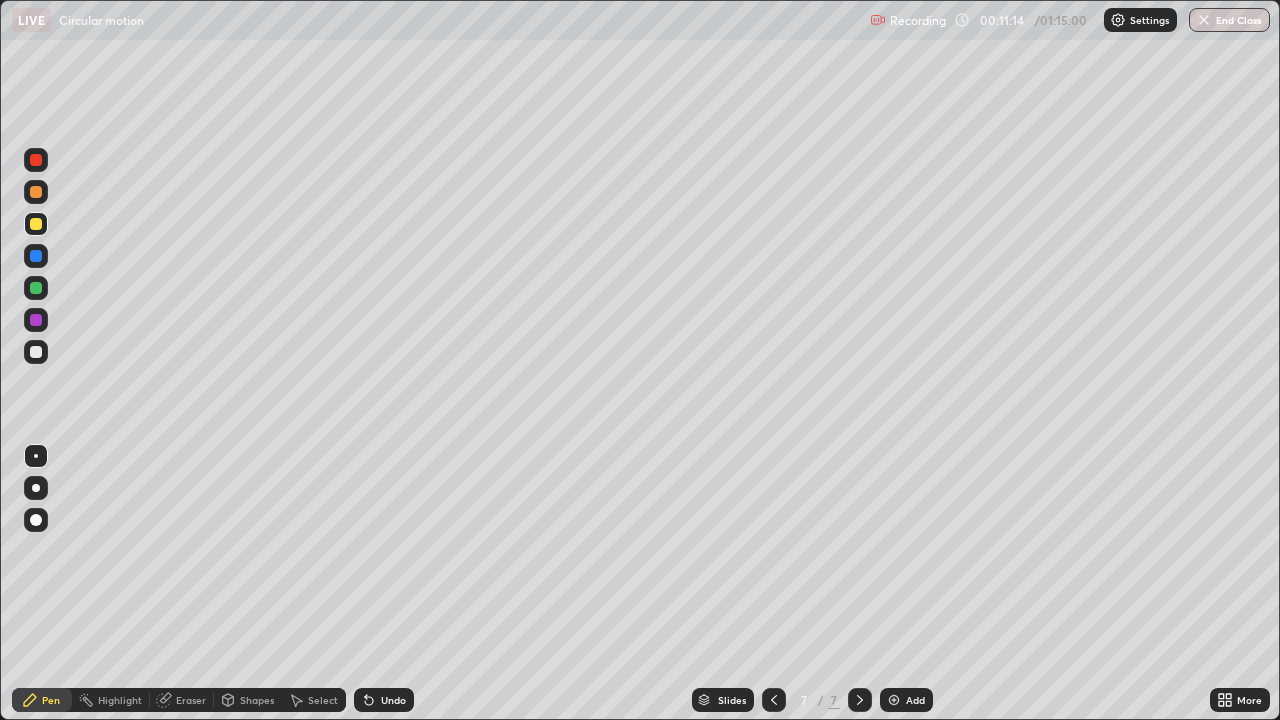 click at bounding box center [36, 256] 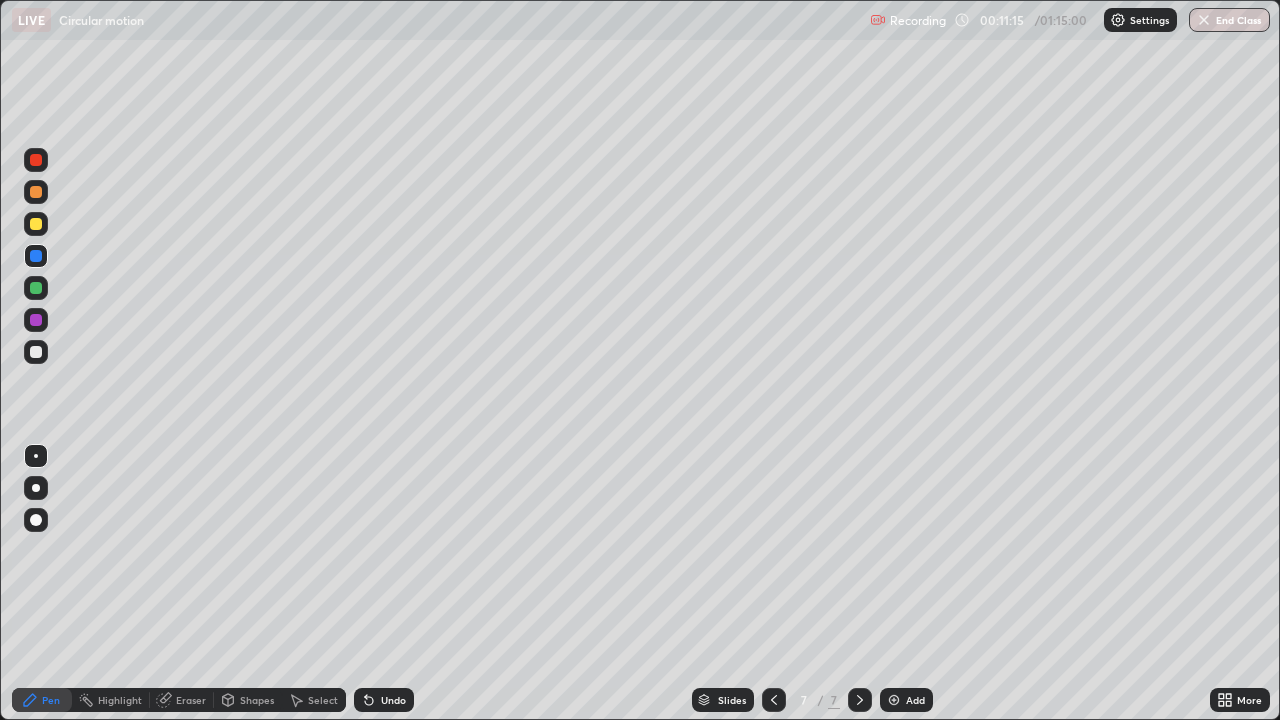 click at bounding box center [36, 224] 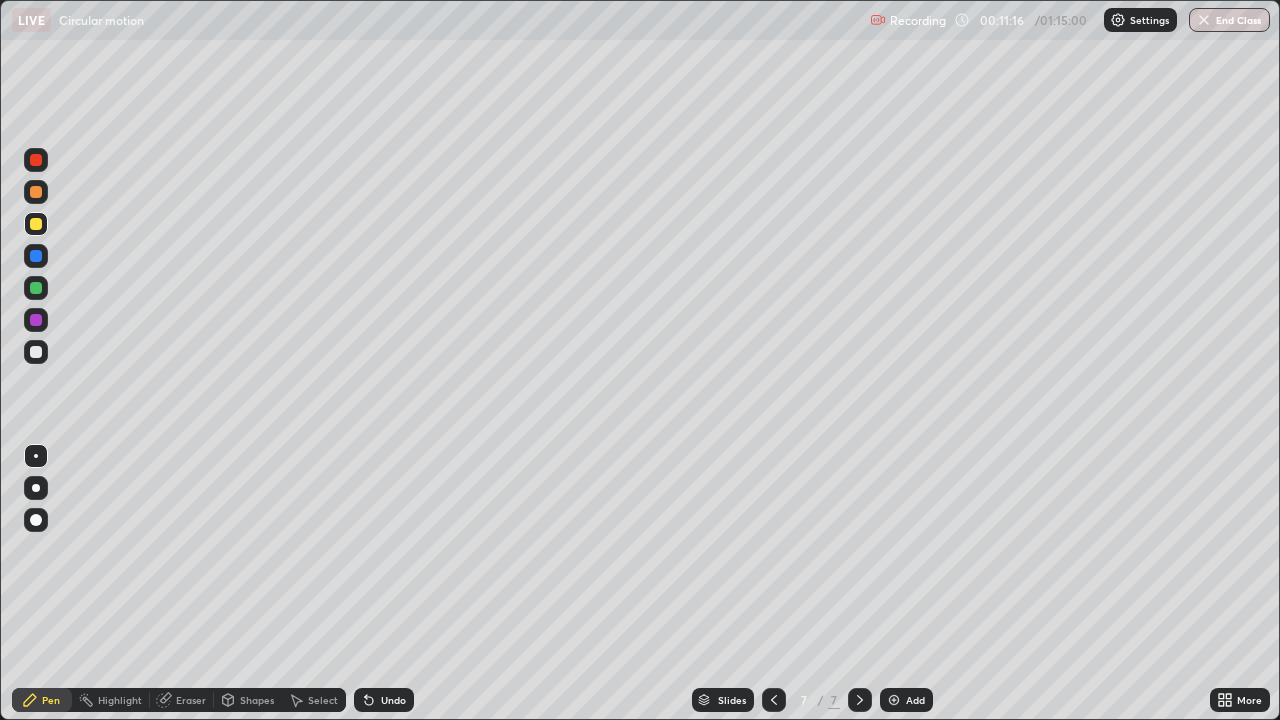click at bounding box center (36, 352) 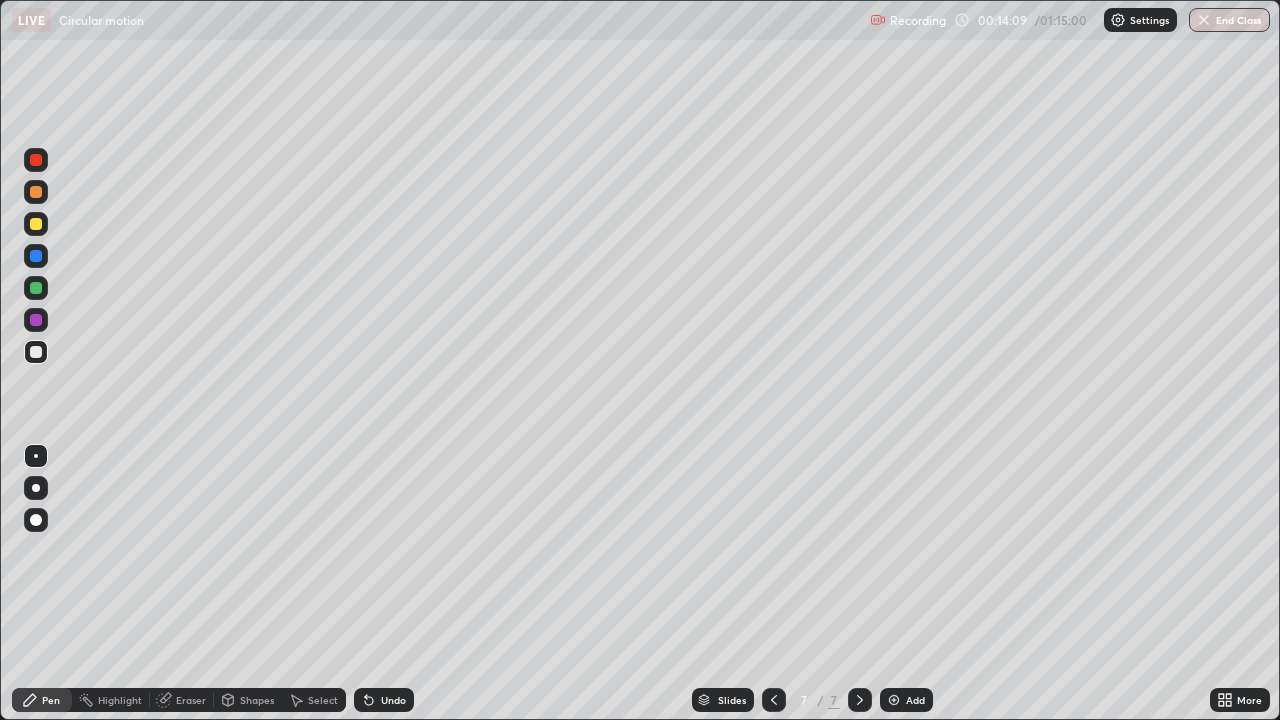 click on "Shapes" at bounding box center [257, 700] 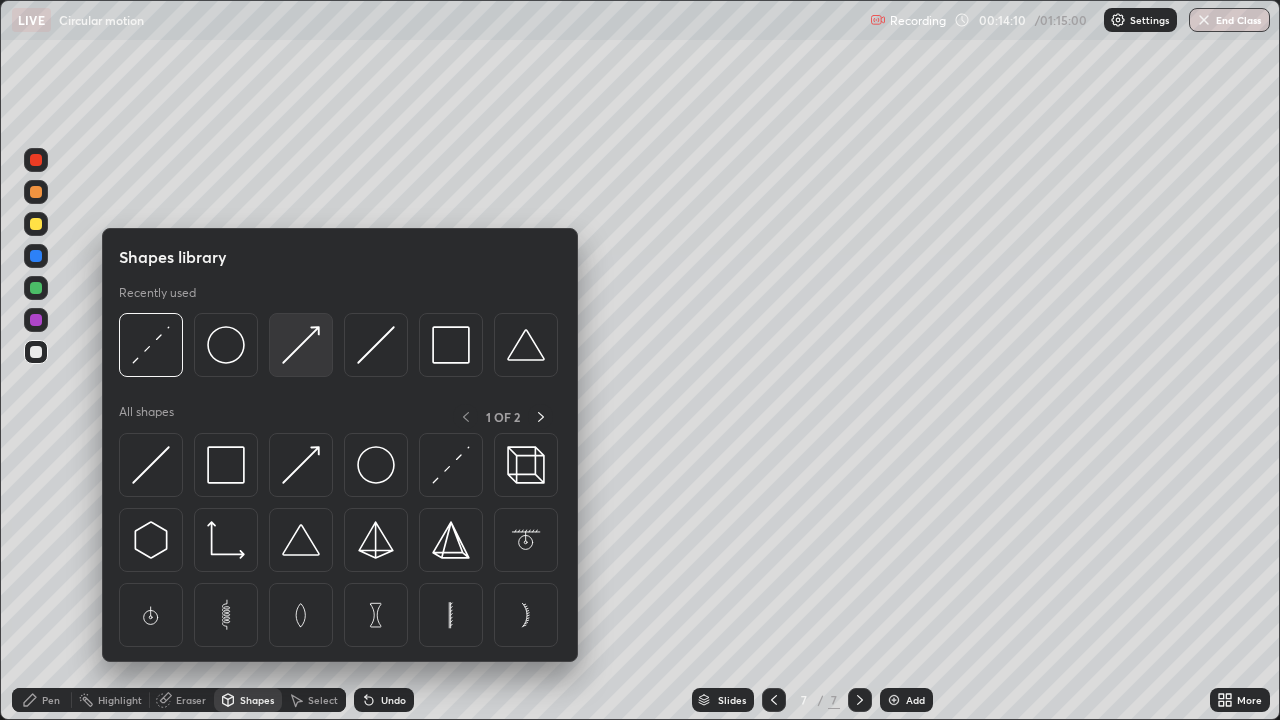 click at bounding box center [301, 345] 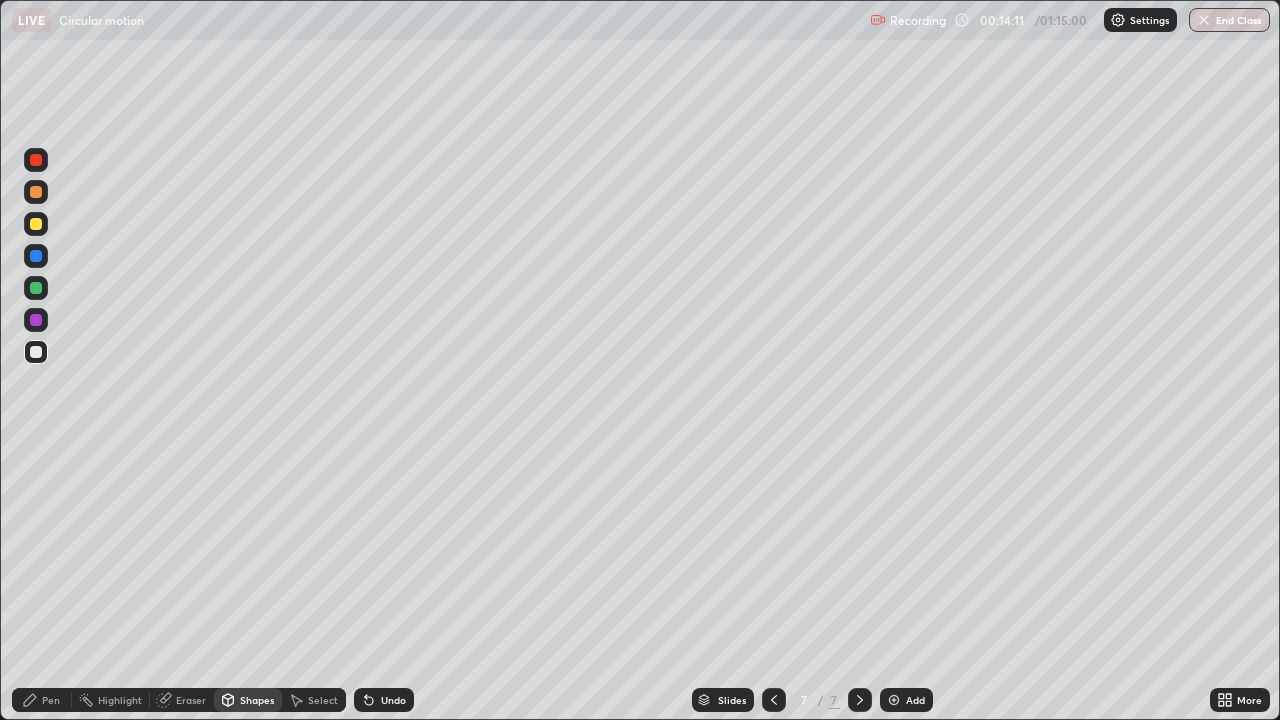 click at bounding box center (36, 224) 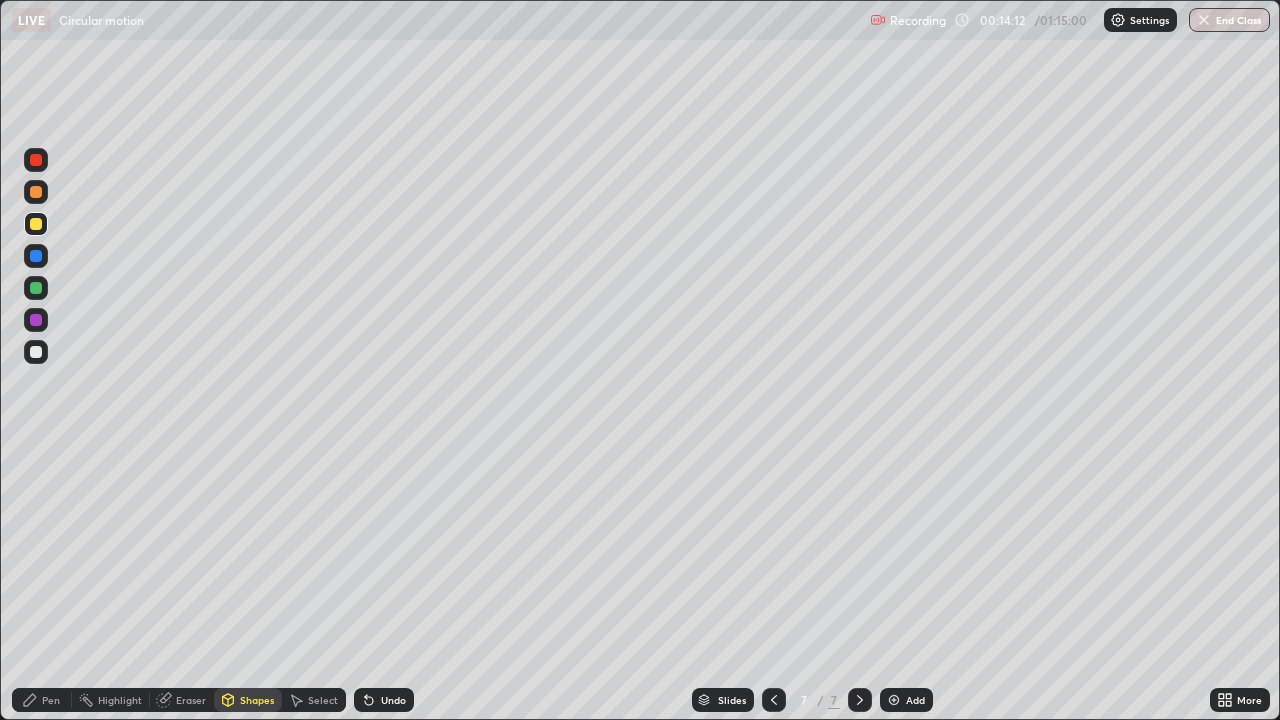 click at bounding box center (36, 352) 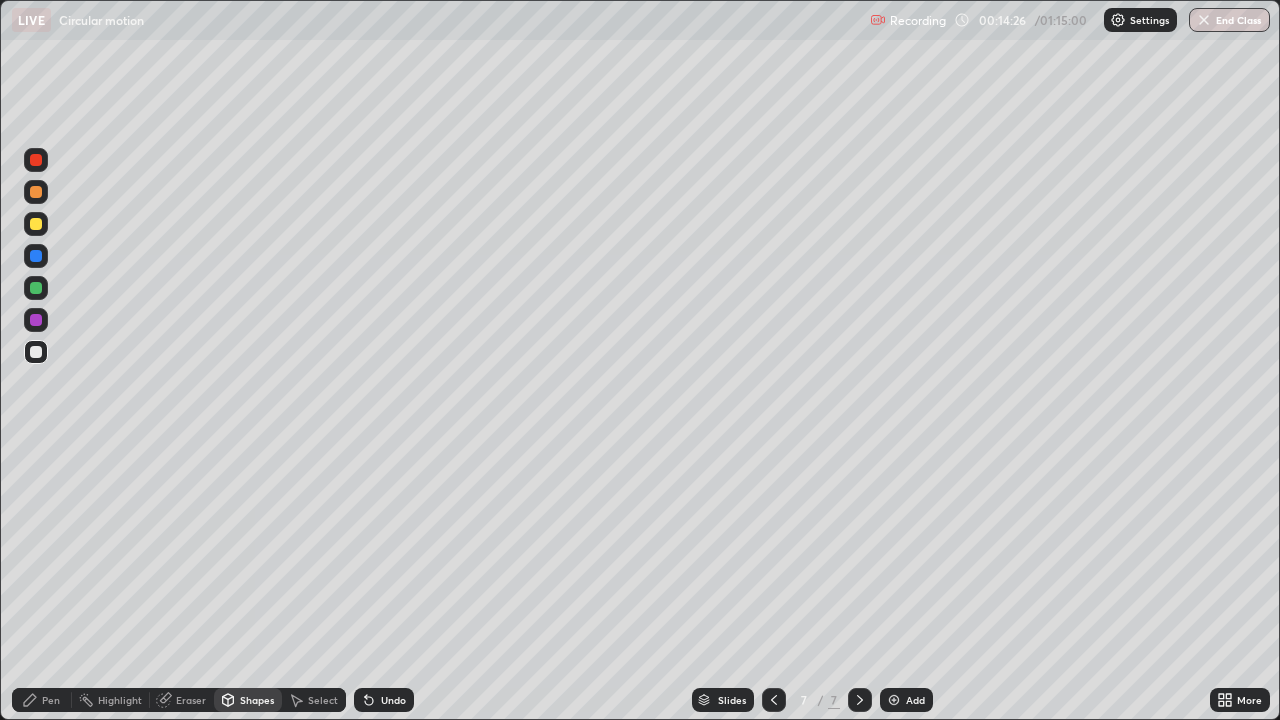 click on "Pen" at bounding box center [42, 700] 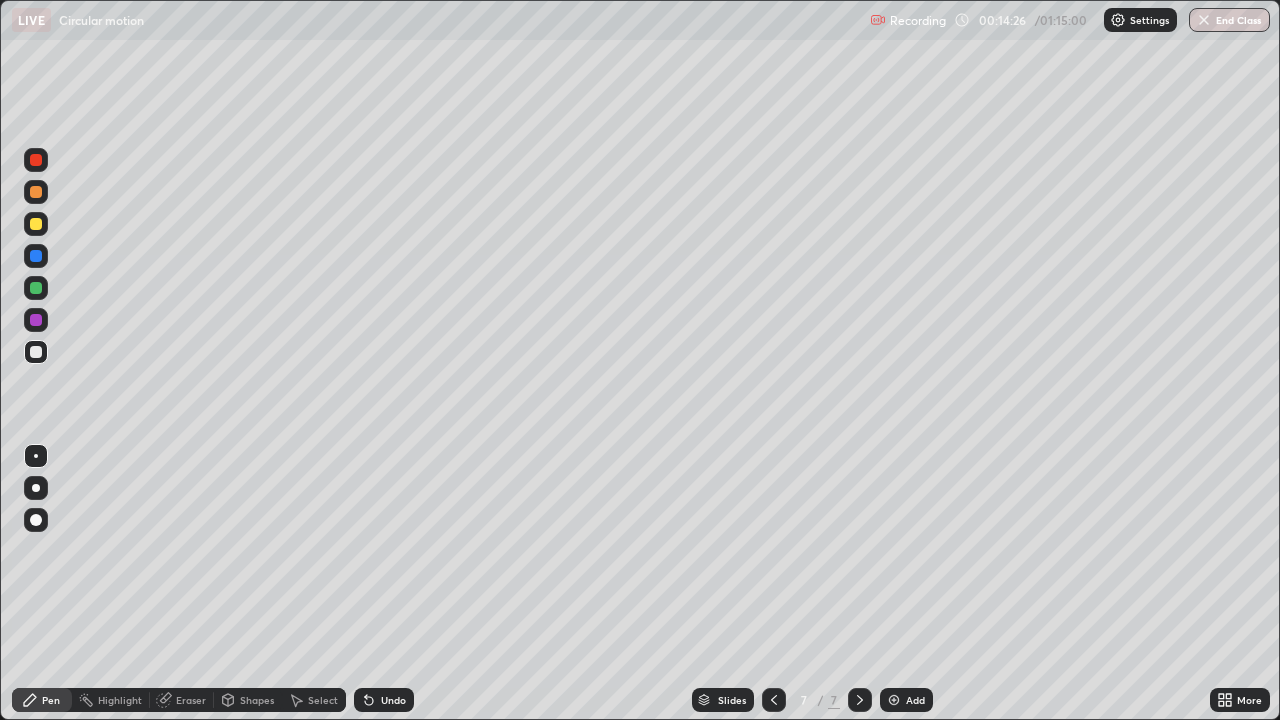 click on "Pen" at bounding box center (51, 700) 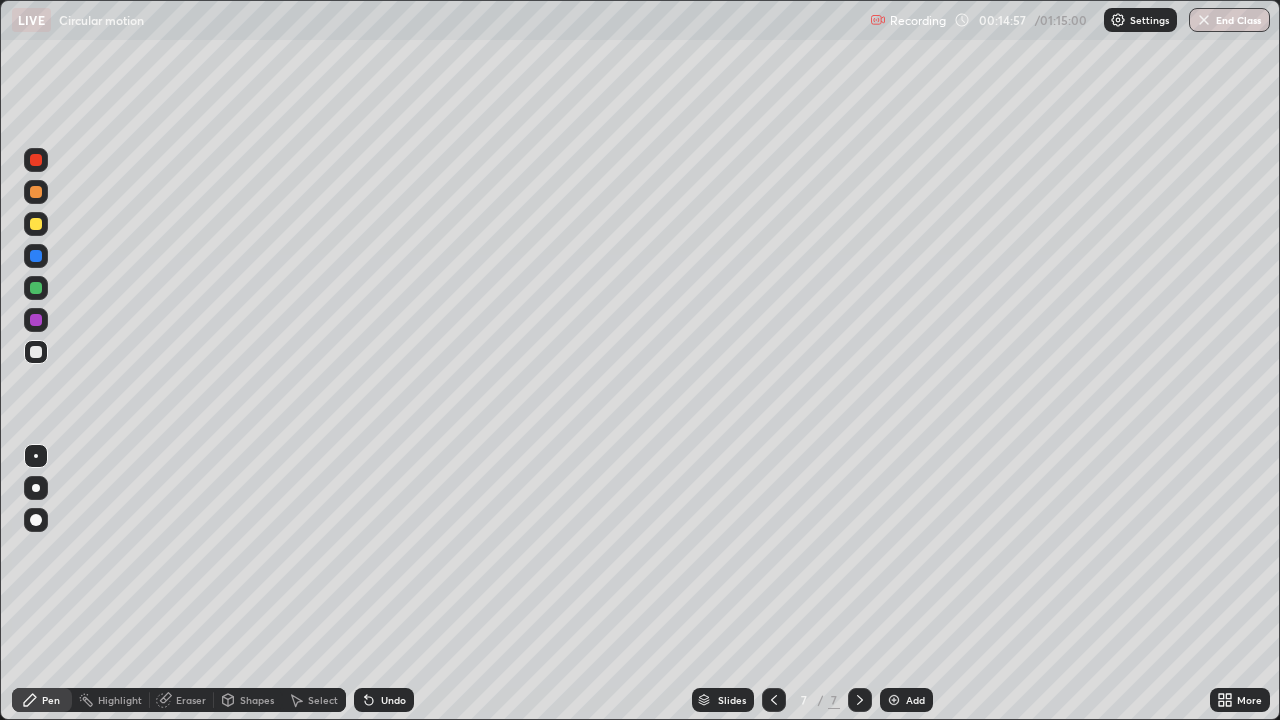click on "Shapes" at bounding box center [257, 700] 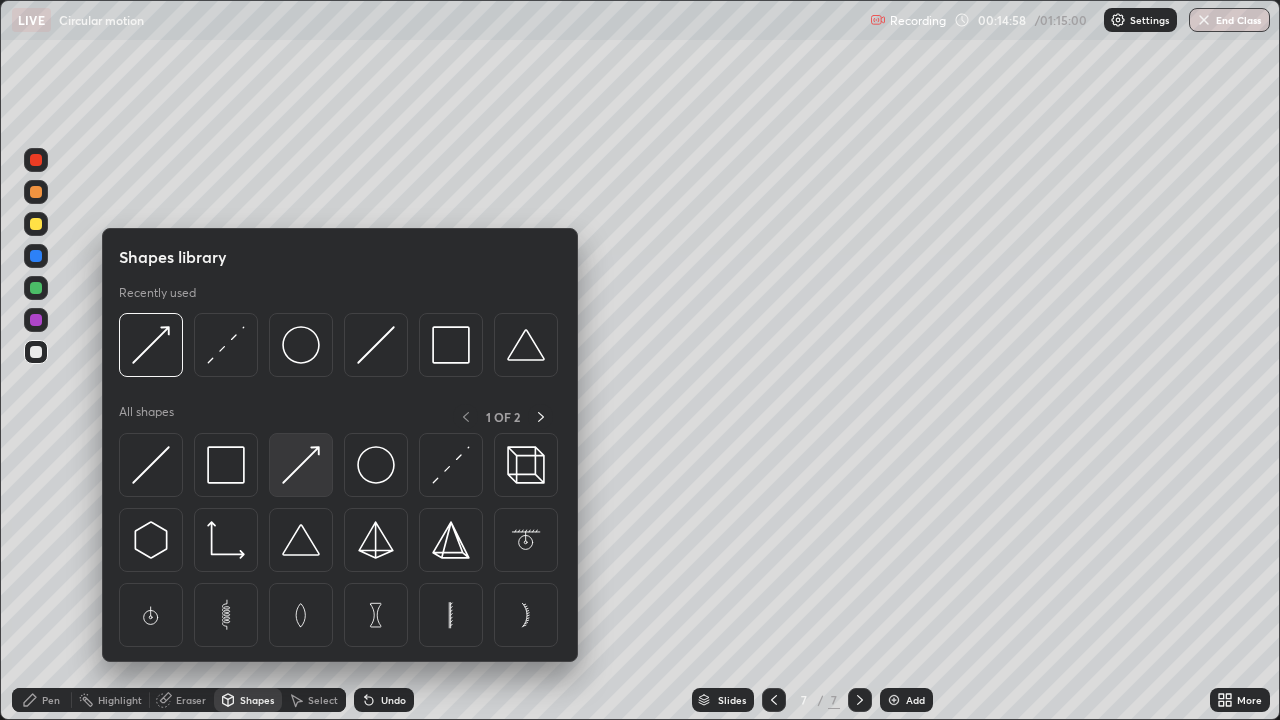 click at bounding box center (301, 465) 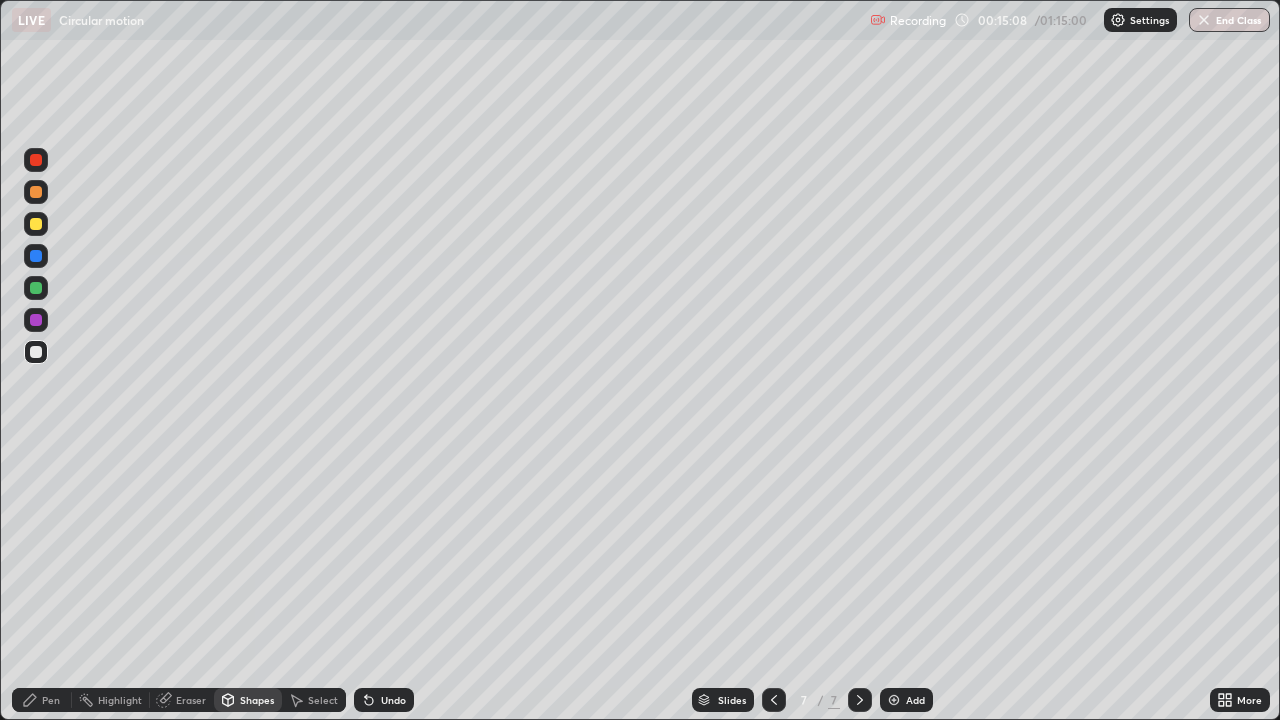 click on "Pen" at bounding box center [51, 700] 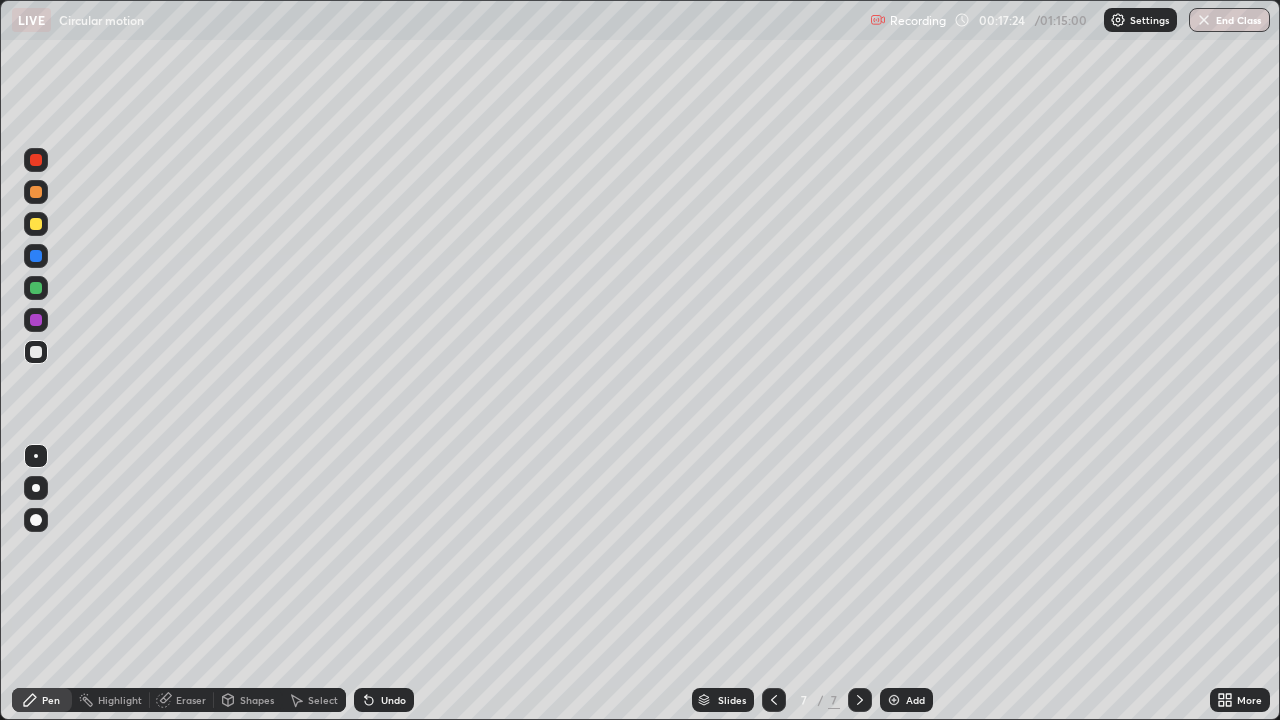 click at bounding box center (894, 700) 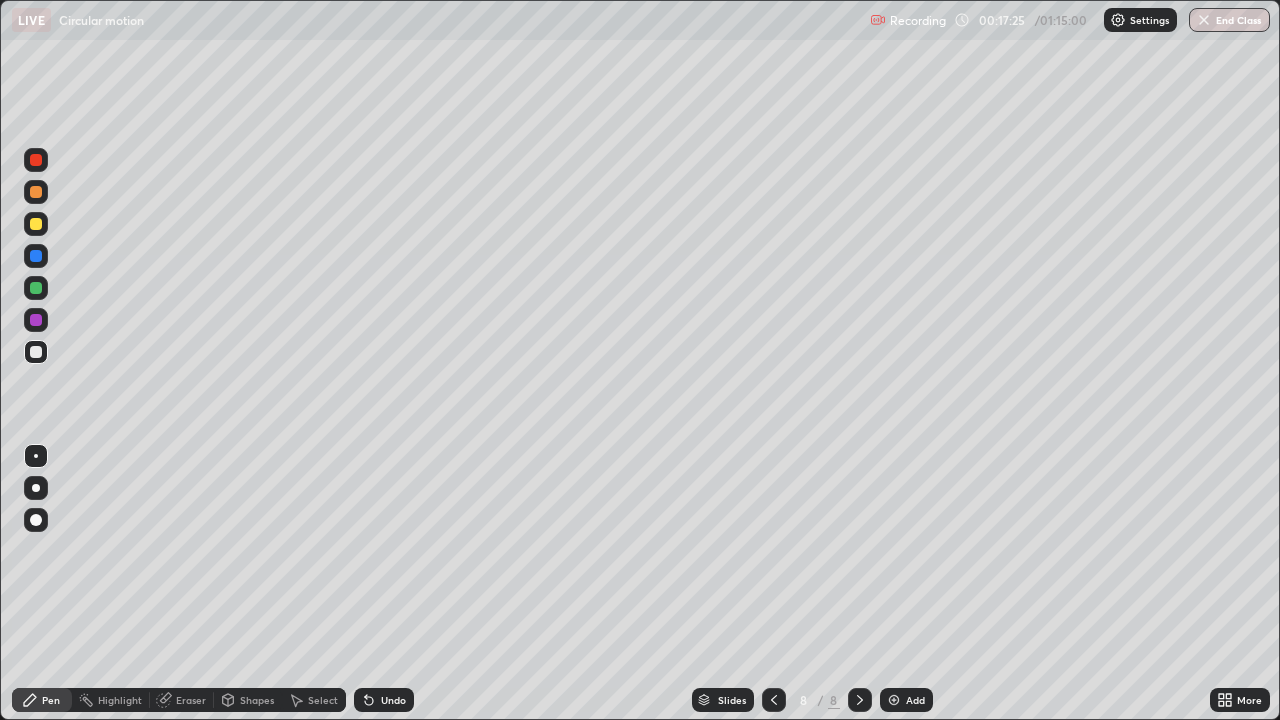 click on "Shapes" at bounding box center [257, 700] 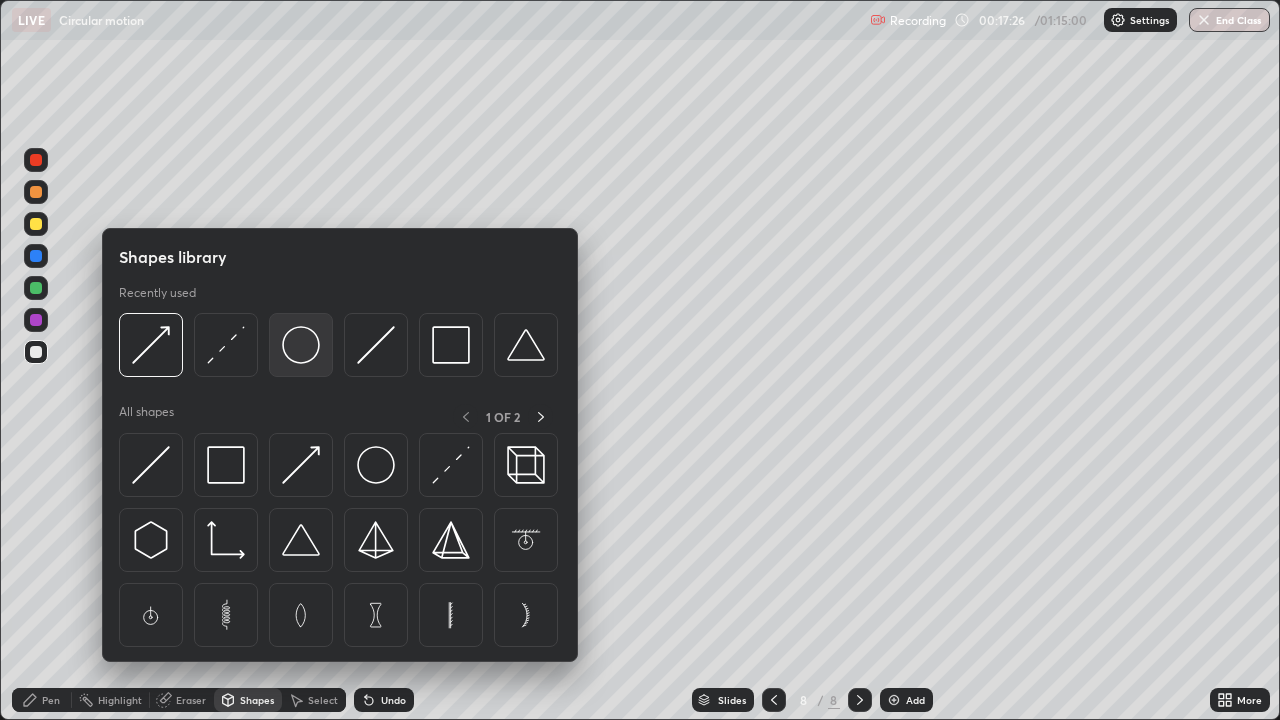 click at bounding box center [301, 345] 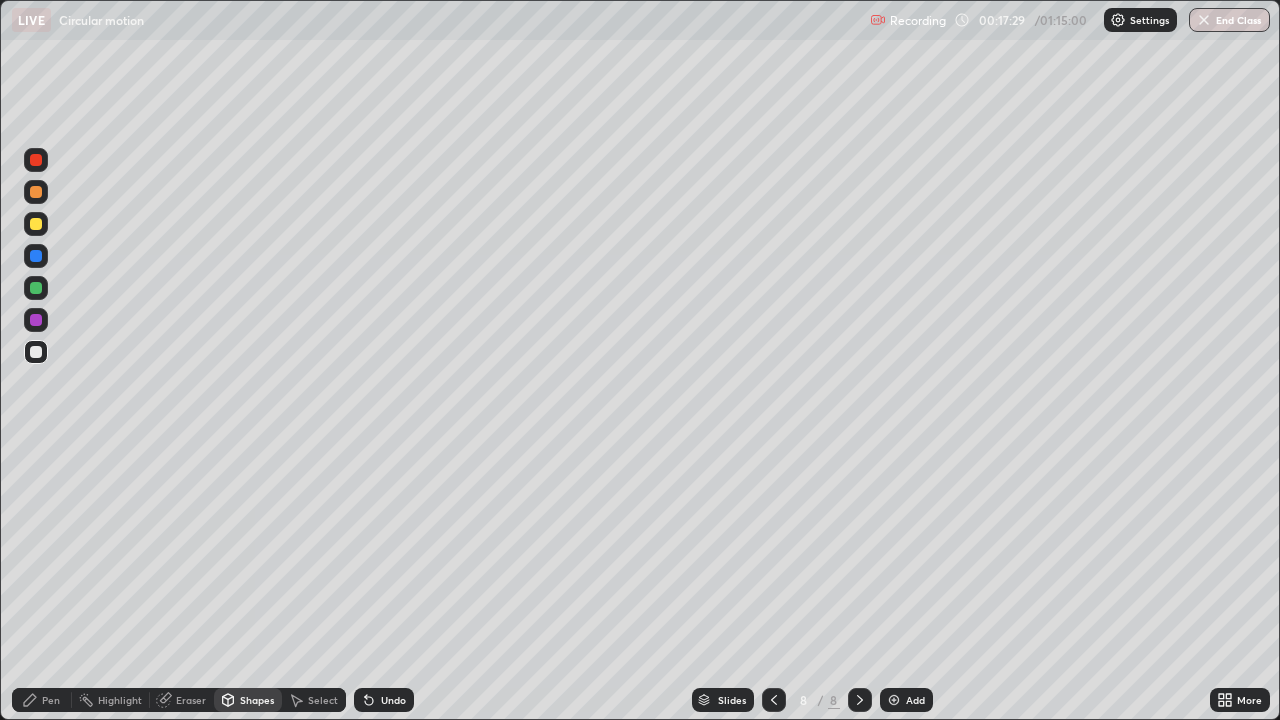 click on "Shapes" at bounding box center (248, 700) 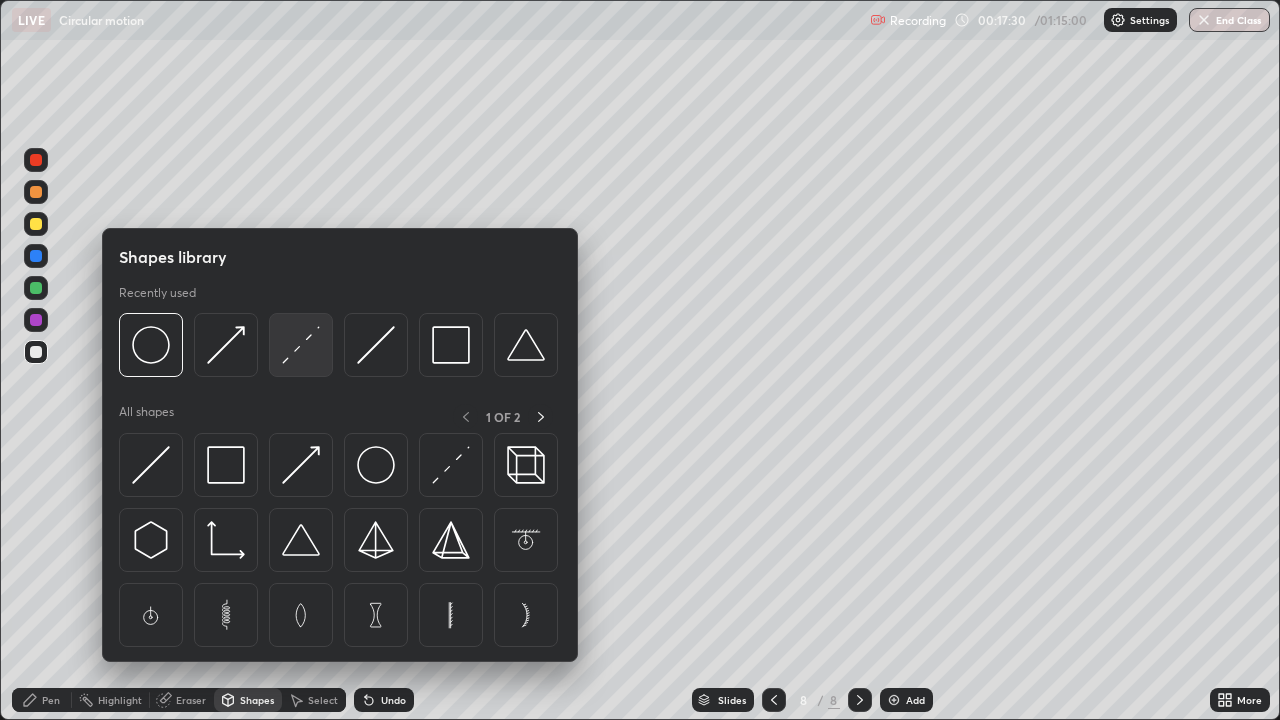 click at bounding box center [301, 345] 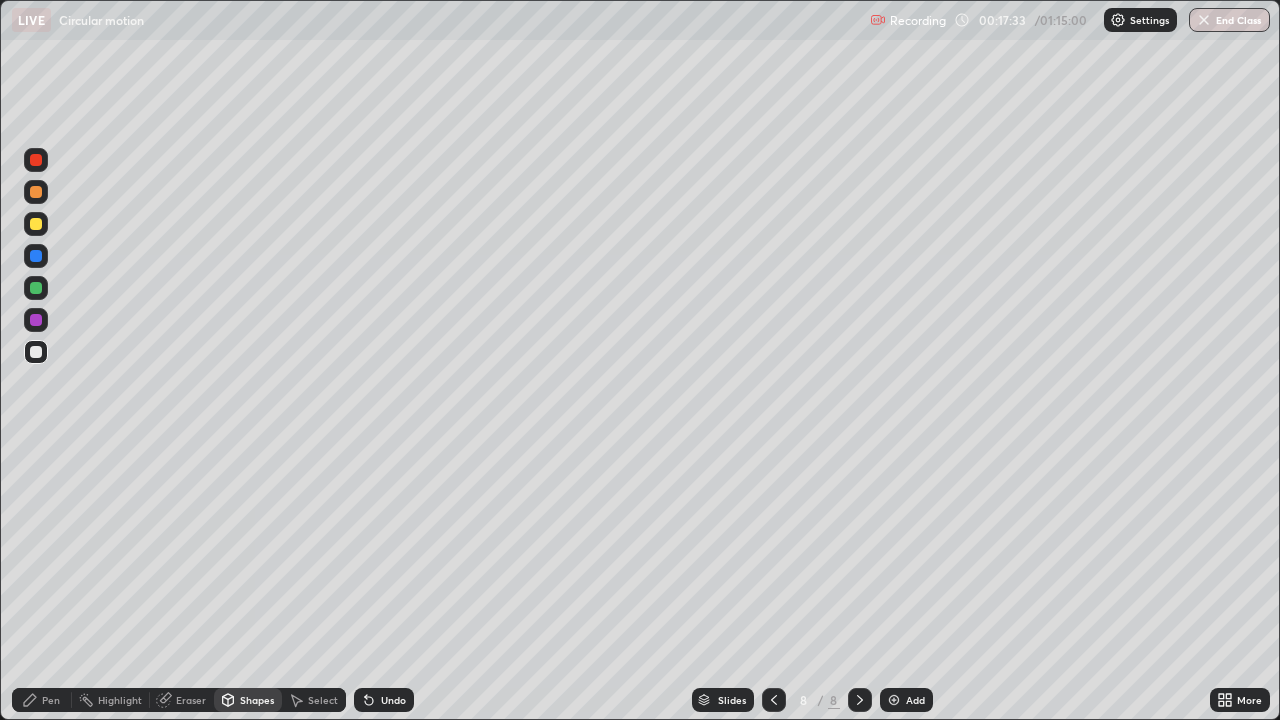 click on "Pen" at bounding box center (51, 700) 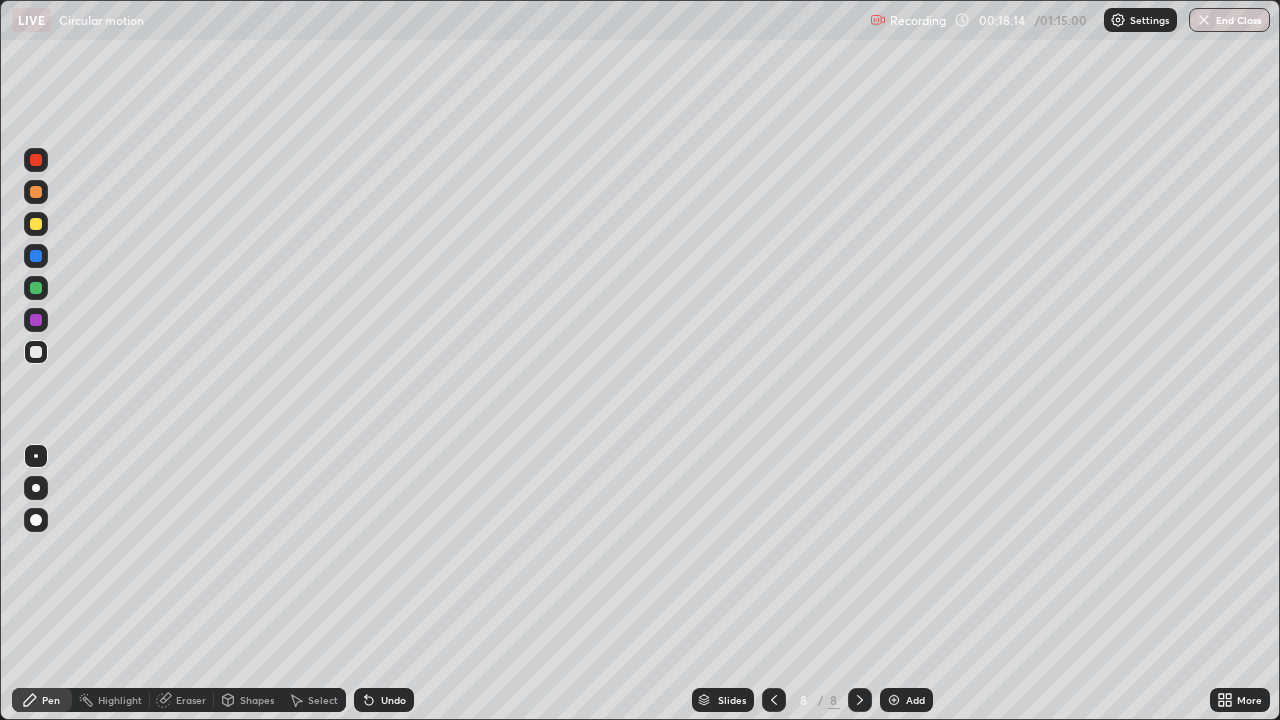 click 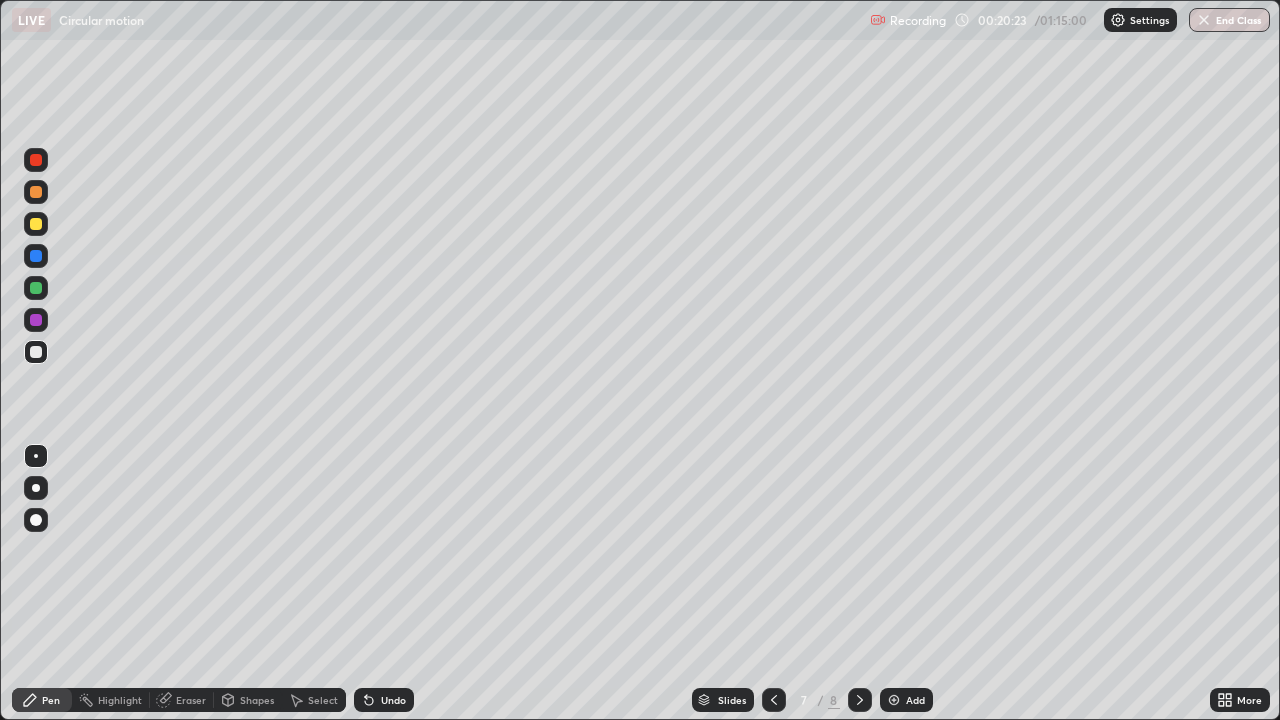 click on "Eraser" at bounding box center [191, 700] 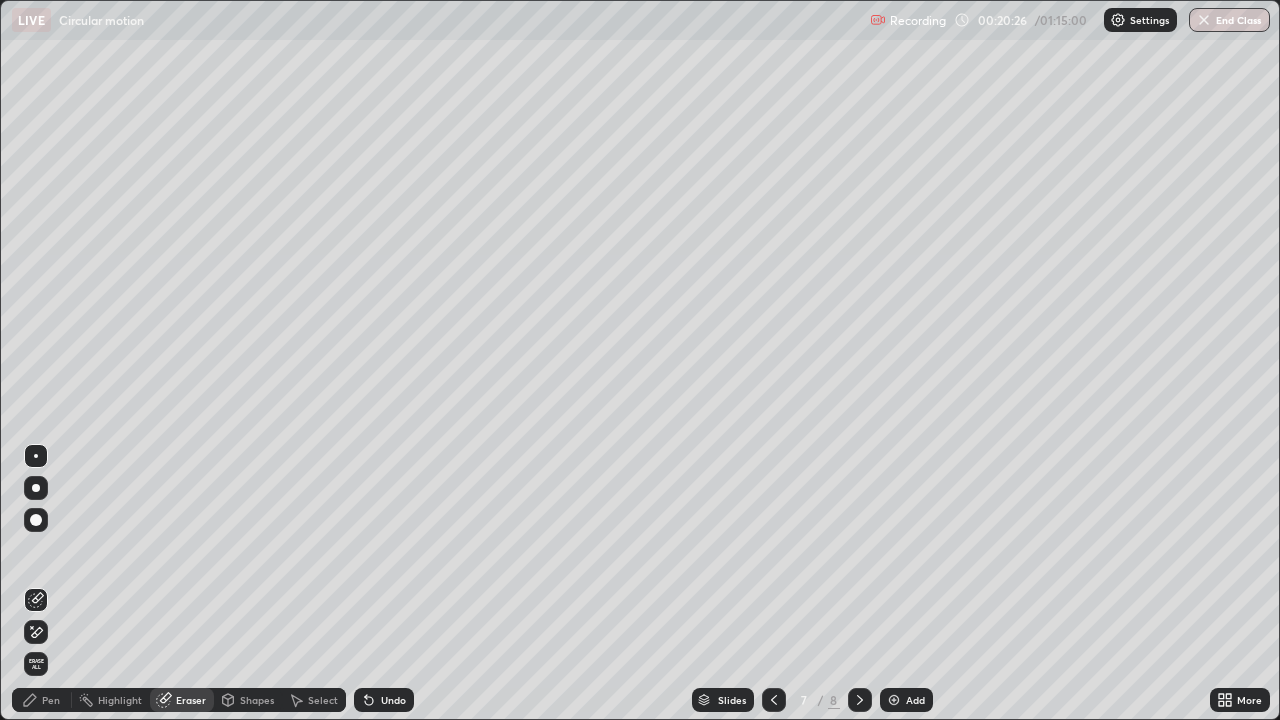 click on "Pen" at bounding box center (51, 700) 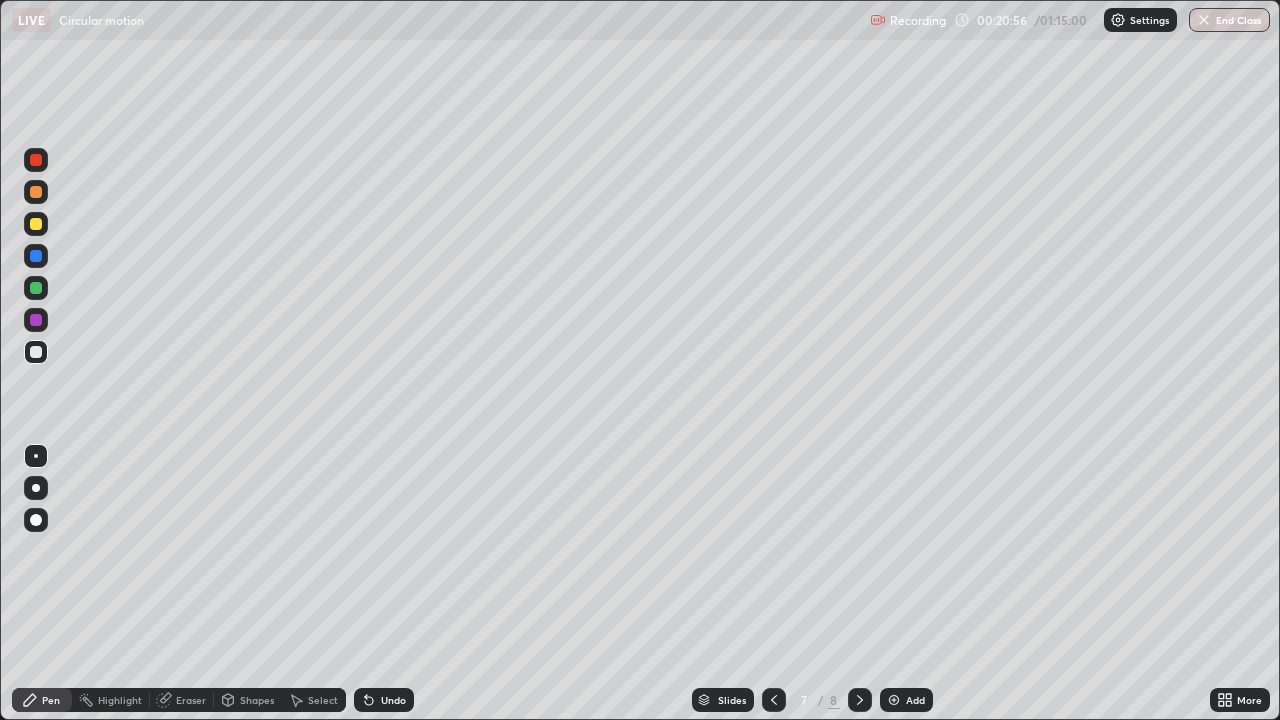 click 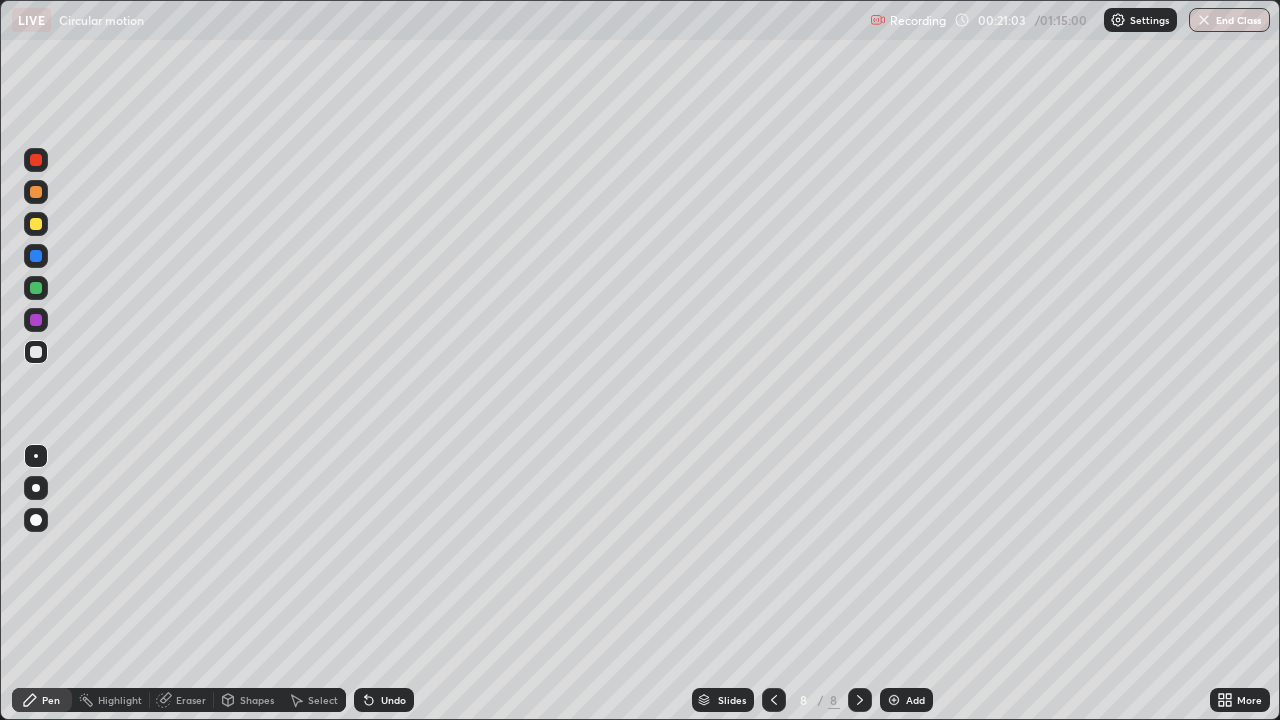 click 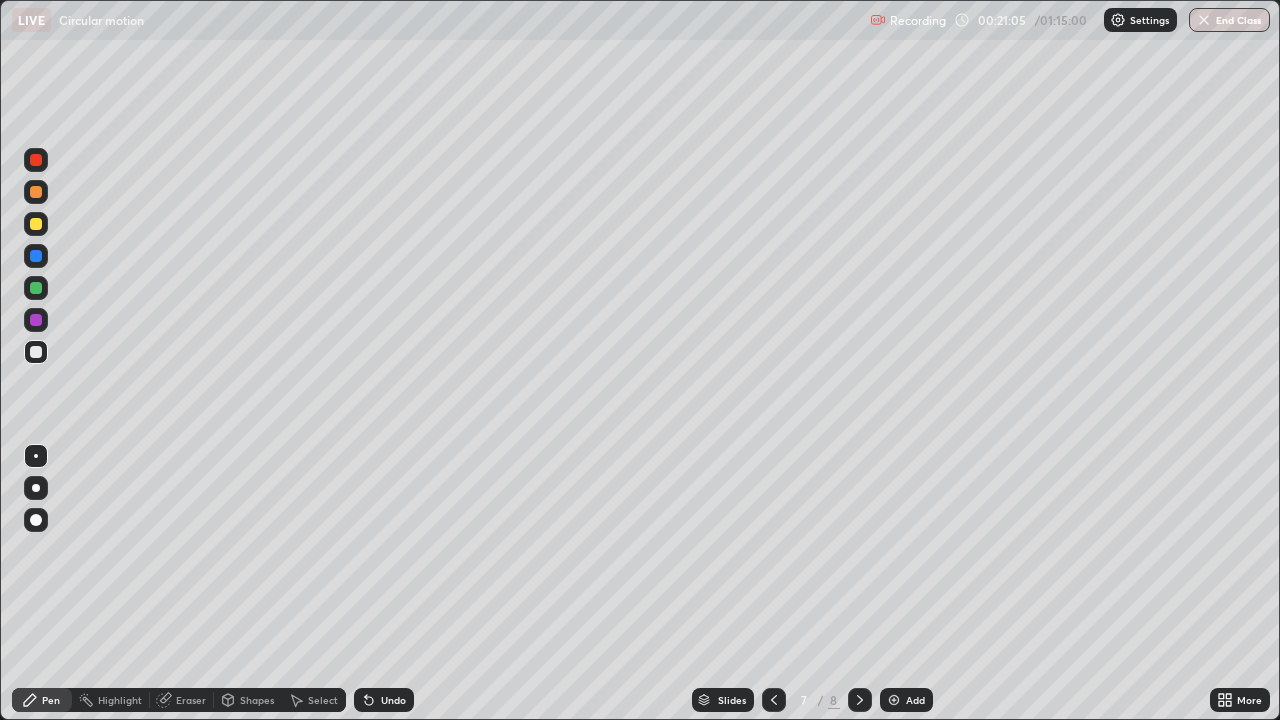 click on "Shapes" at bounding box center (257, 700) 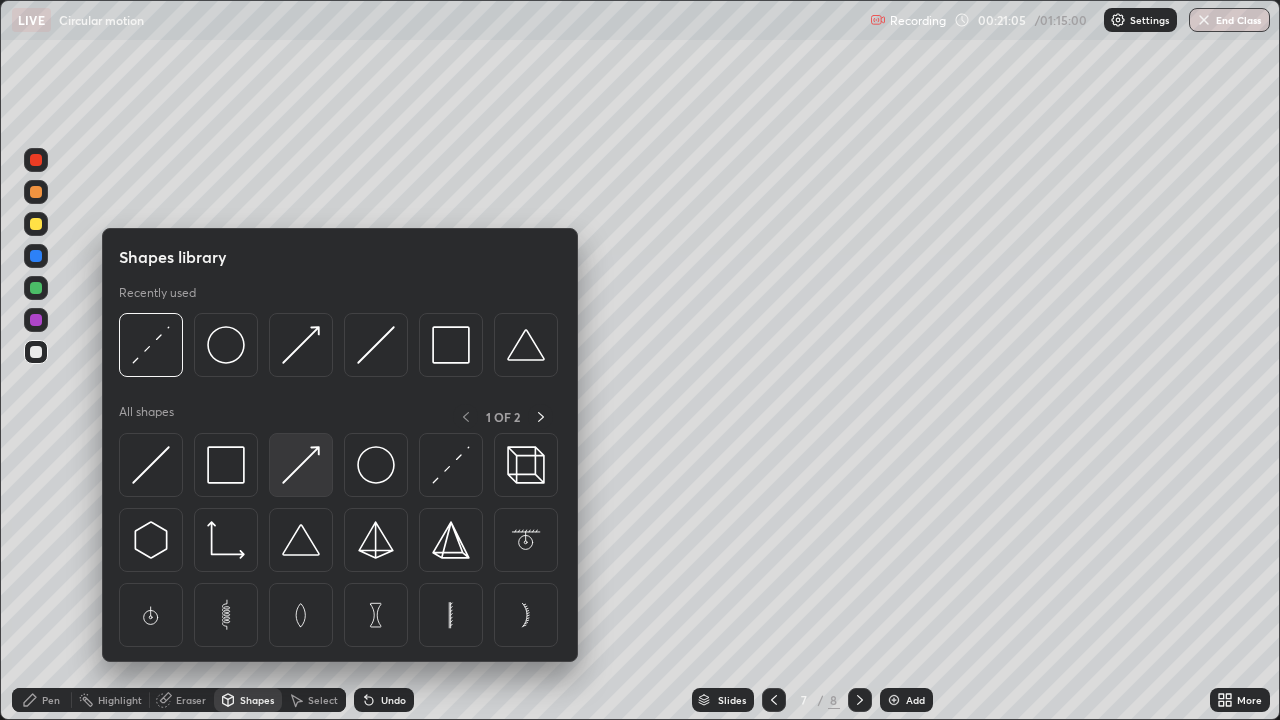 click at bounding box center [301, 465] 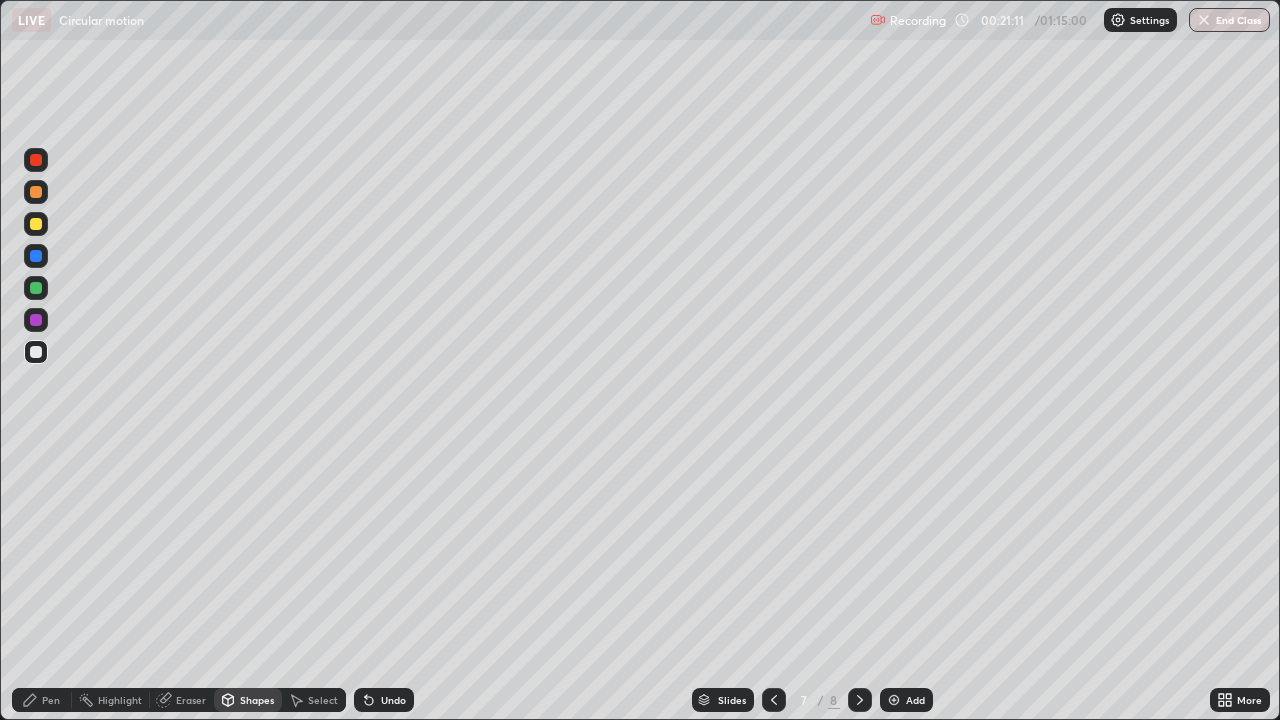 click at bounding box center (36, 288) 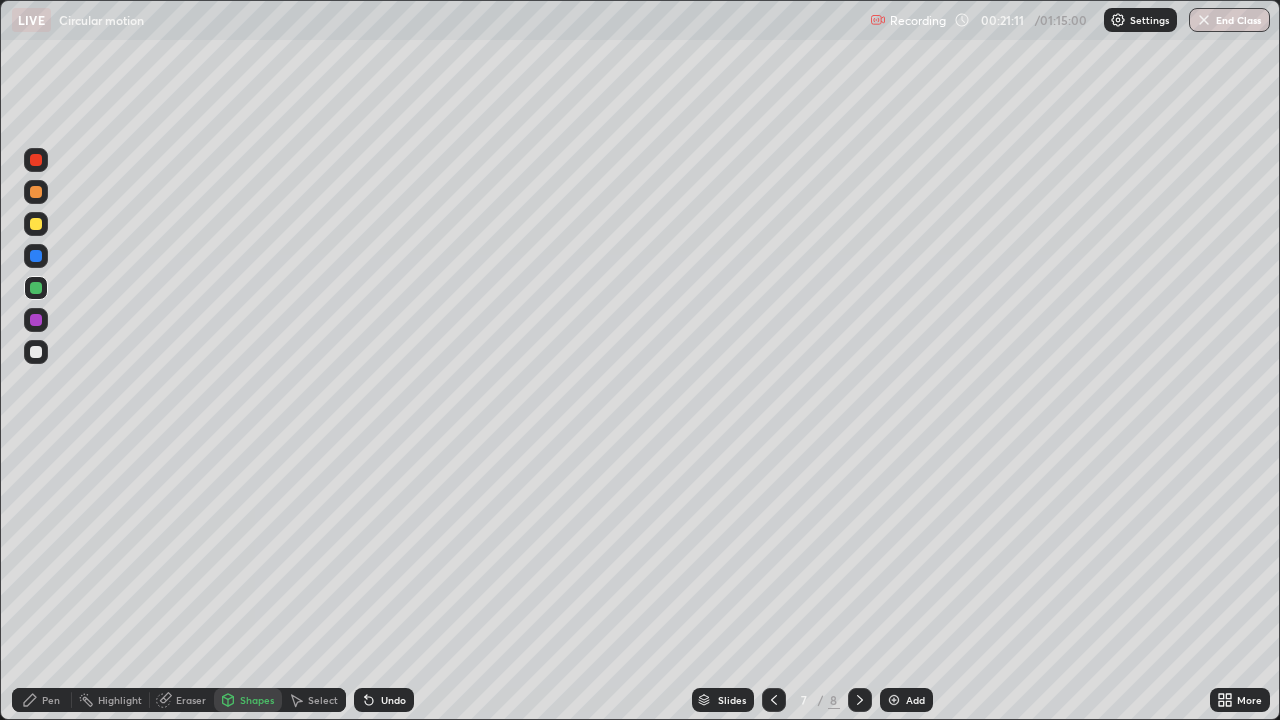 click at bounding box center (36, 224) 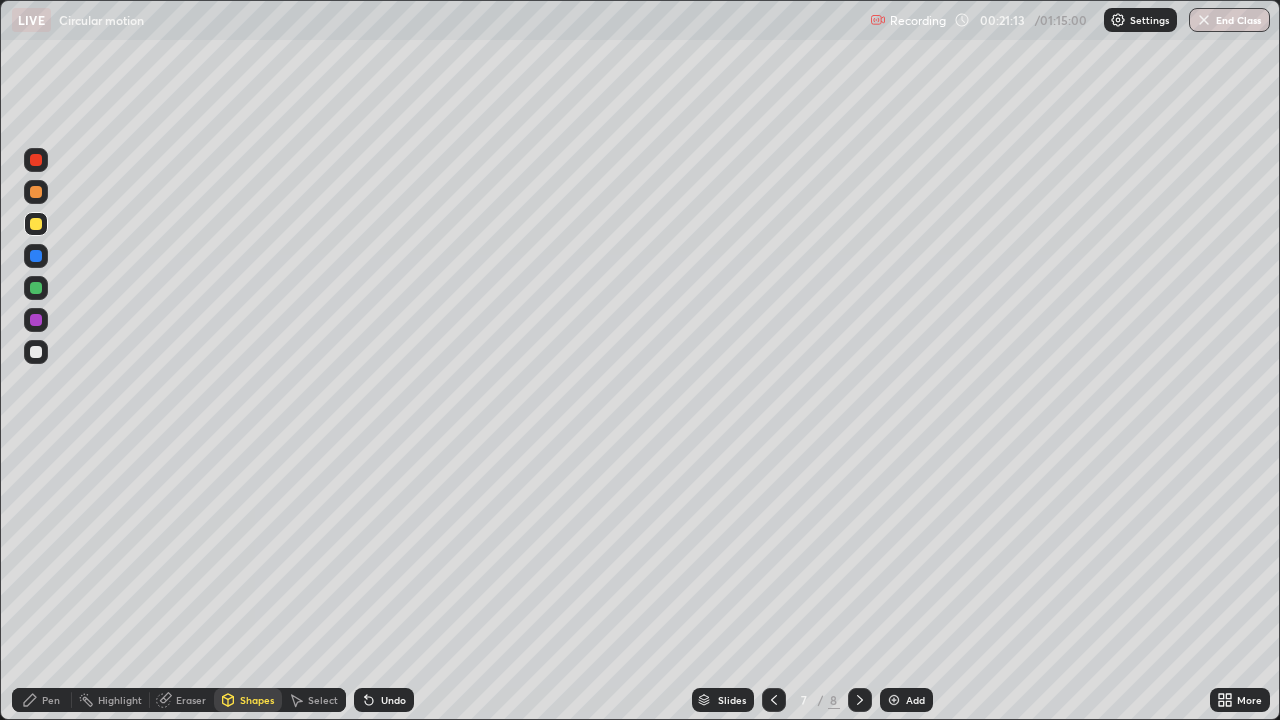 click on "Shapes" at bounding box center (248, 700) 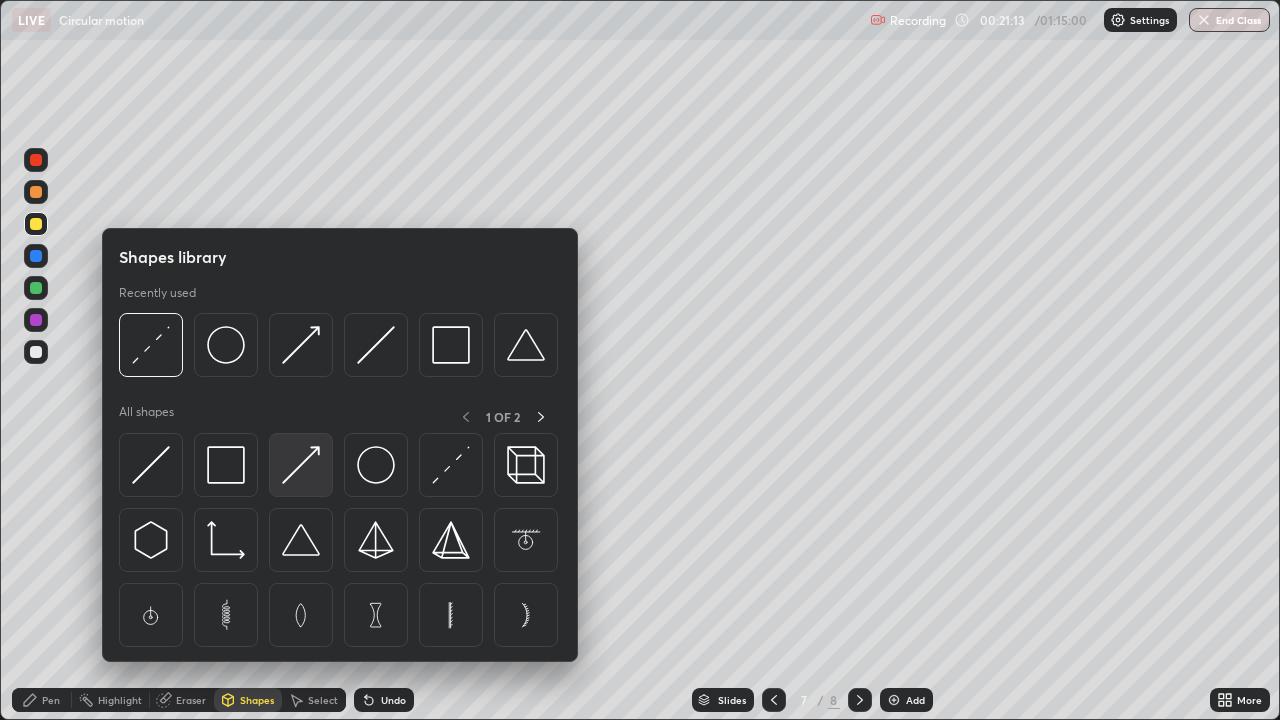 click at bounding box center (301, 465) 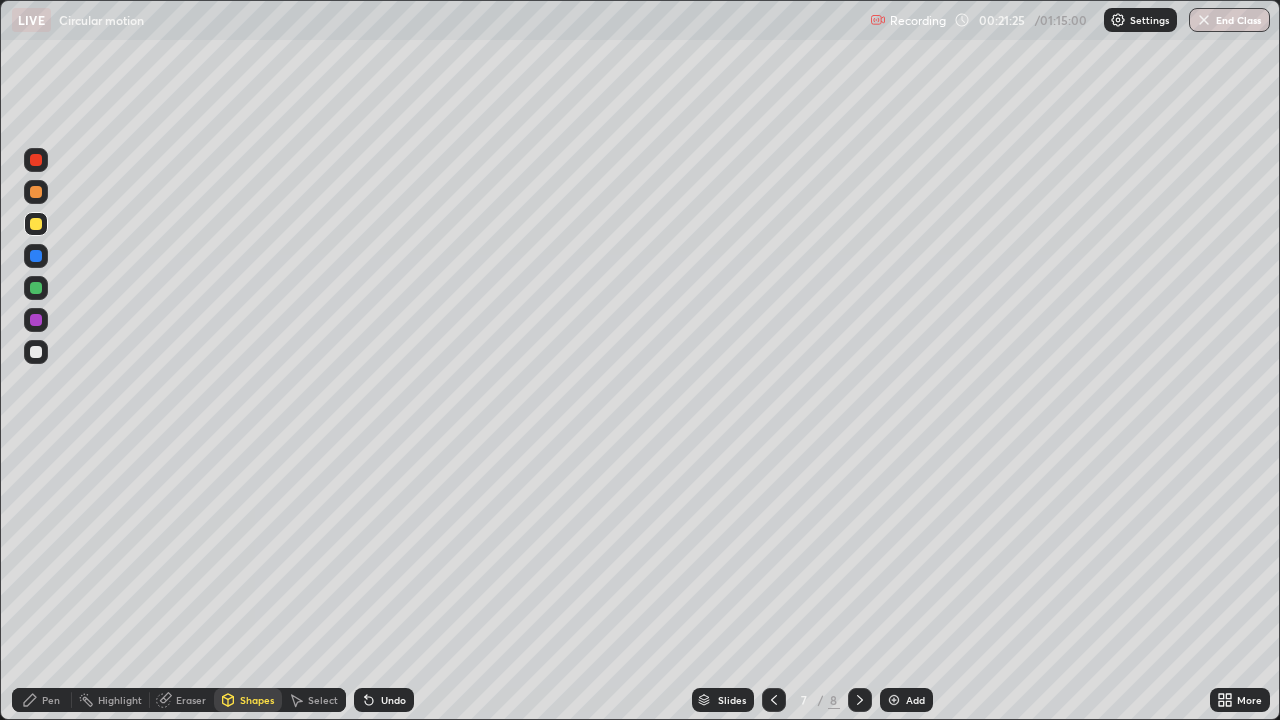 click on "Pen" at bounding box center (42, 700) 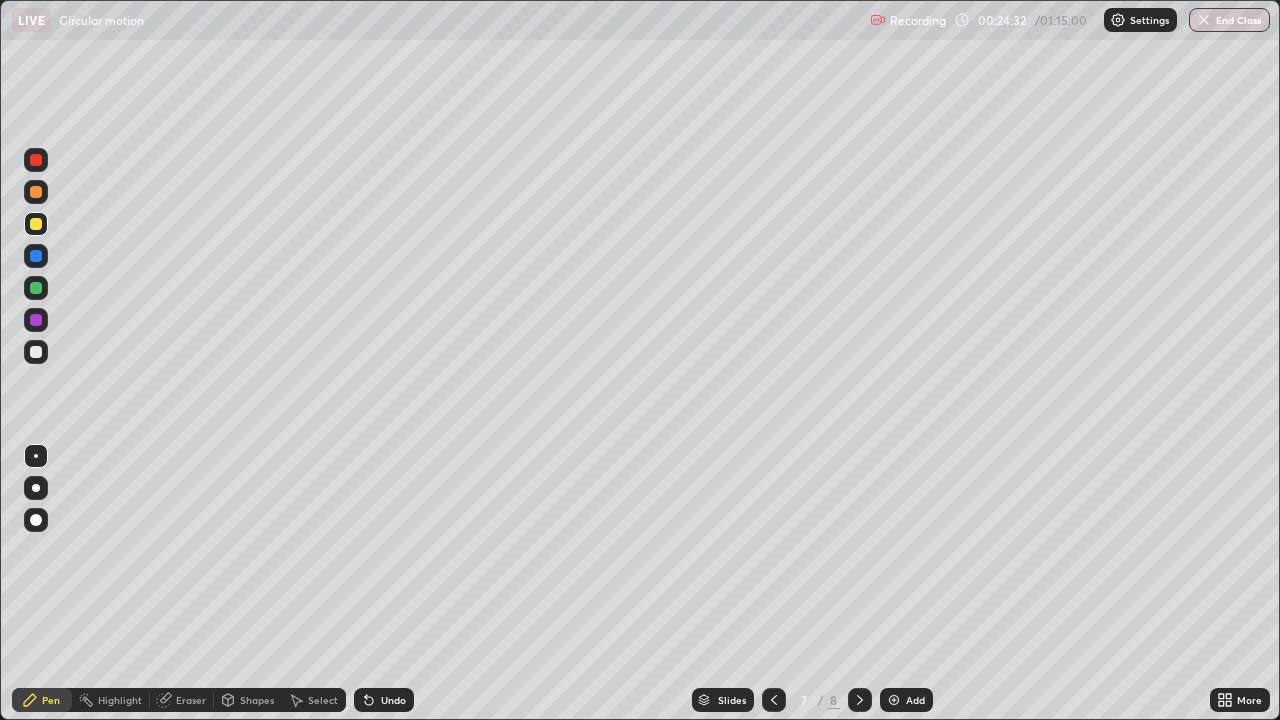 click at bounding box center (860, 700) 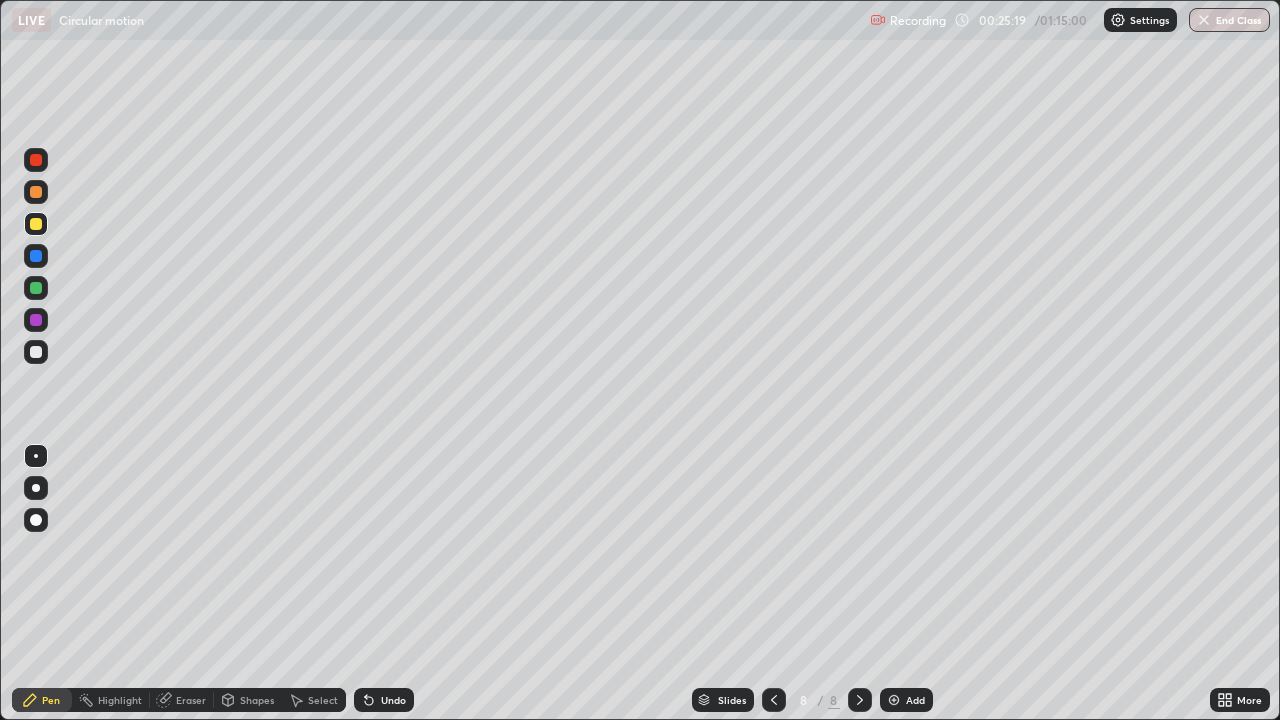 click at bounding box center (774, 700) 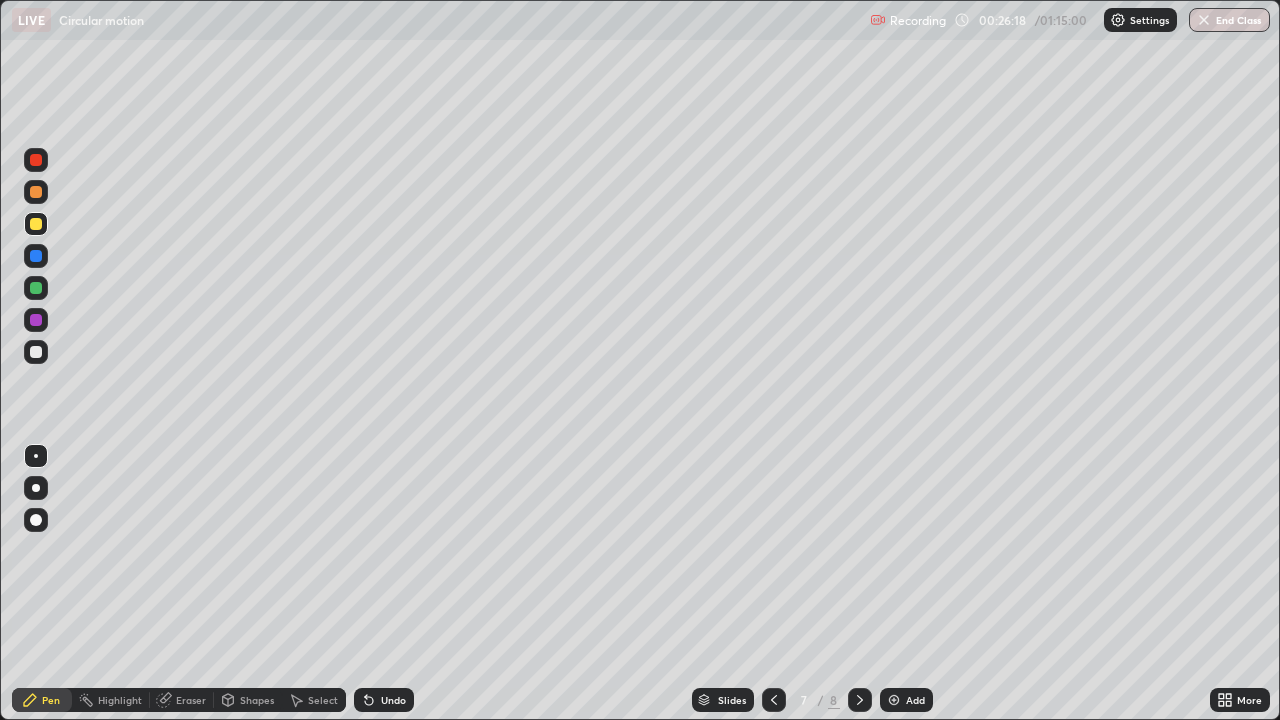 click on "Add" at bounding box center [906, 700] 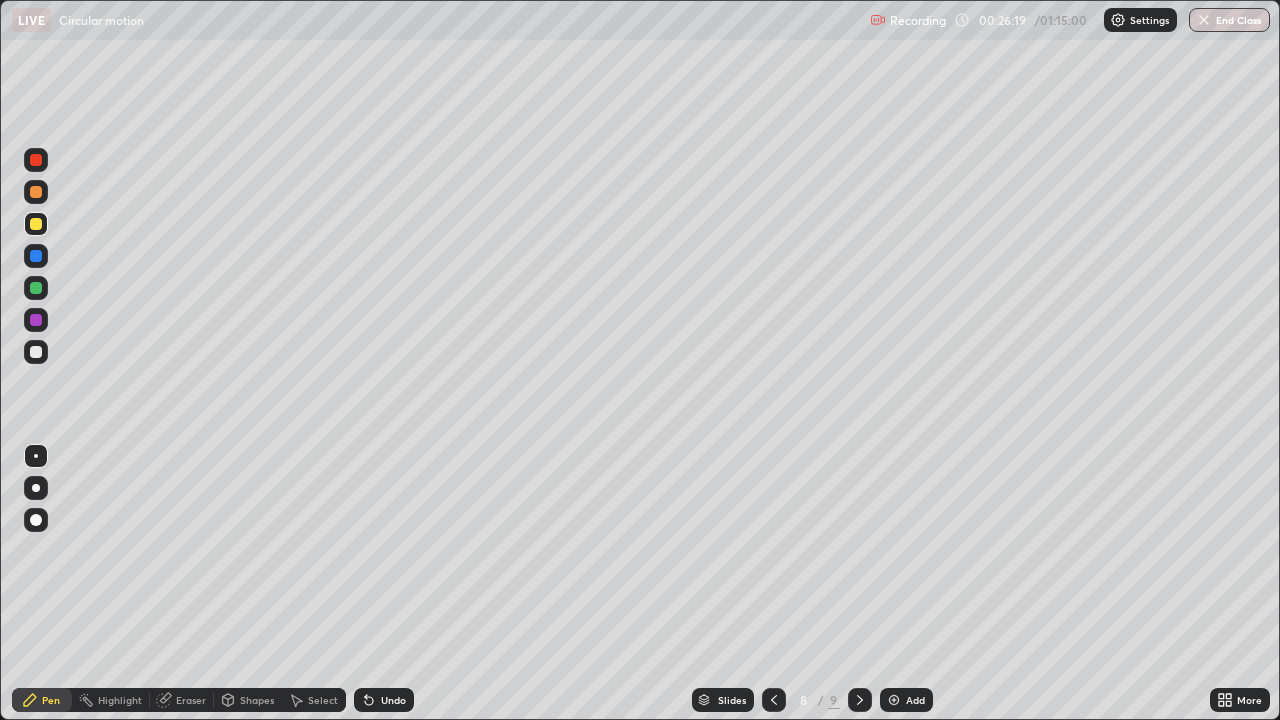 click at bounding box center [36, 352] 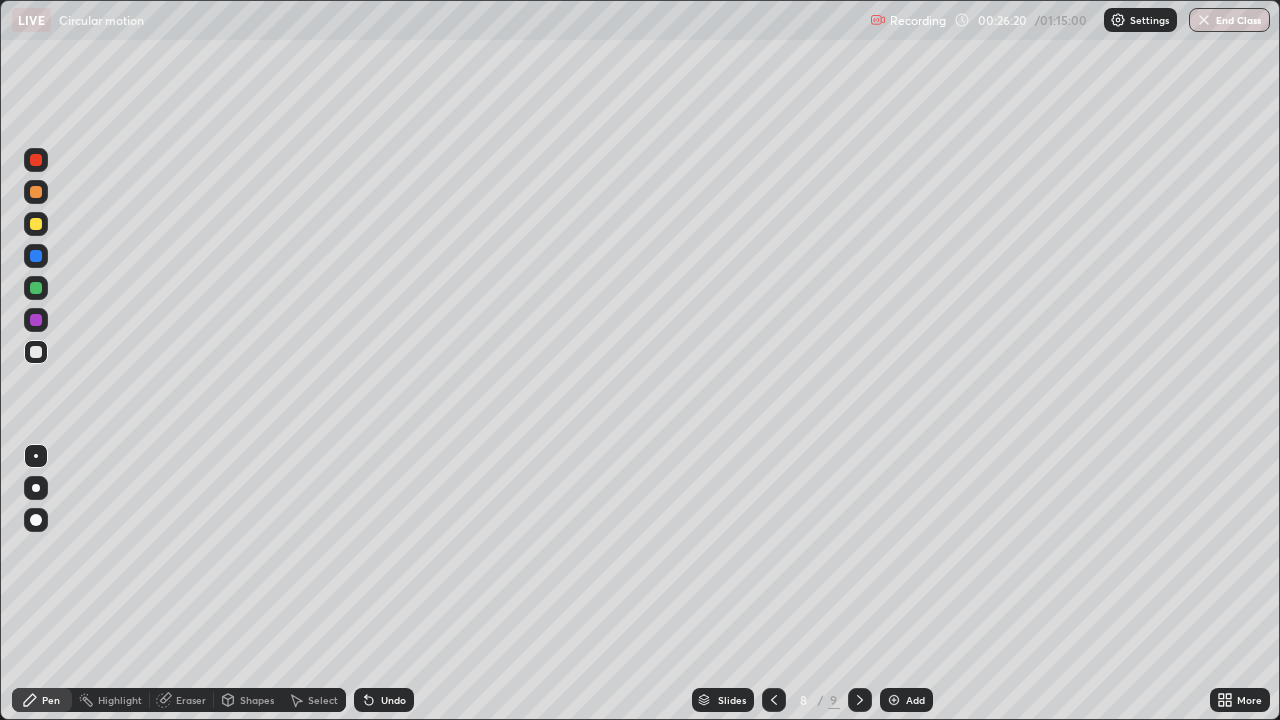 click on "Shapes" at bounding box center [248, 700] 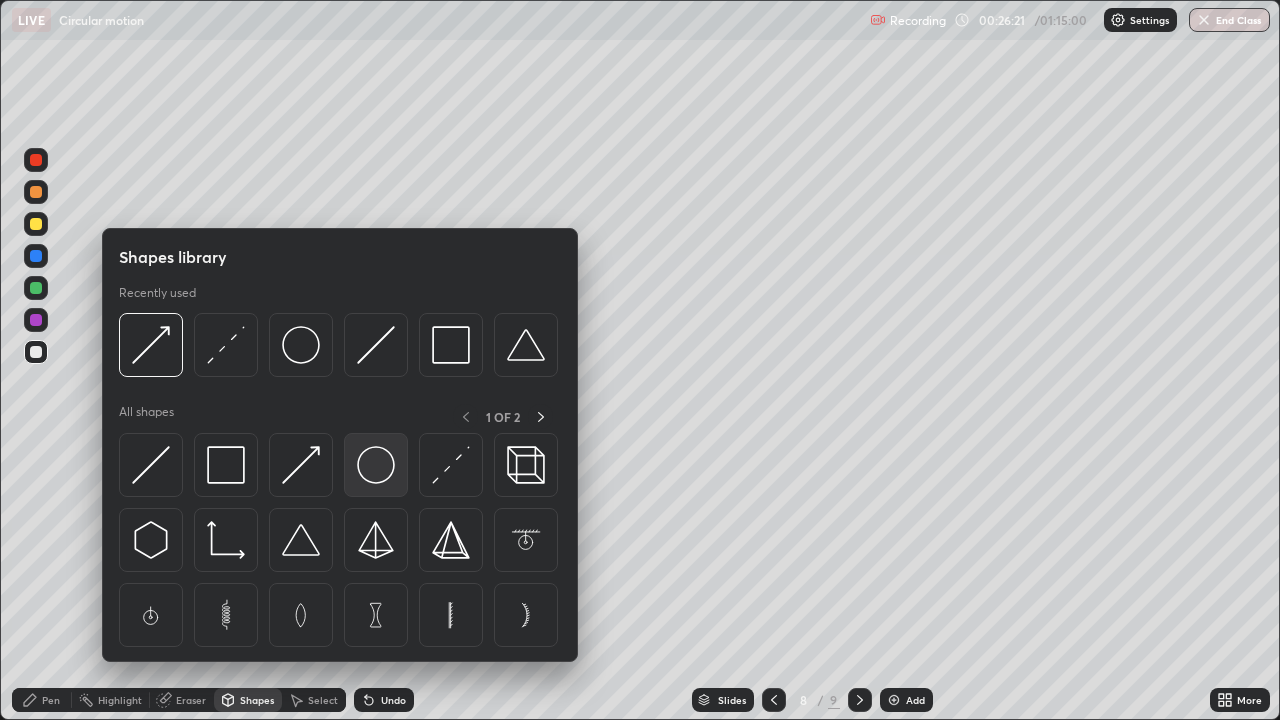 click at bounding box center [376, 465] 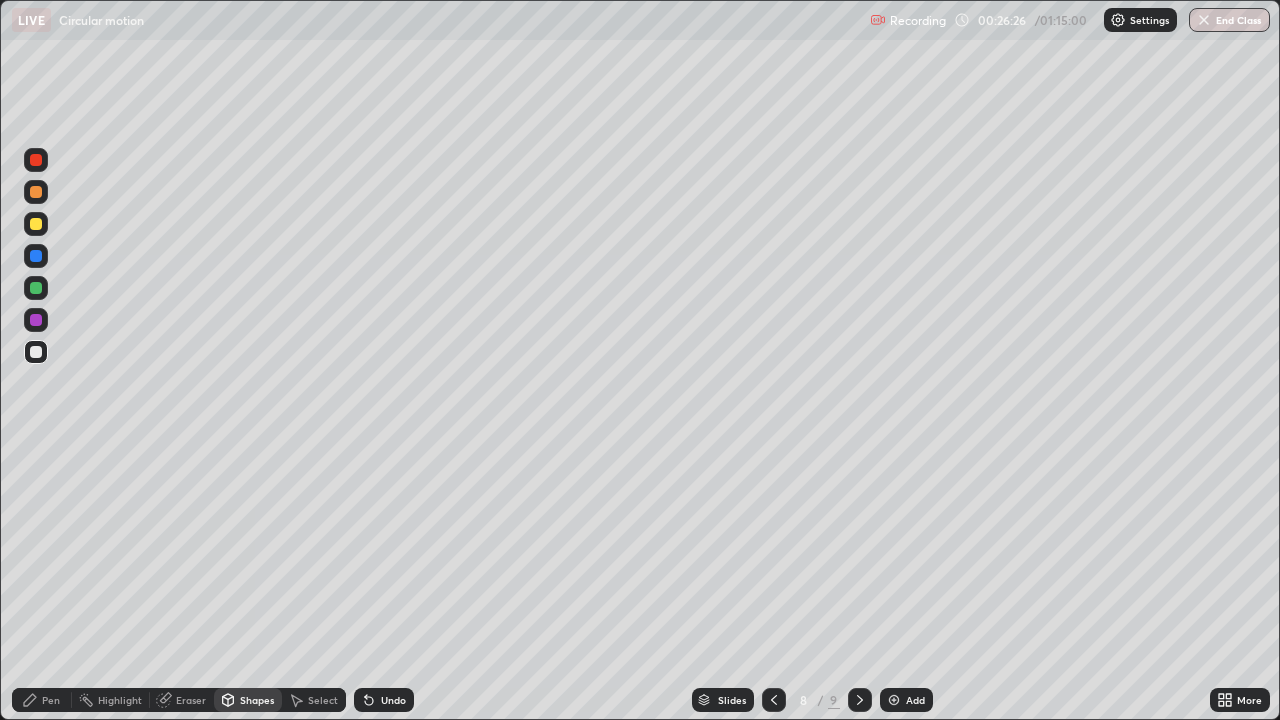 click on "Pen" at bounding box center [42, 700] 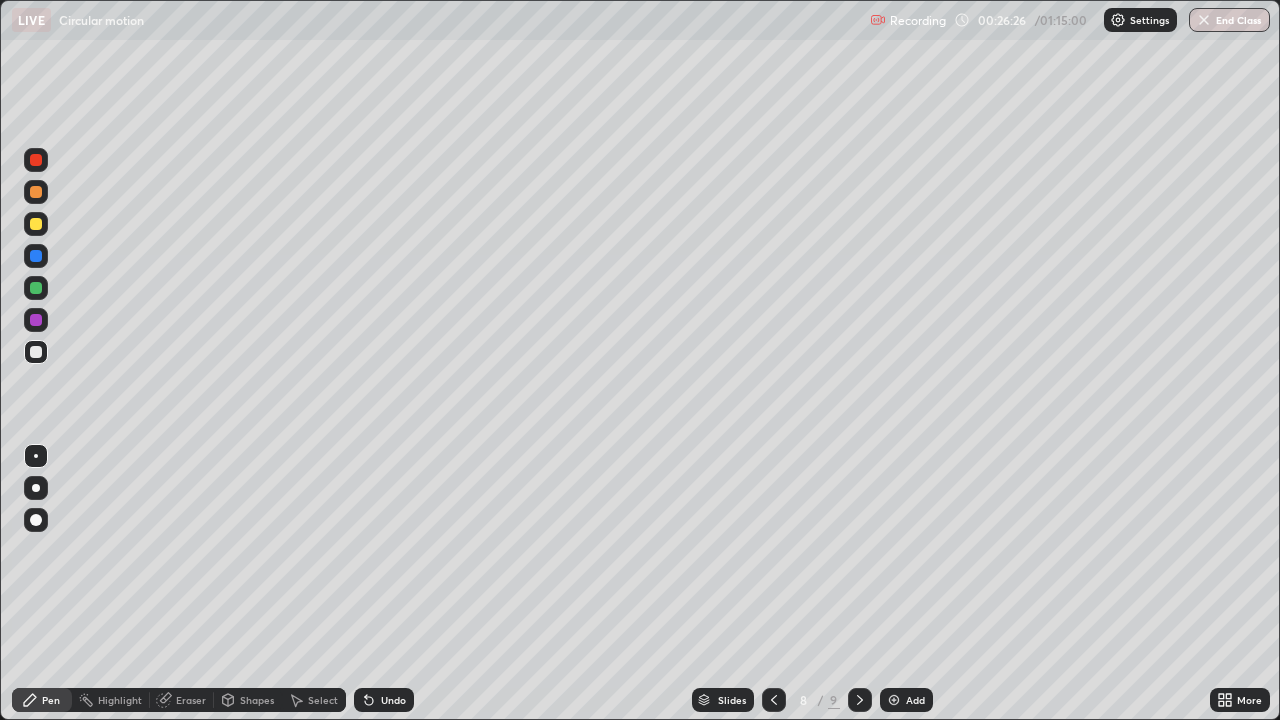 click on "Shapes" at bounding box center (248, 700) 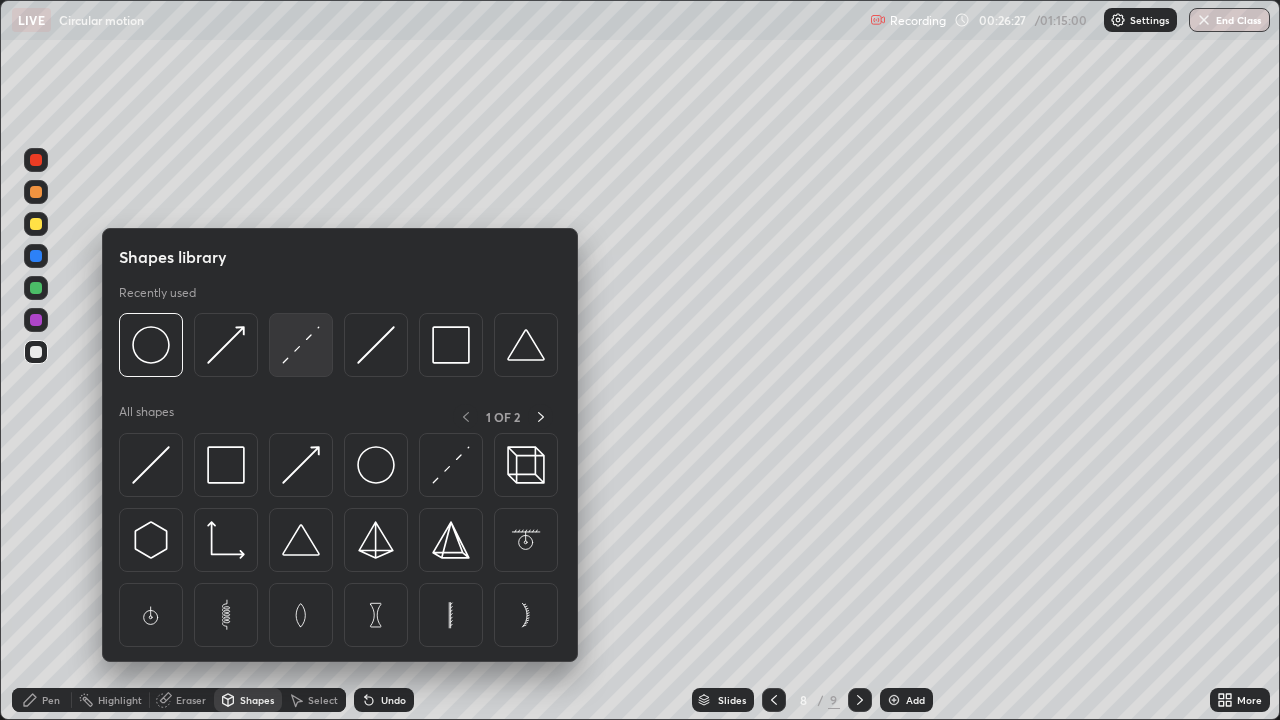 click at bounding box center [301, 345] 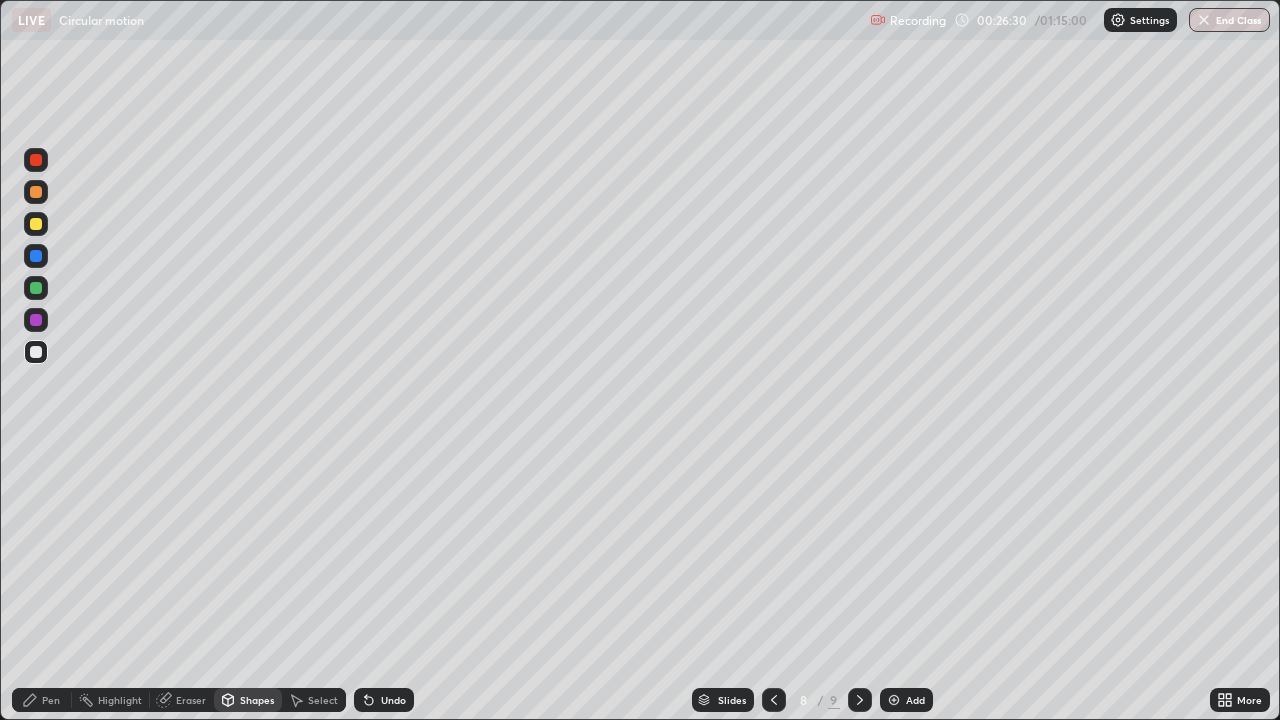 click on "Pen" at bounding box center (51, 700) 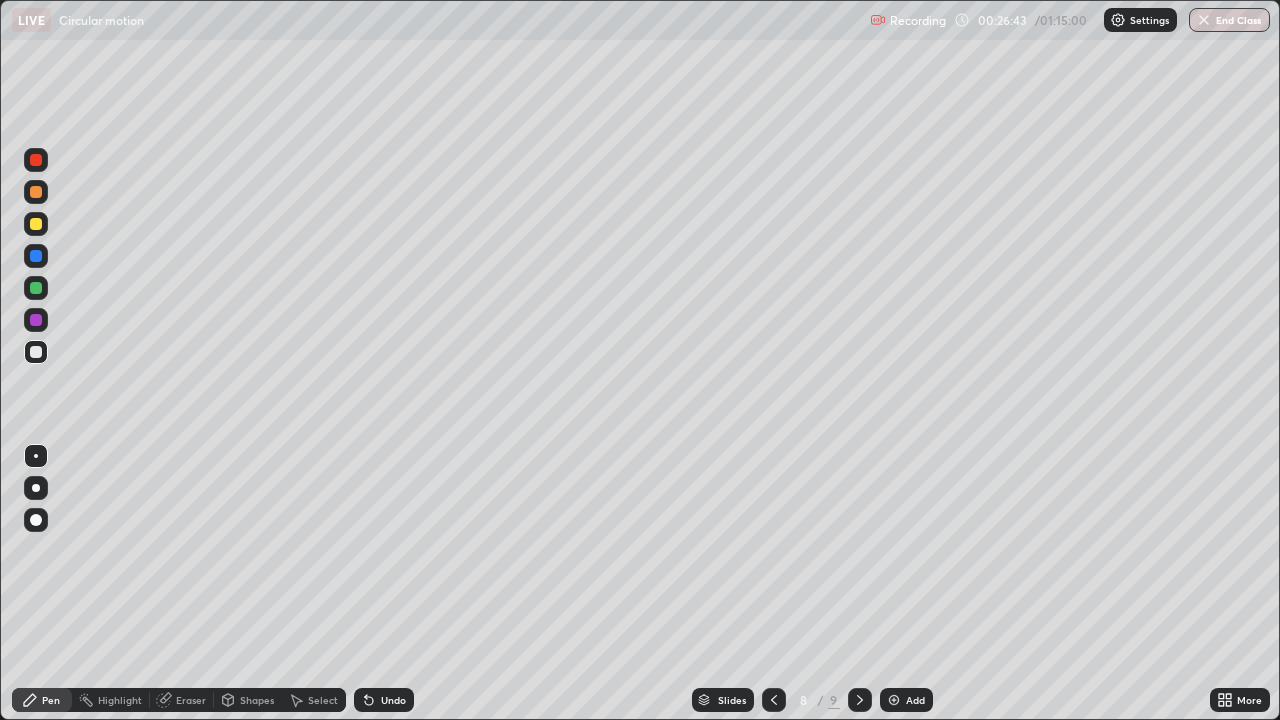 click on "Shapes" at bounding box center [257, 700] 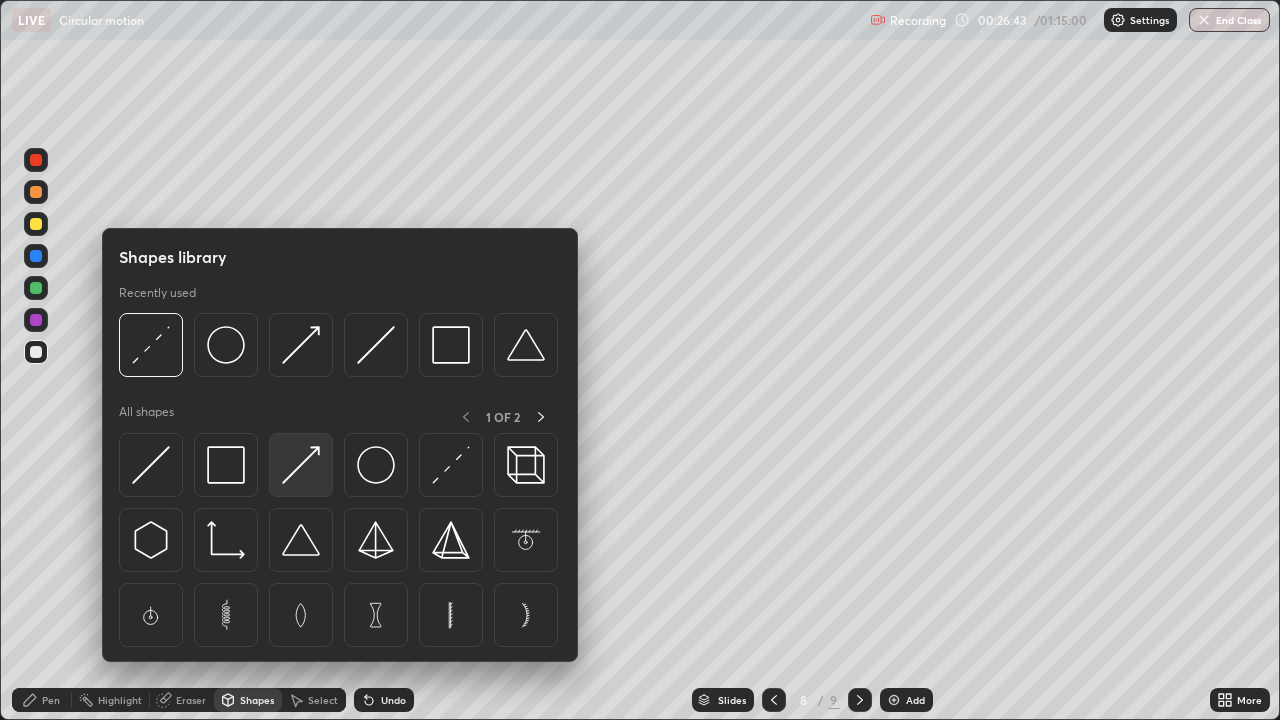 click at bounding box center (301, 465) 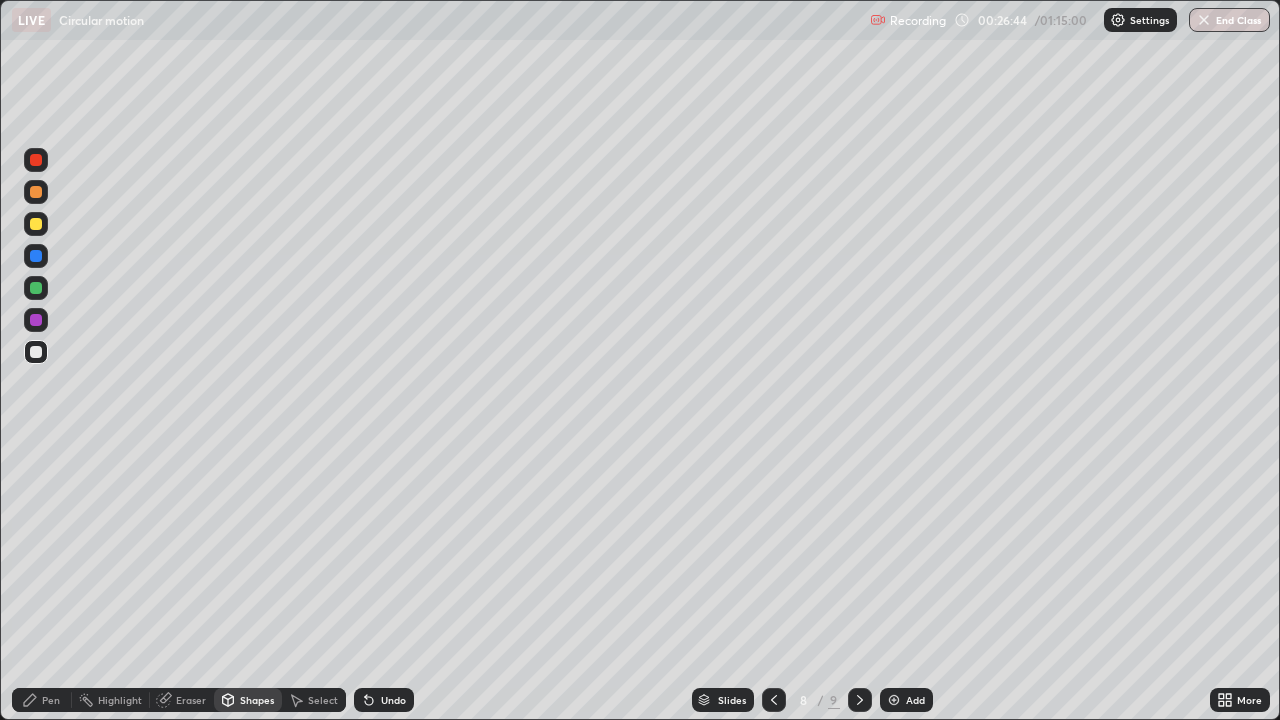 click at bounding box center [36, 224] 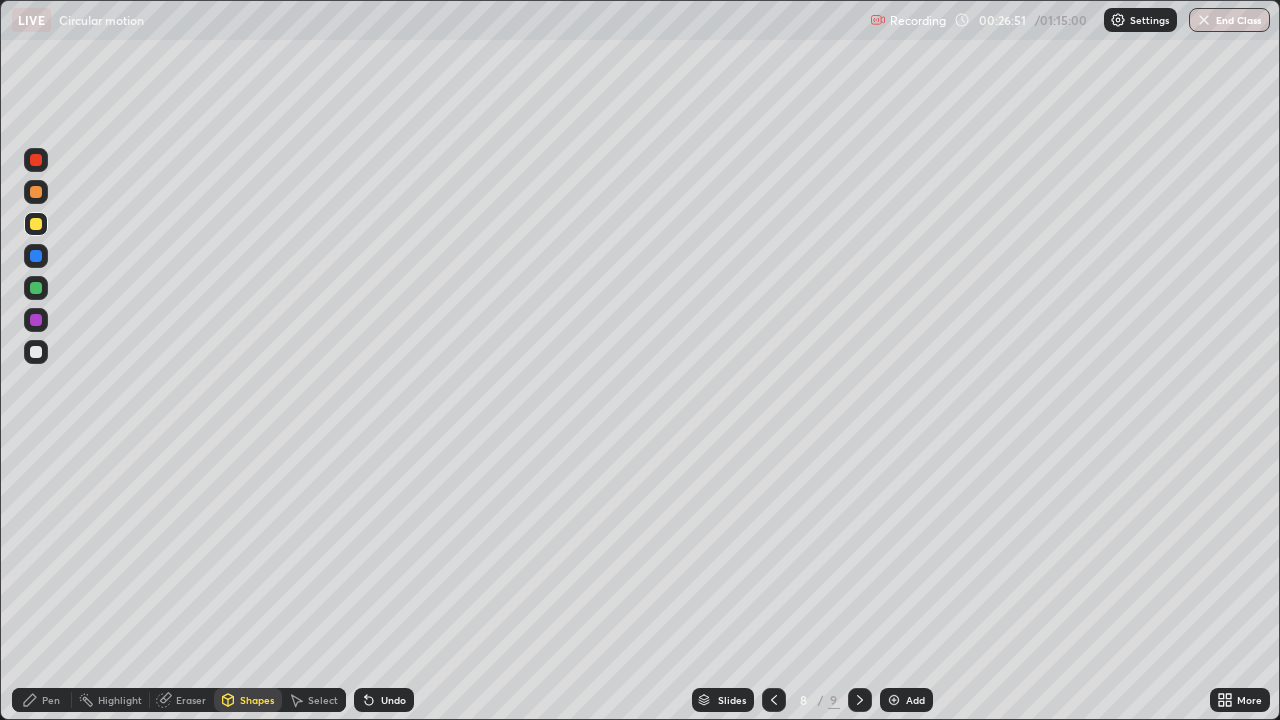 click on "Pen" at bounding box center [51, 700] 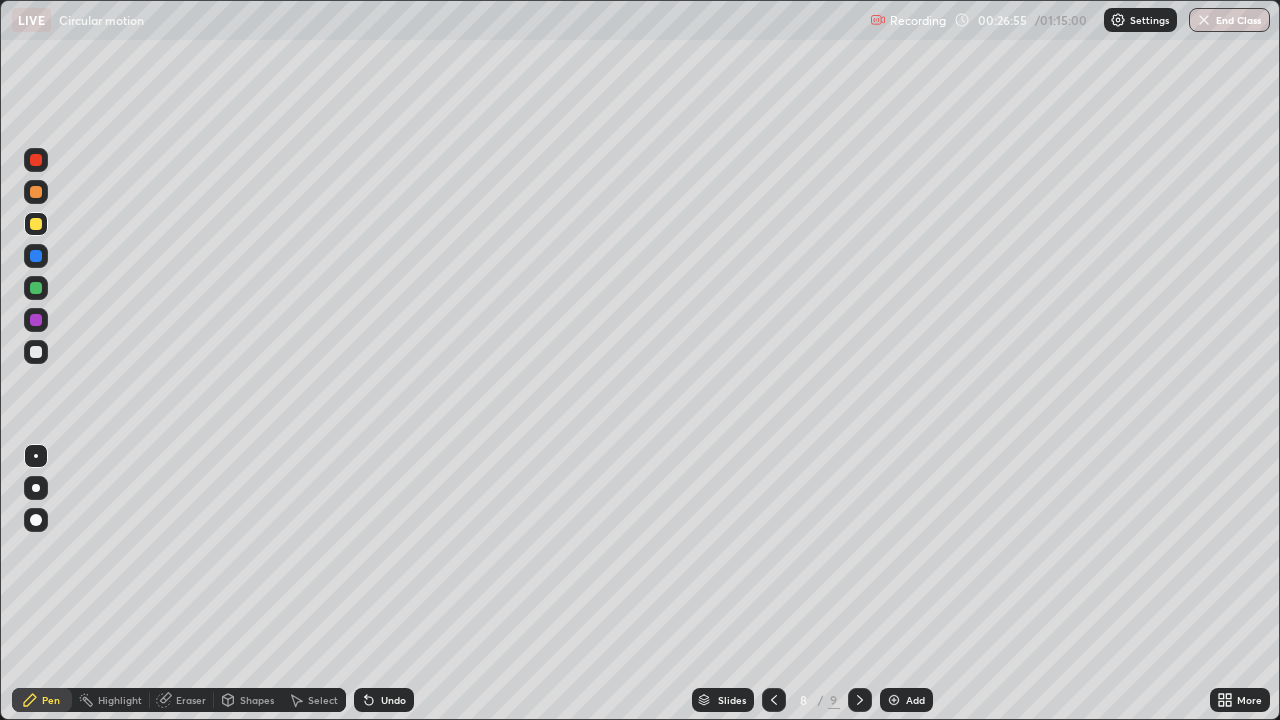 click on "Shapes" at bounding box center (248, 700) 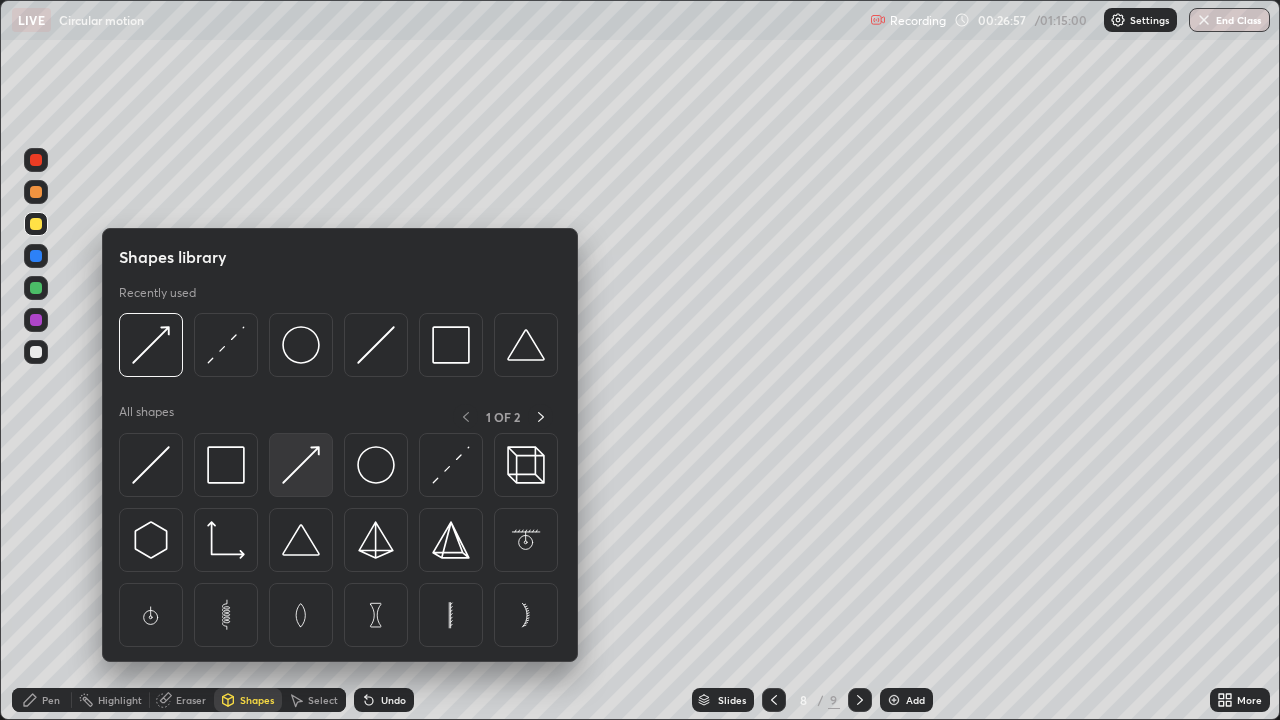 click at bounding box center [301, 465] 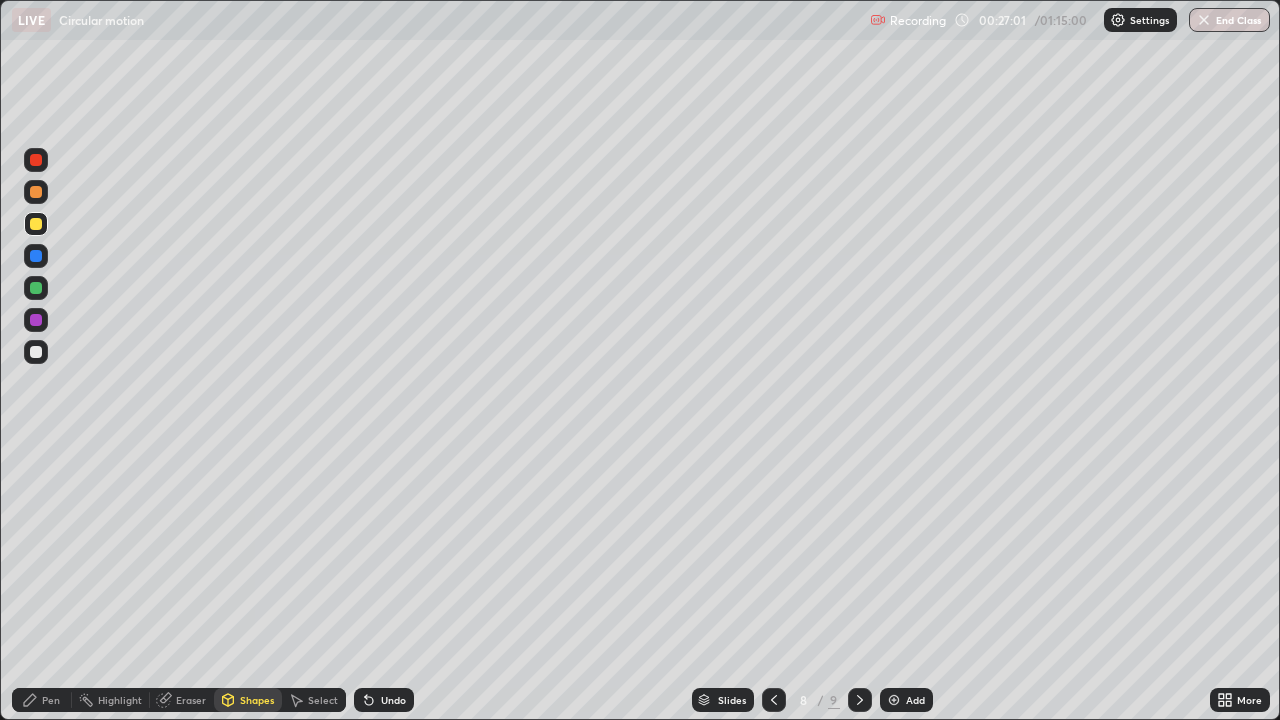click on "Pen" at bounding box center (51, 700) 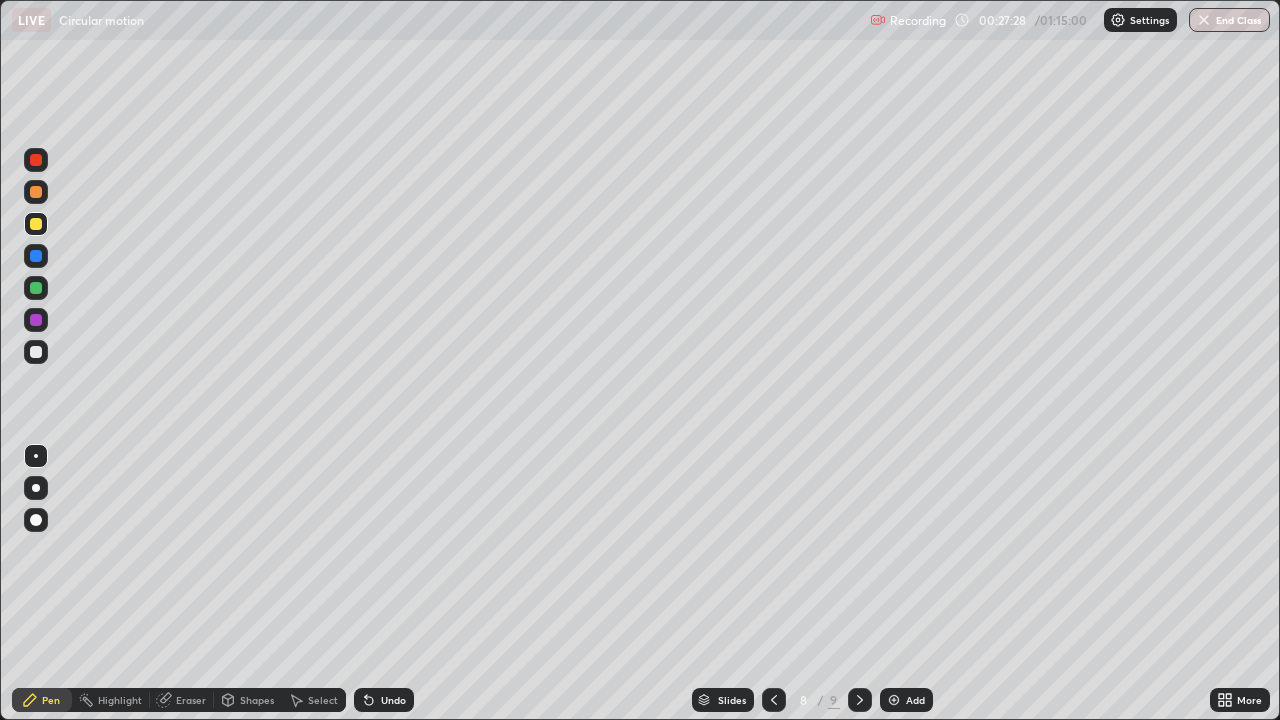 click at bounding box center (36, 352) 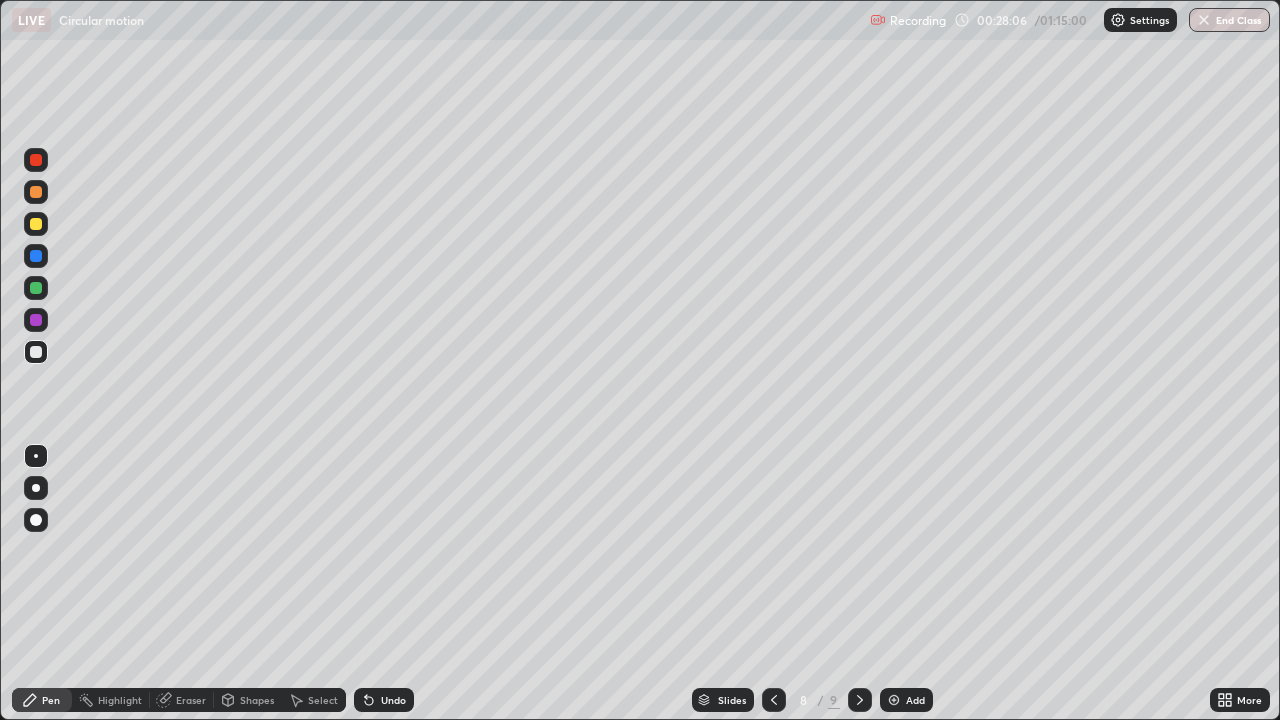 click at bounding box center (36, 224) 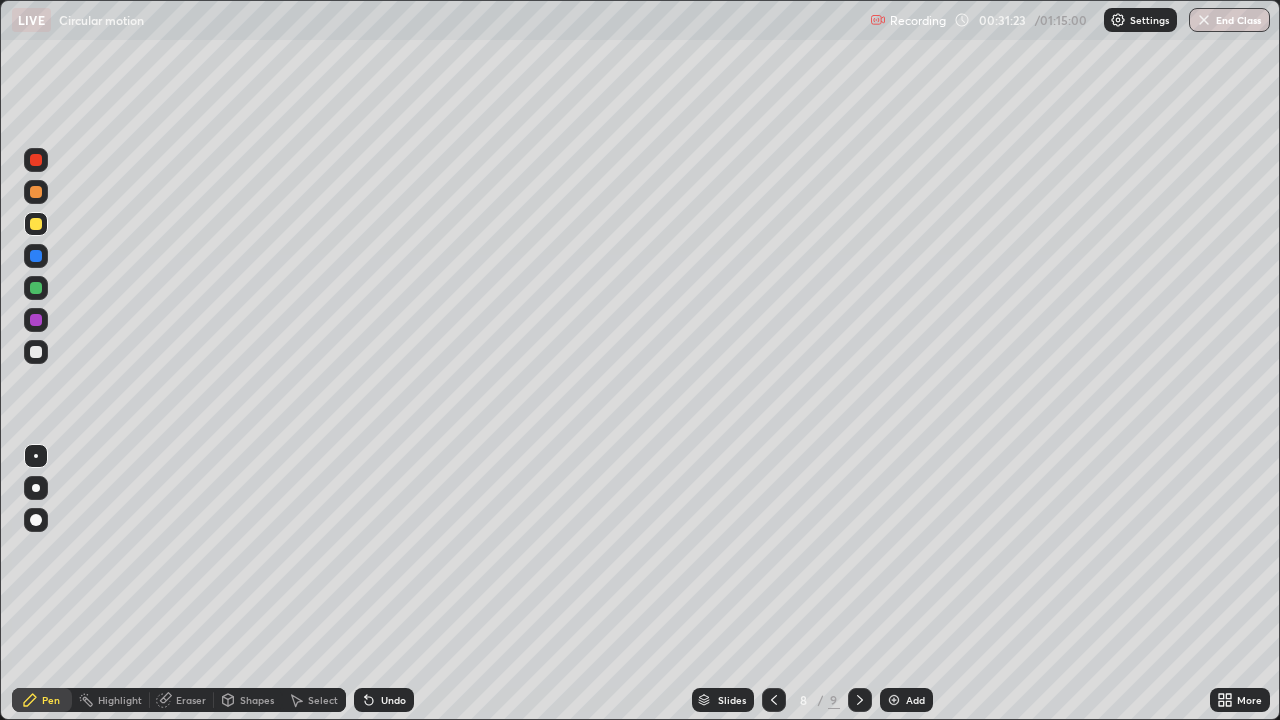 click on "Eraser" at bounding box center [191, 700] 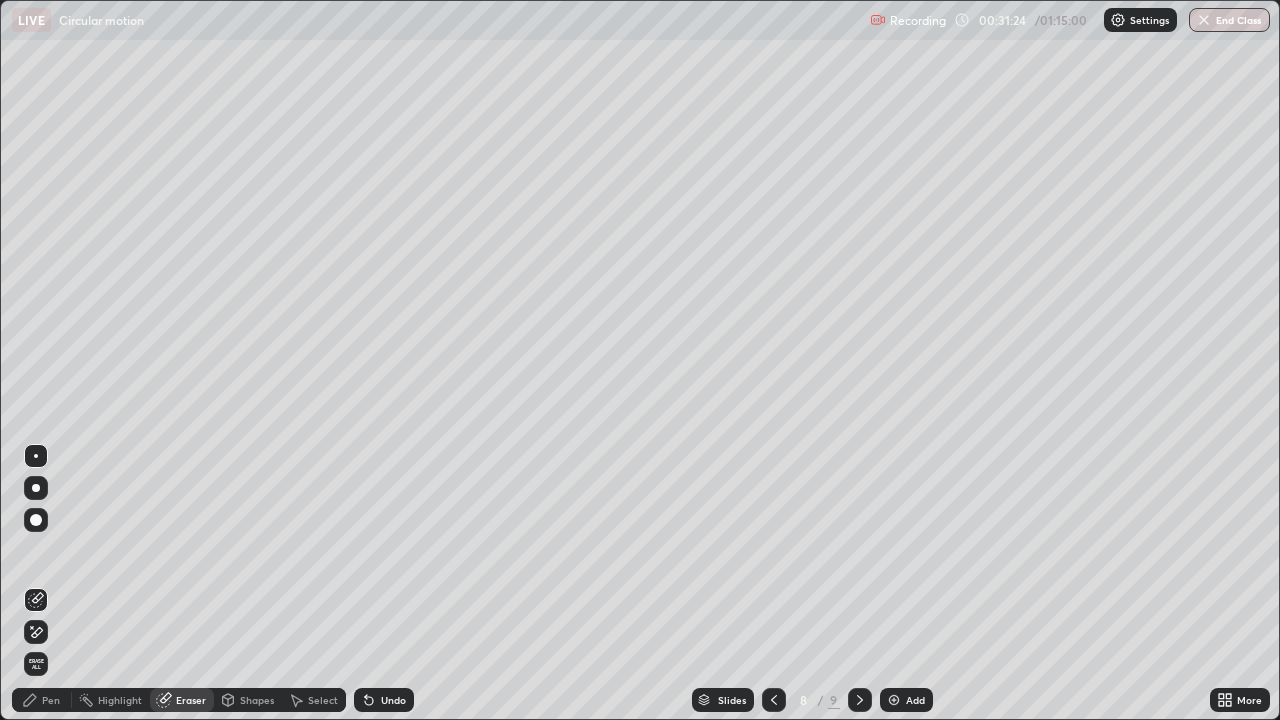 click at bounding box center (36, 456) 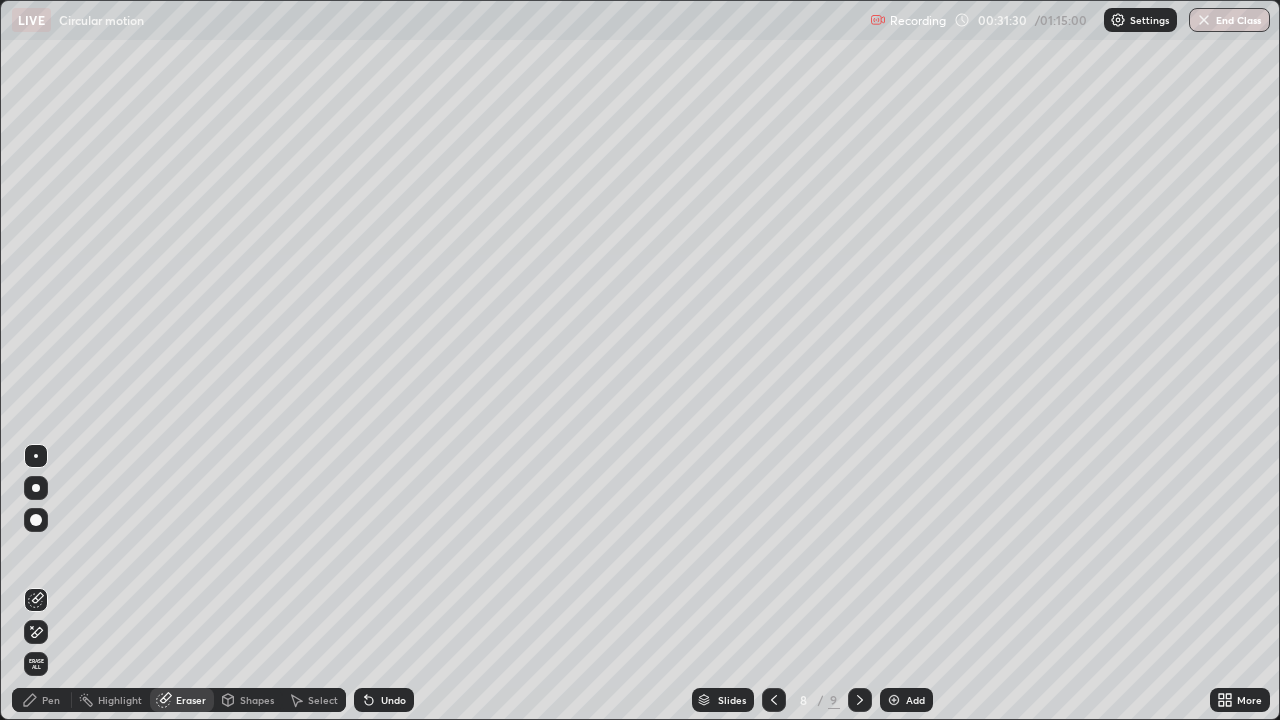 click on "Pen" at bounding box center (42, 700) 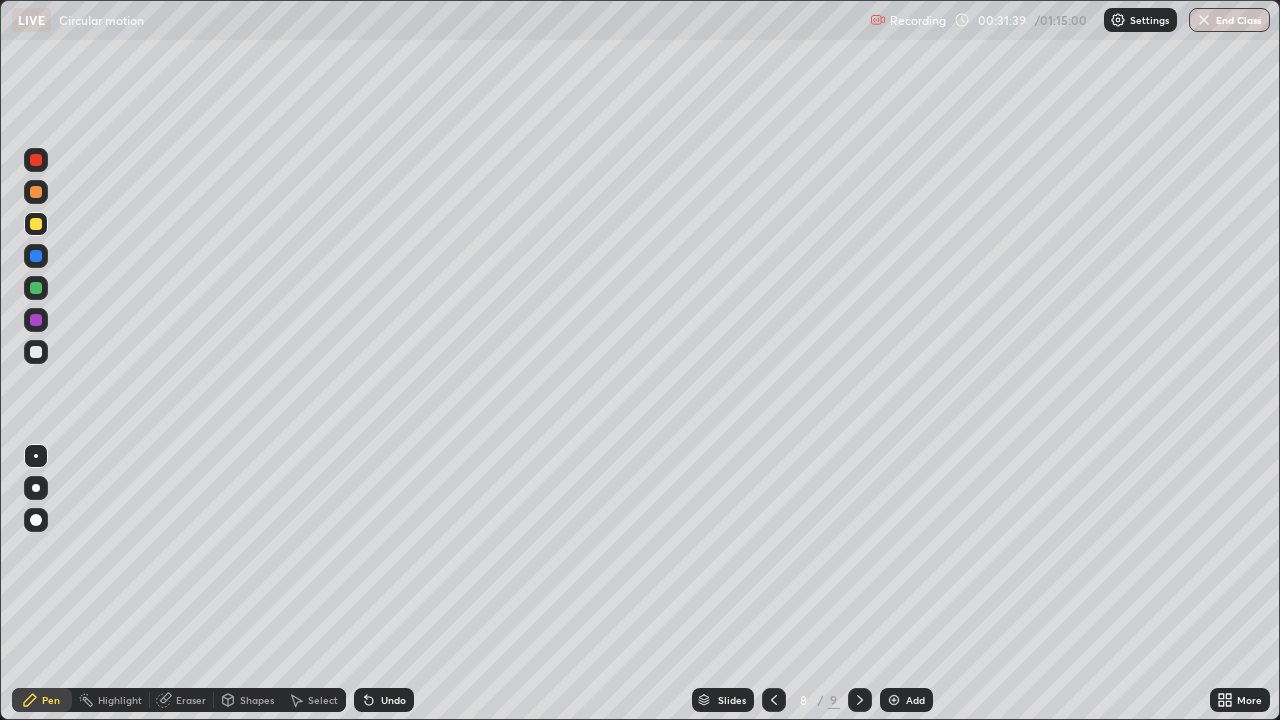 click at bounding box center (36, 352) 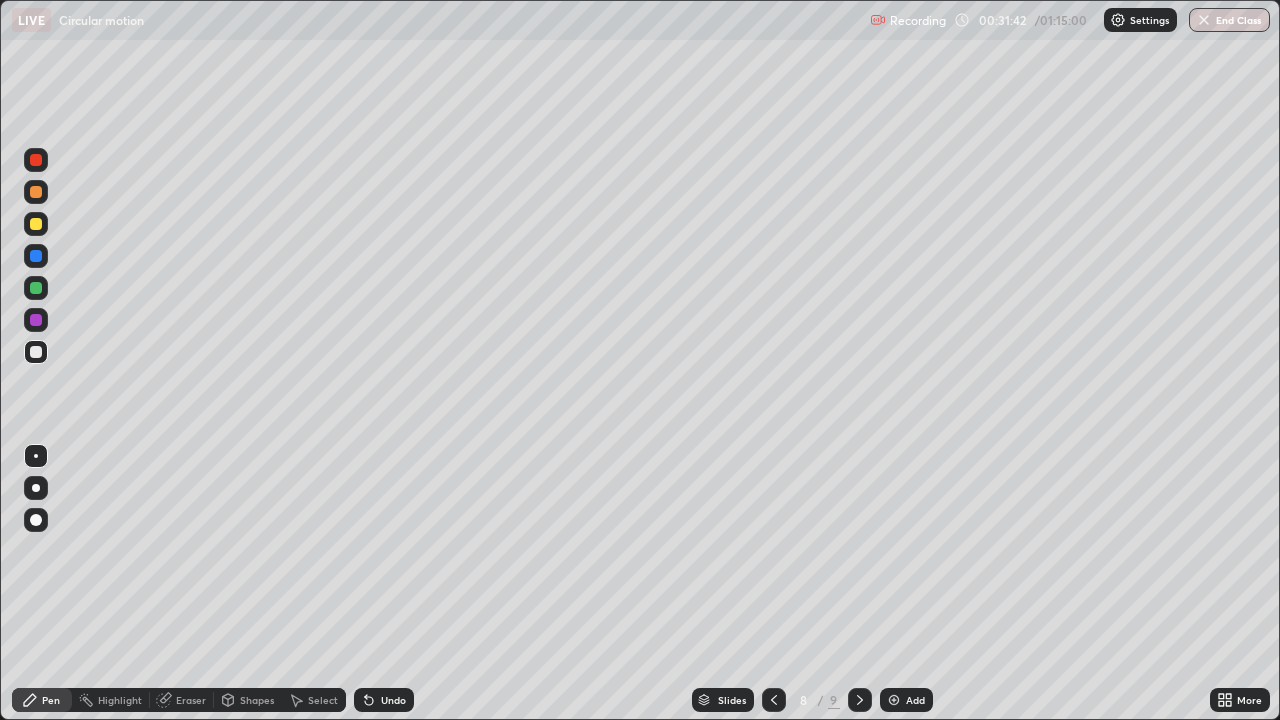 click at bounding box center (36, 224) 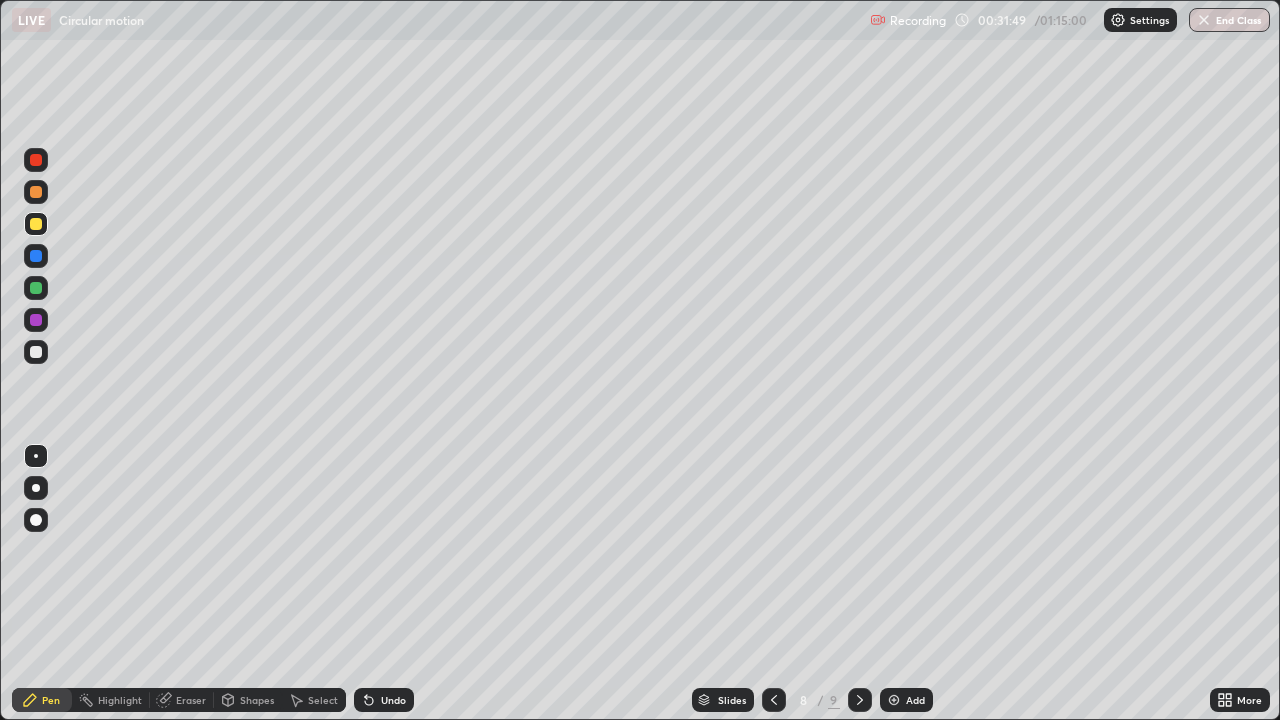 click on "Undo" at bounding box center [393, 700] 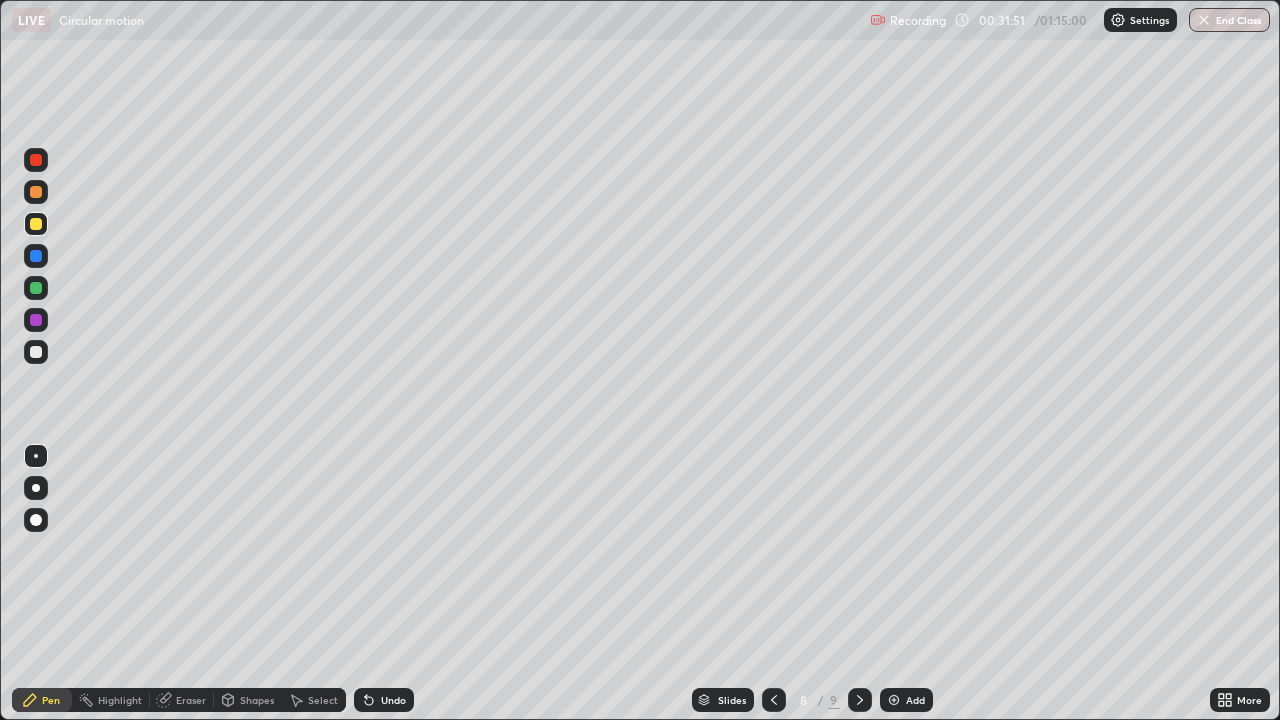 click on "Undo" at bounding box center (393, 700) 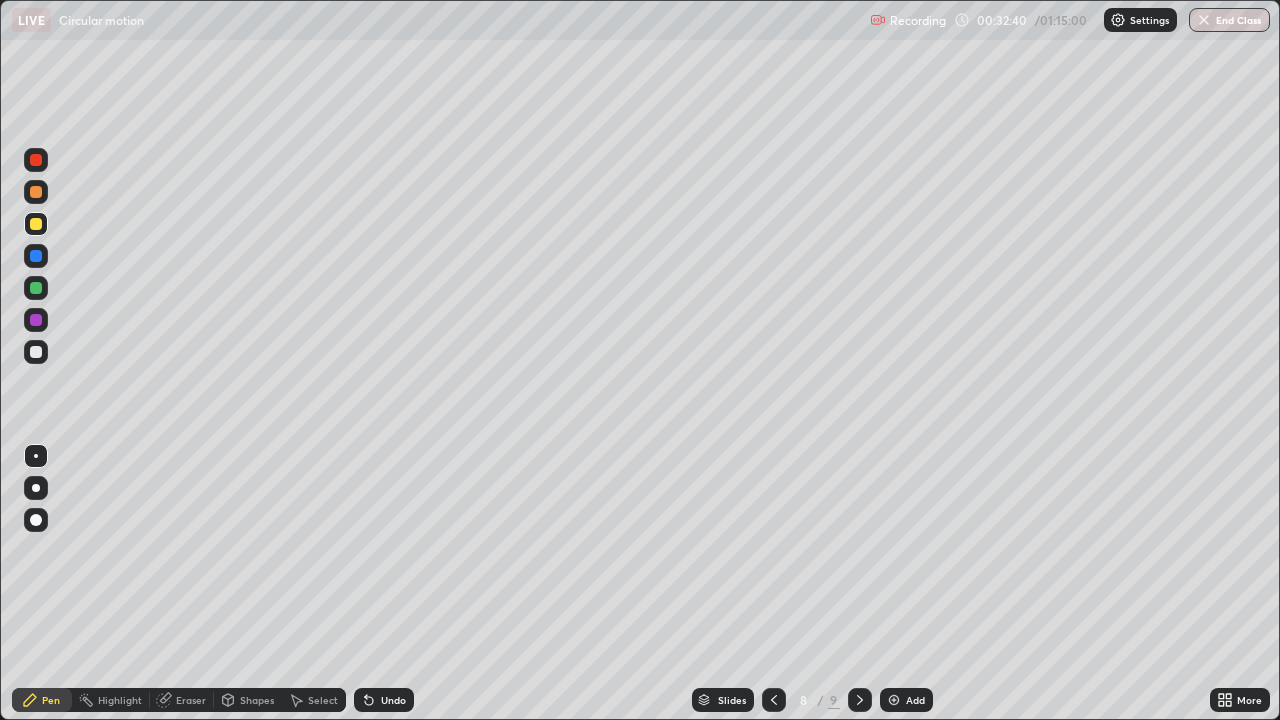 click on "Add" at bounding box center [915, 700] 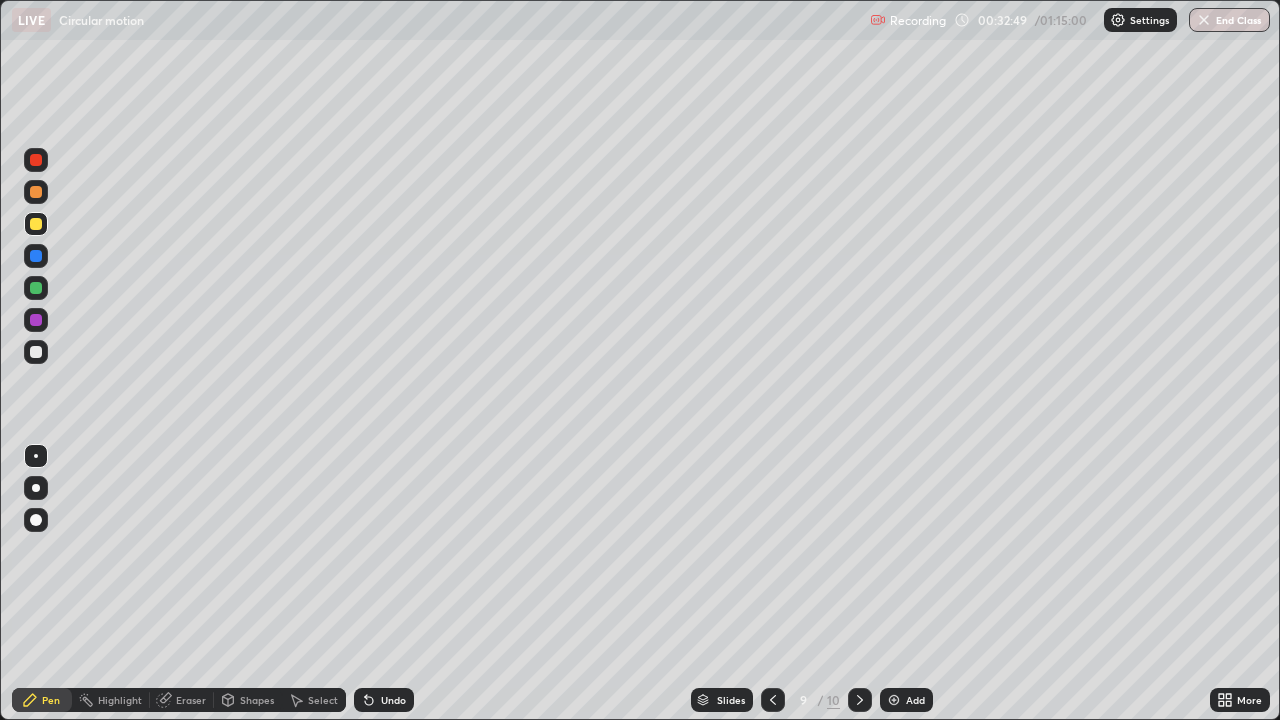 click on "Undo" at bounding box center [393, 700] 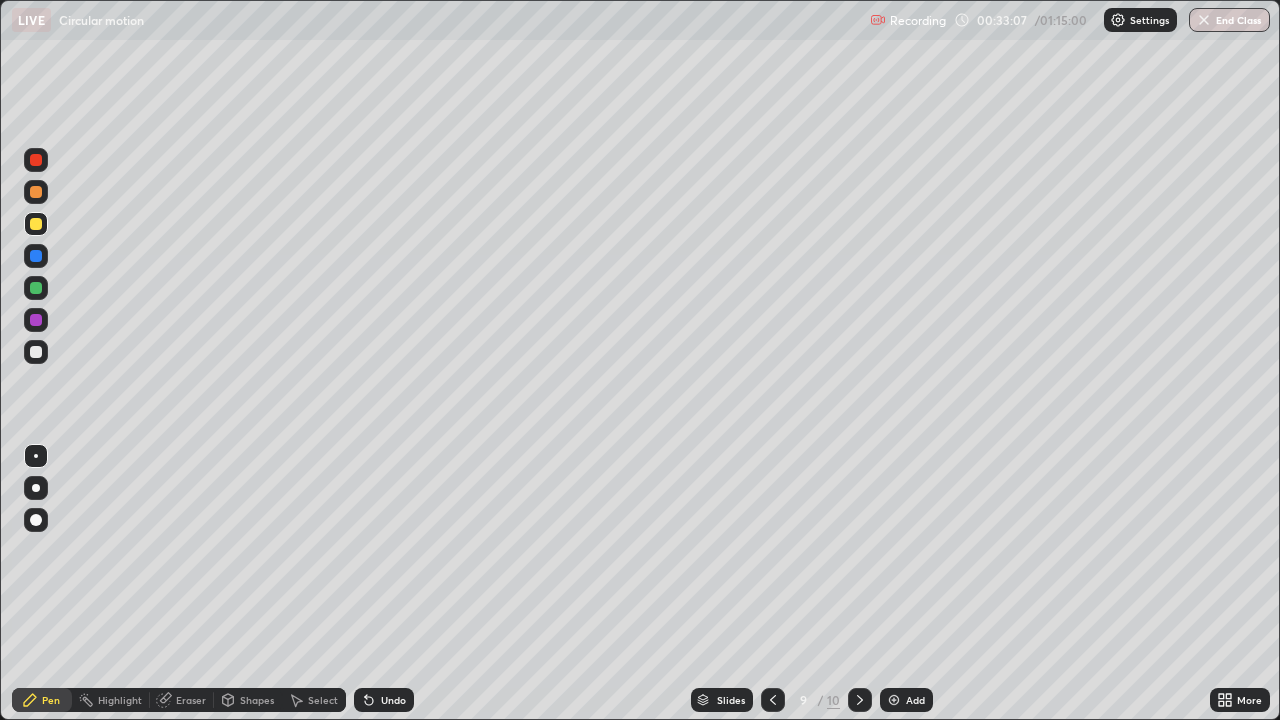 click 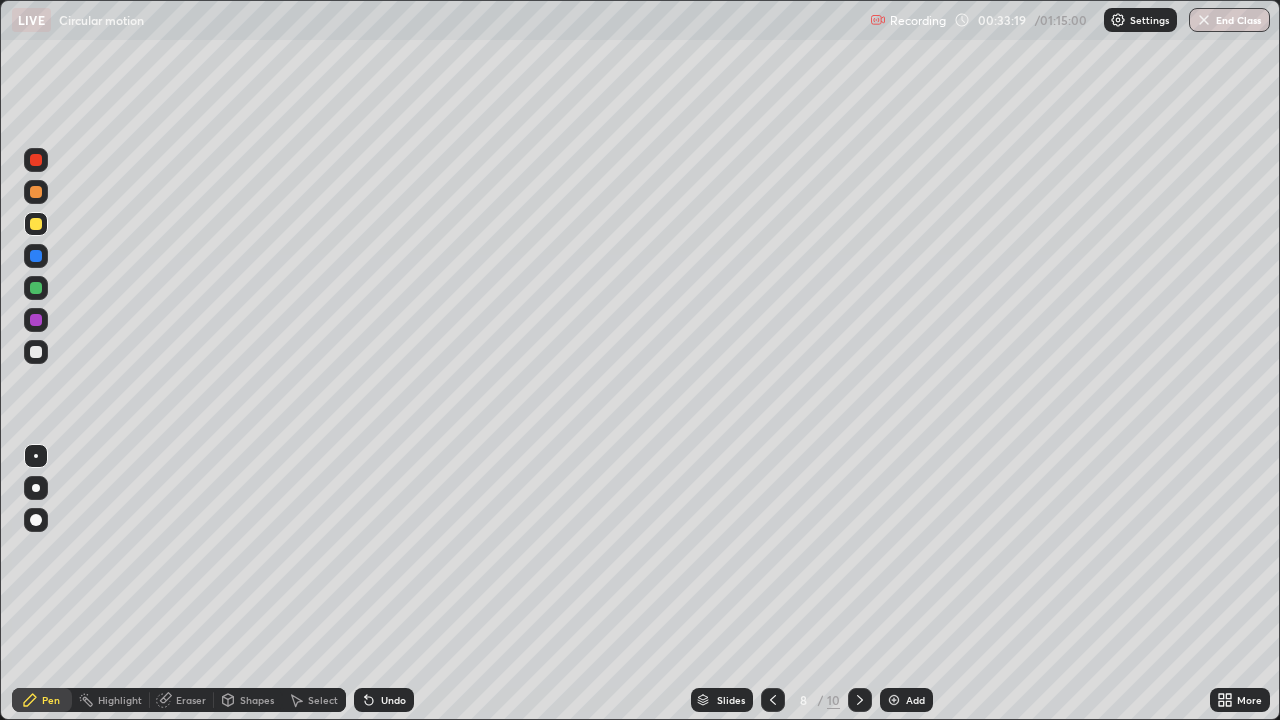 click 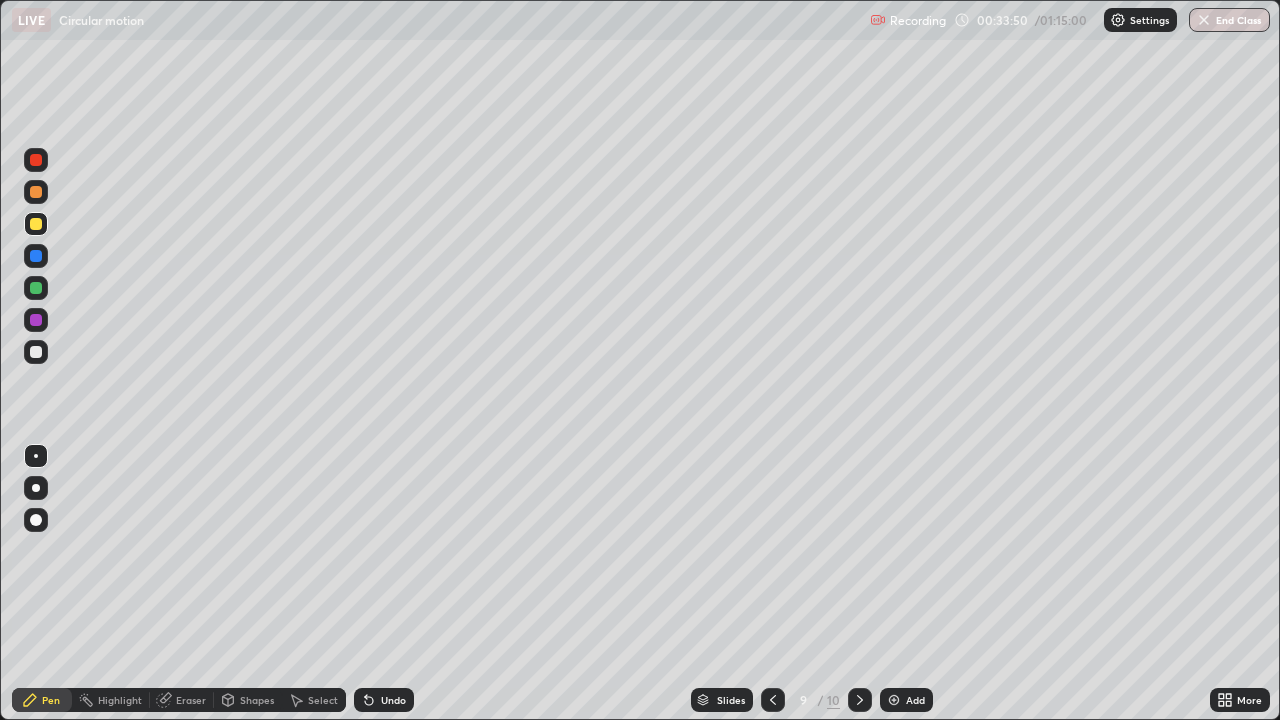 click at bounding box center [36, 352] 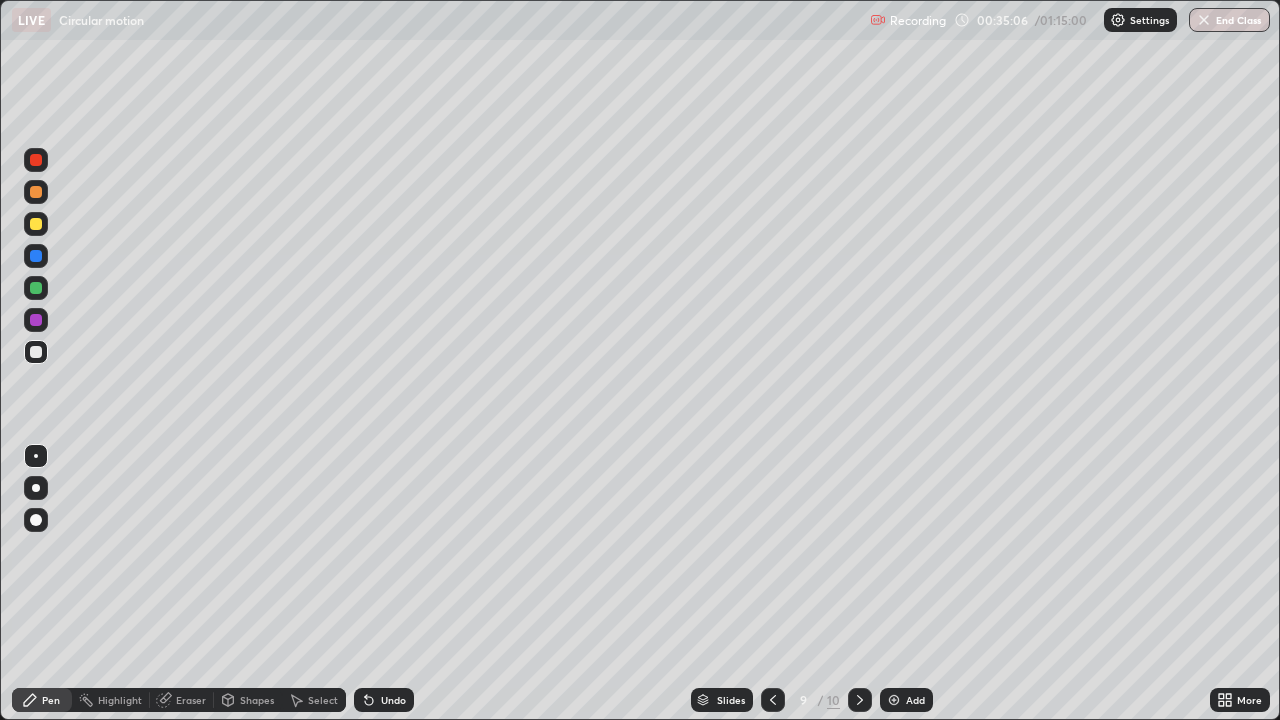 click 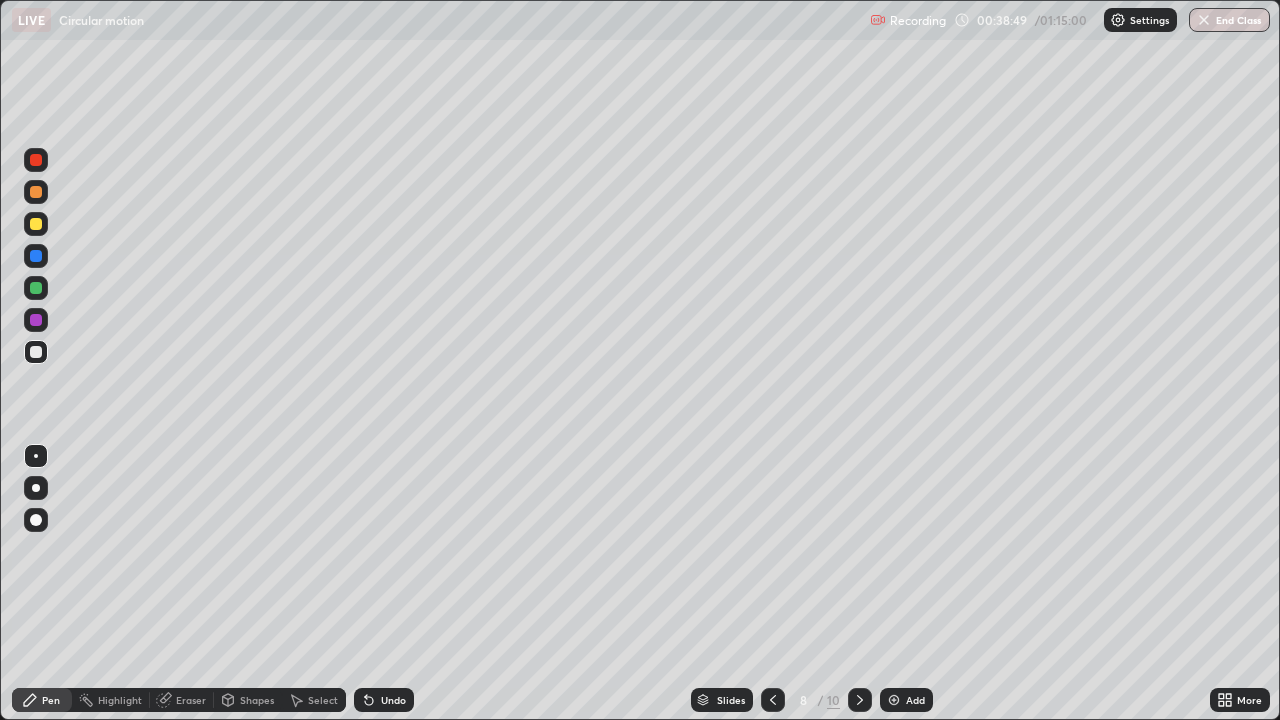 click on "Add" at bounding box center [915, 700] 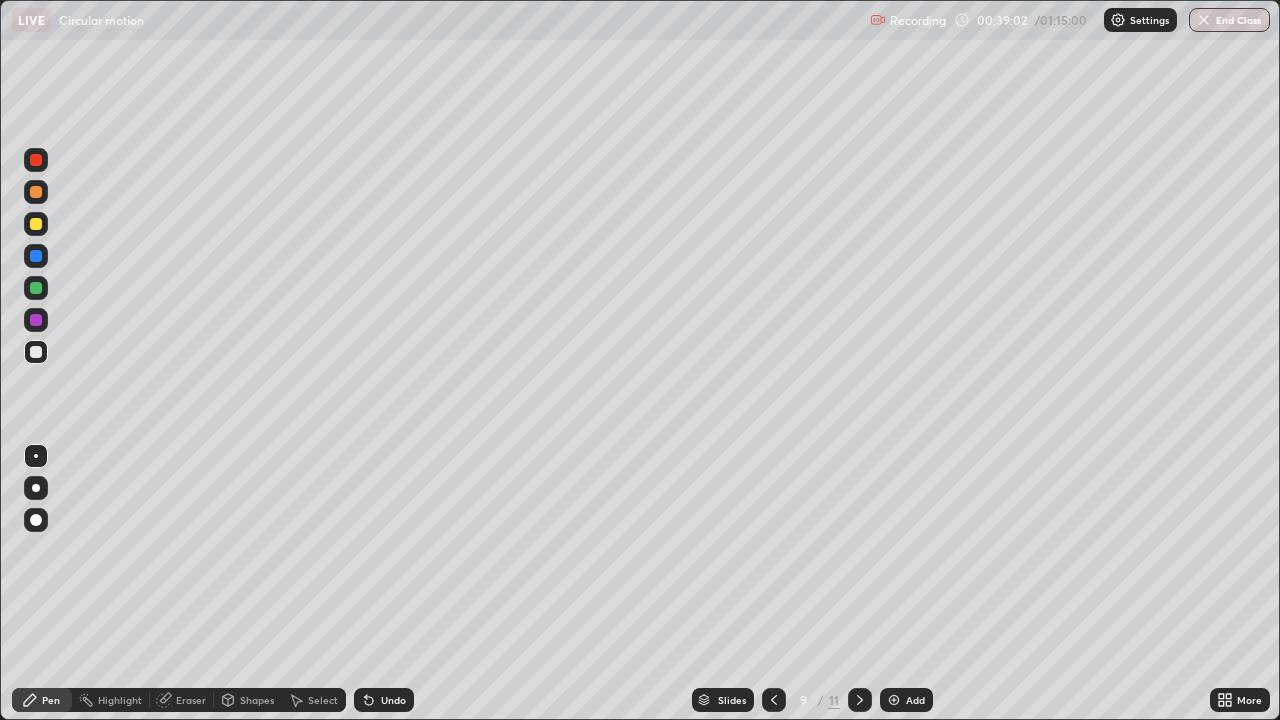 click 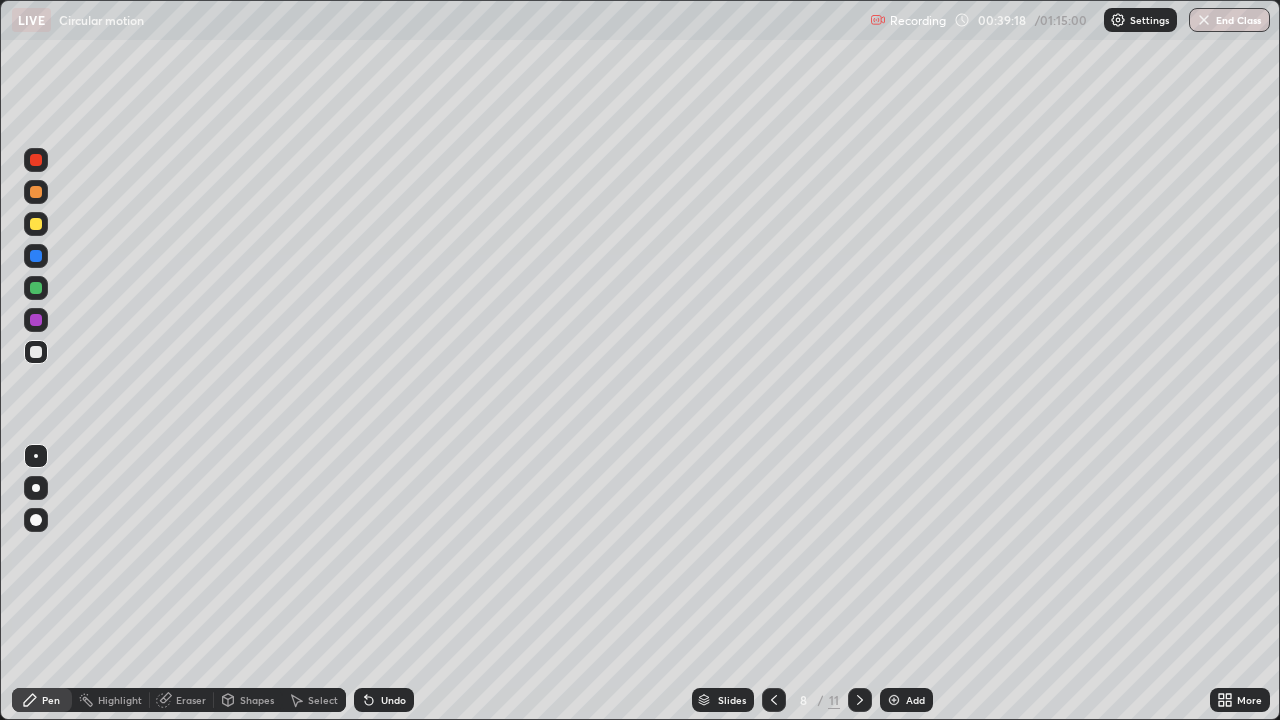 click 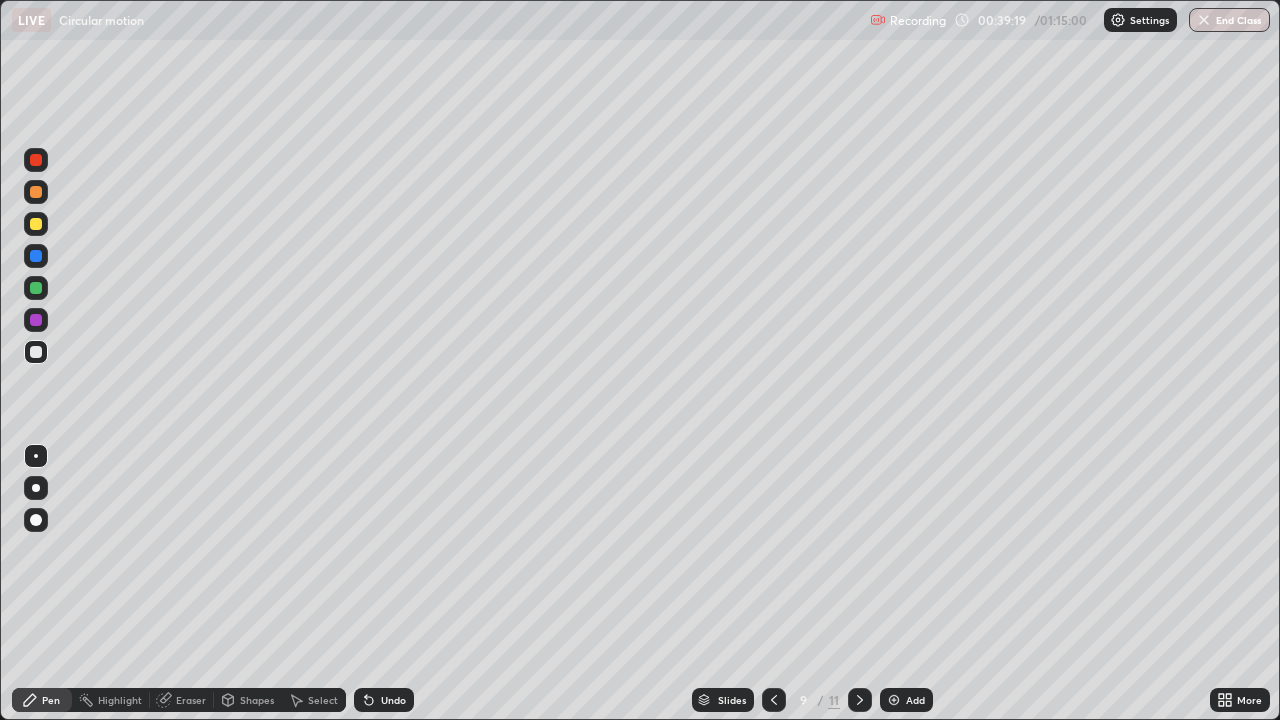 click on "Add" at bounding box center (915, 700) 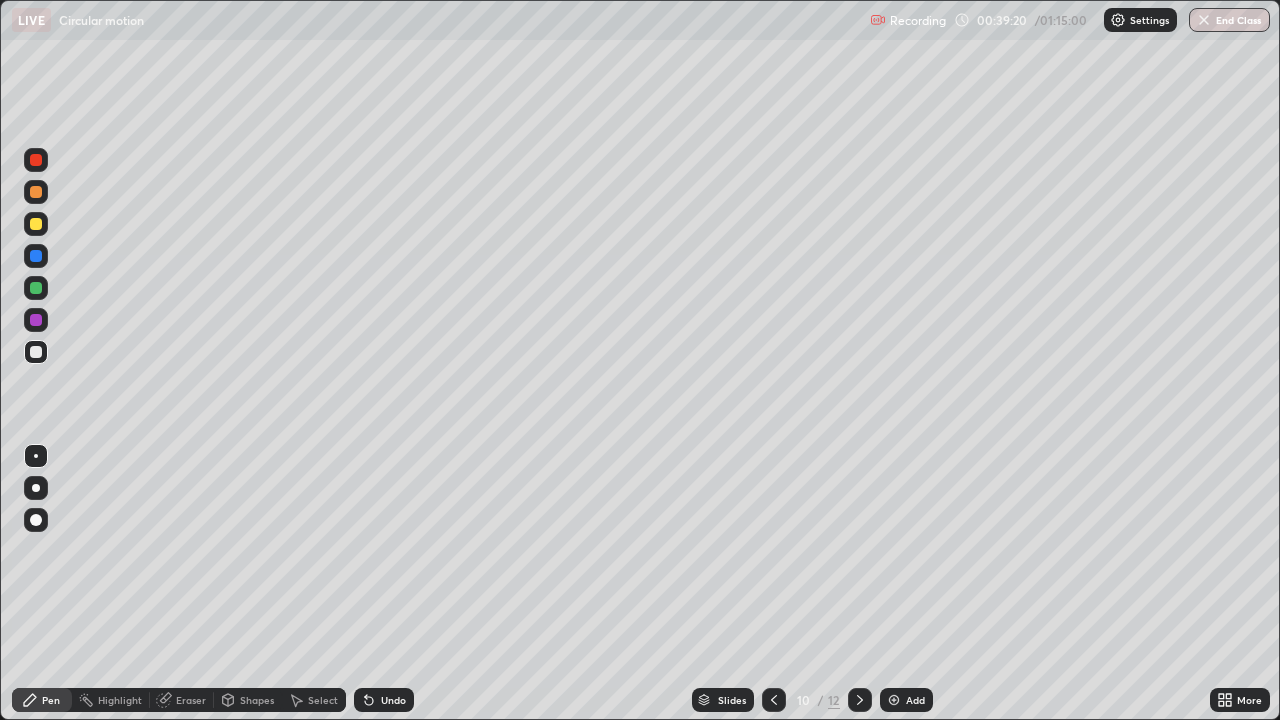 click at bounding box center [36, 352] 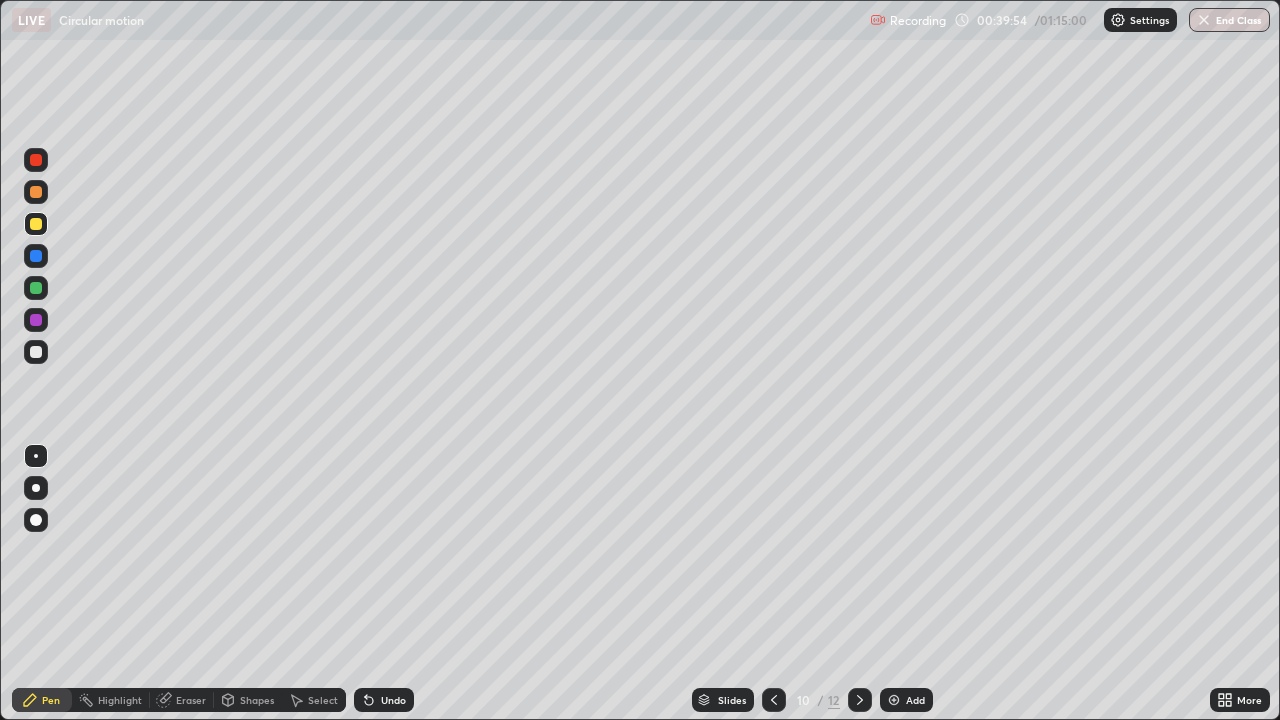 click on "Shapes" at bounding box center (257, 700) 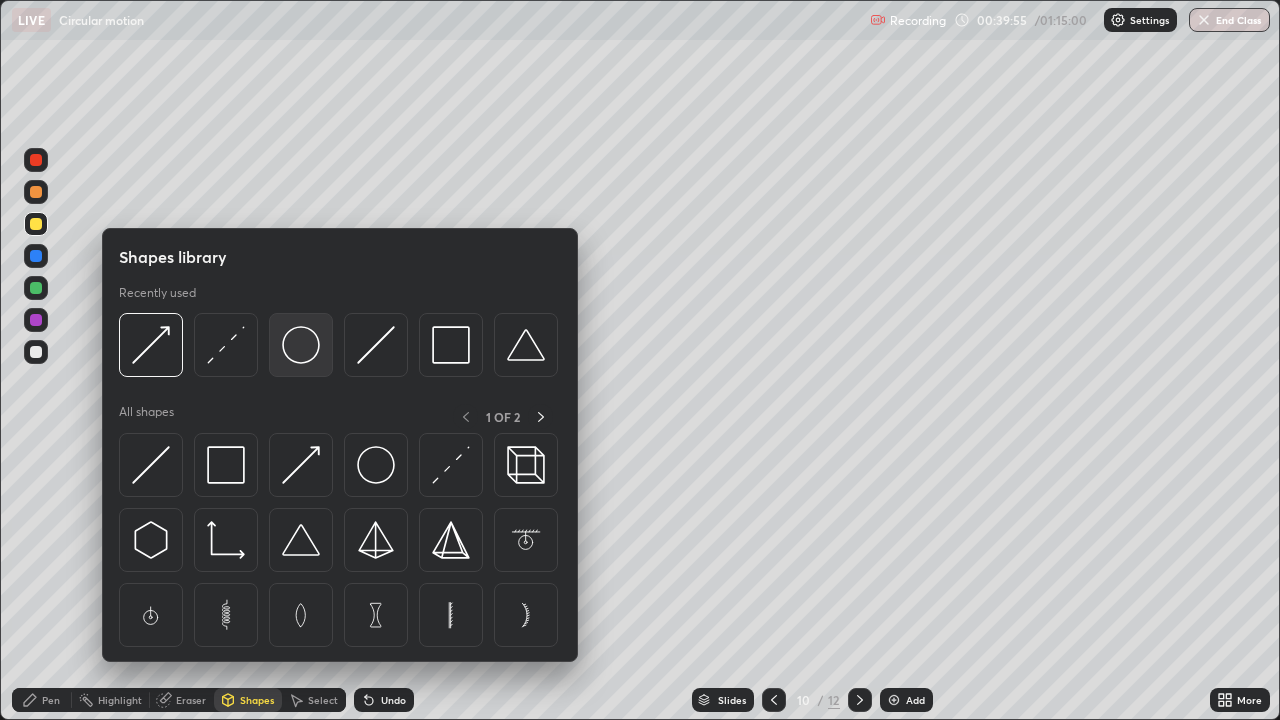 click at bounding box center [301, 345] 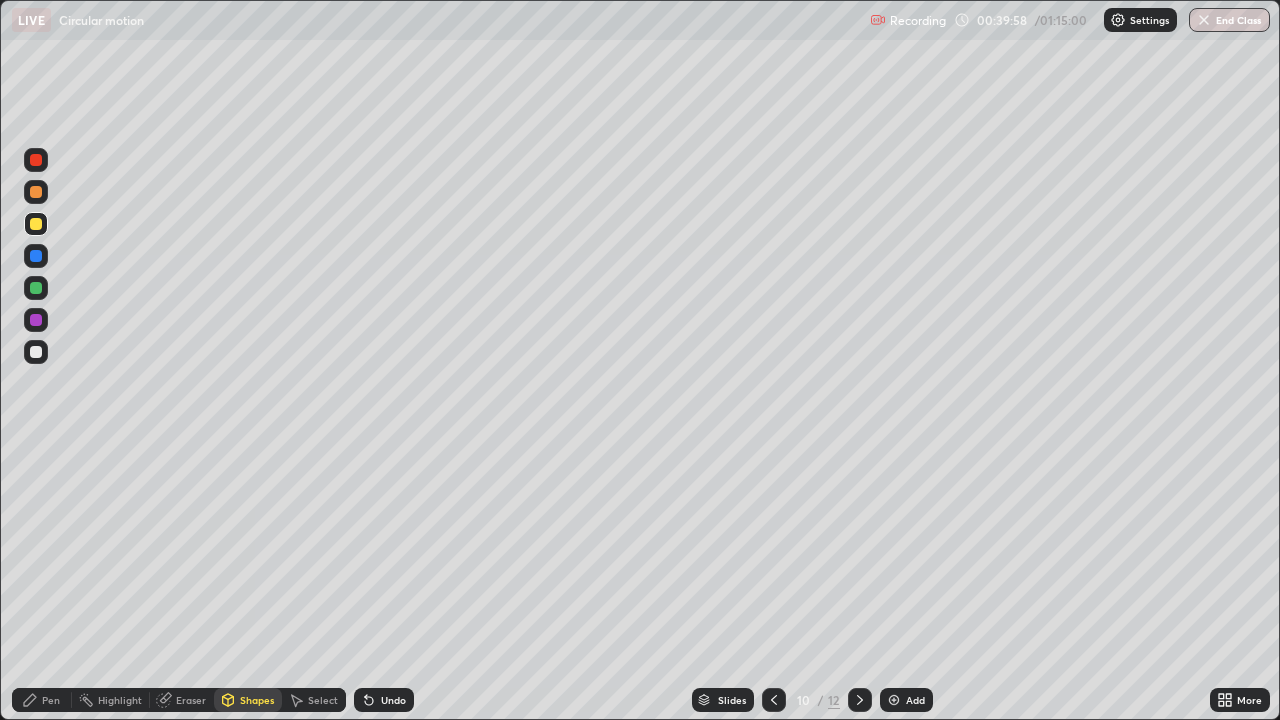 click on "Shapes" at bounding box center (257, 700) 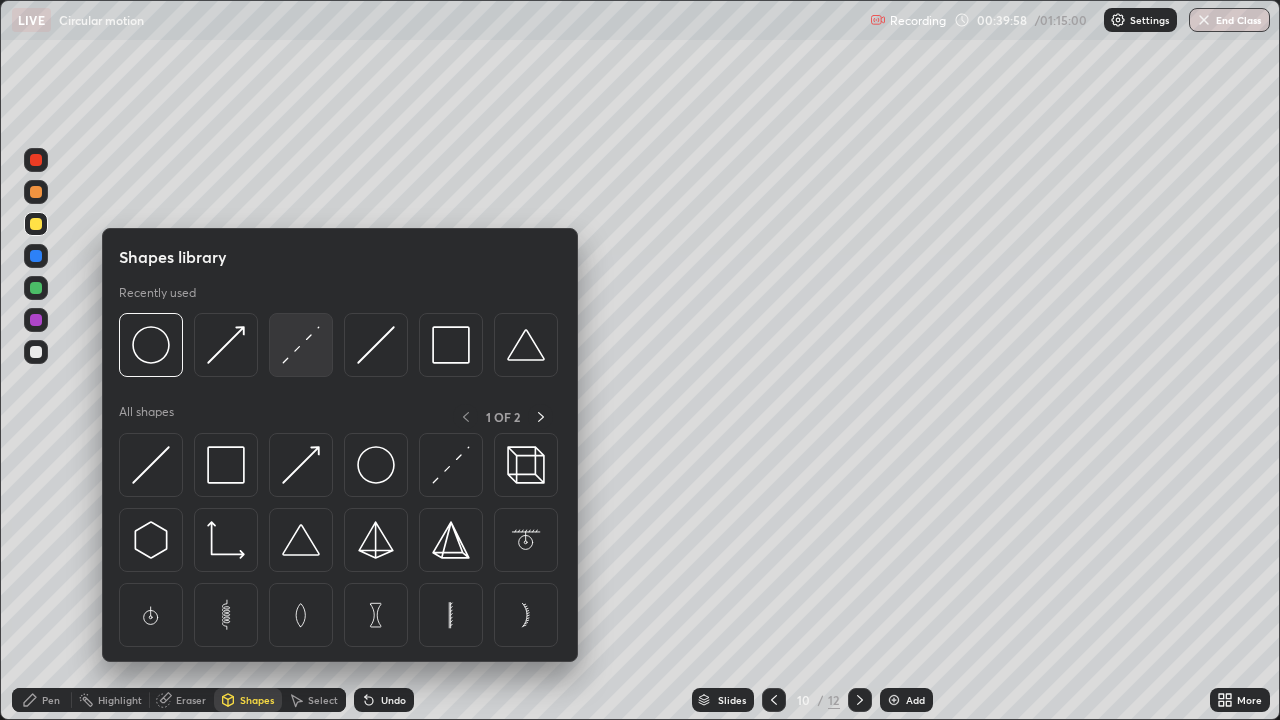 click at bounding box center (301, 345) 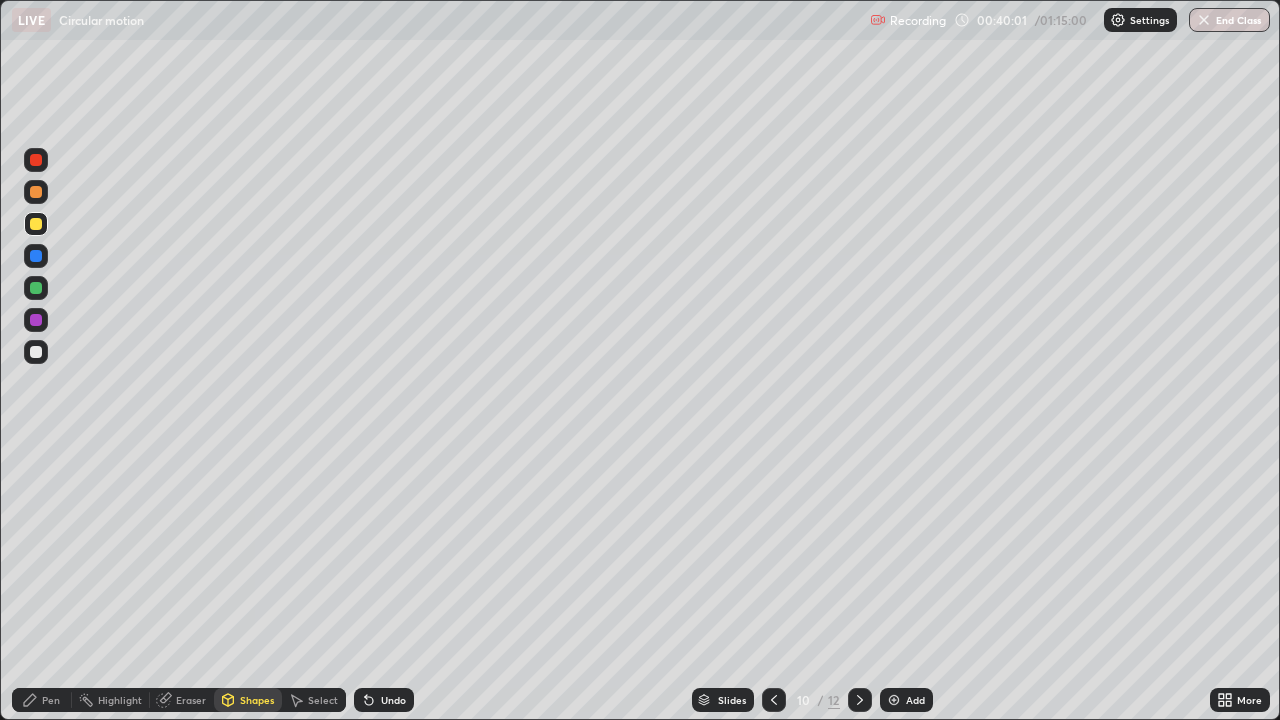 click on "Shapes" at bounding box center [257, 700] 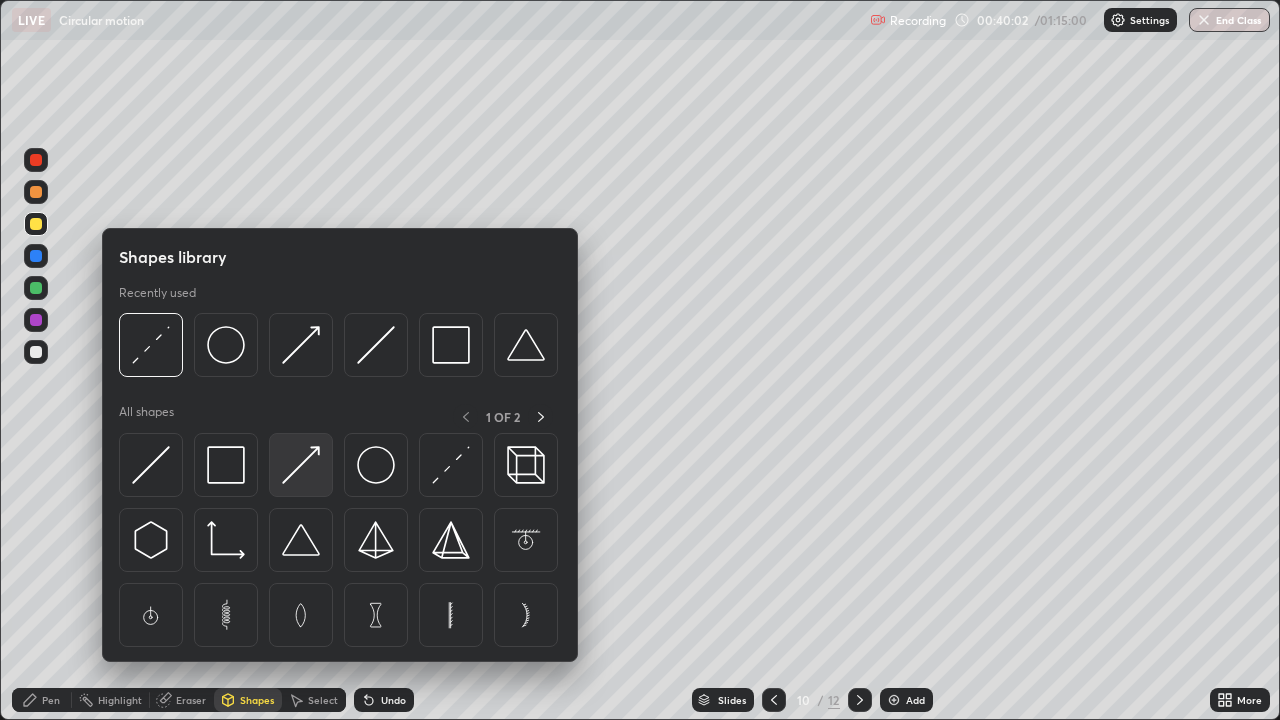 click at bounding box center [301, 465] 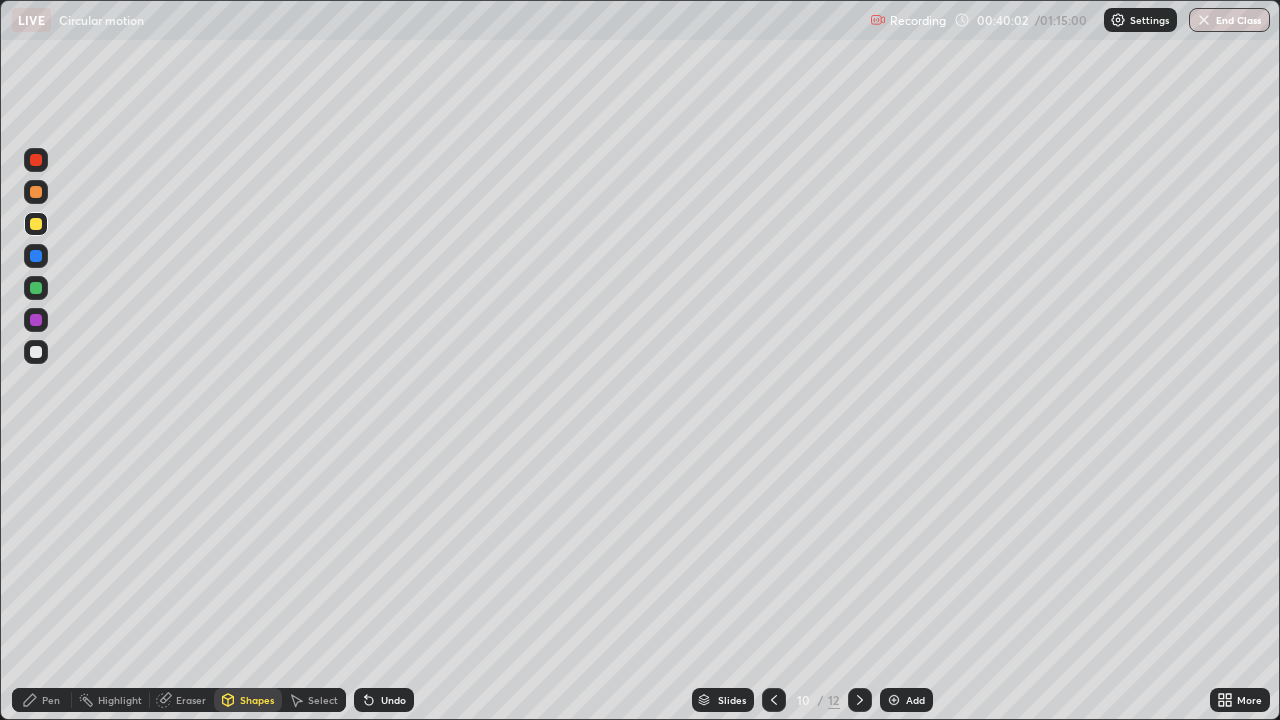 click at bounding box center [36, 352] 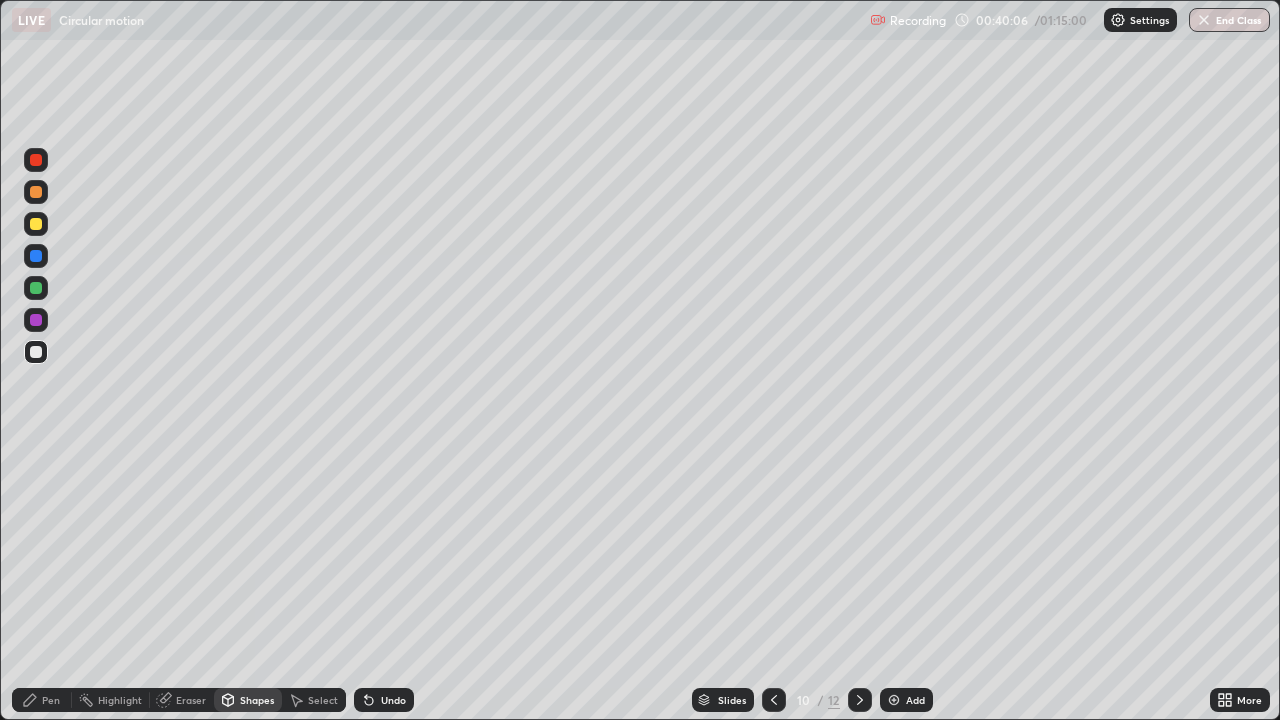 click on "Pen" at bounding box center [51, 700] 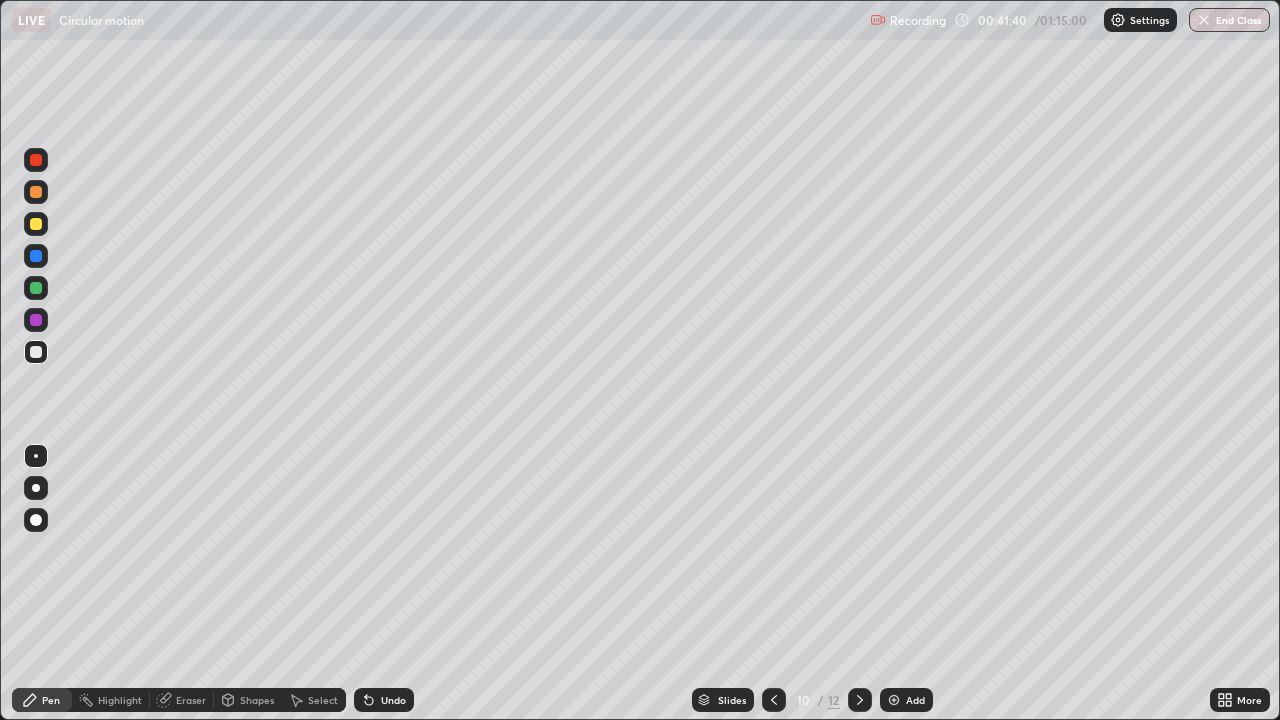 click at bounding box center (36, 352) 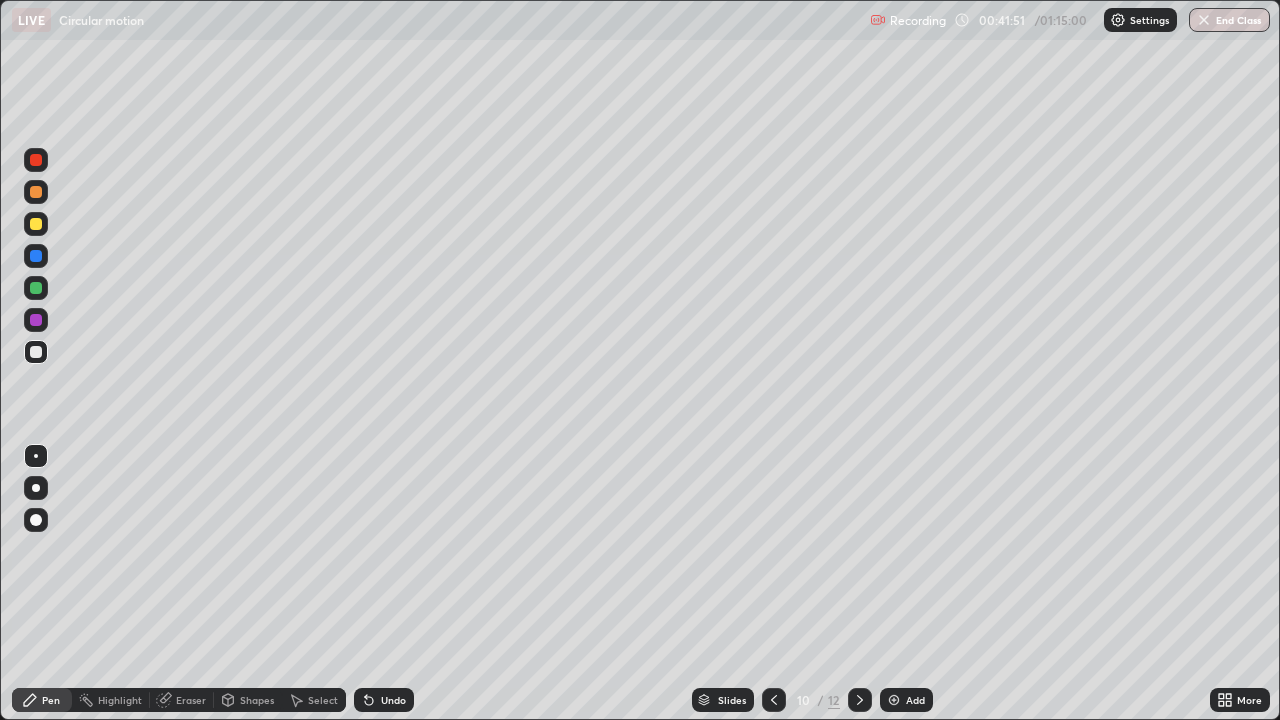 click 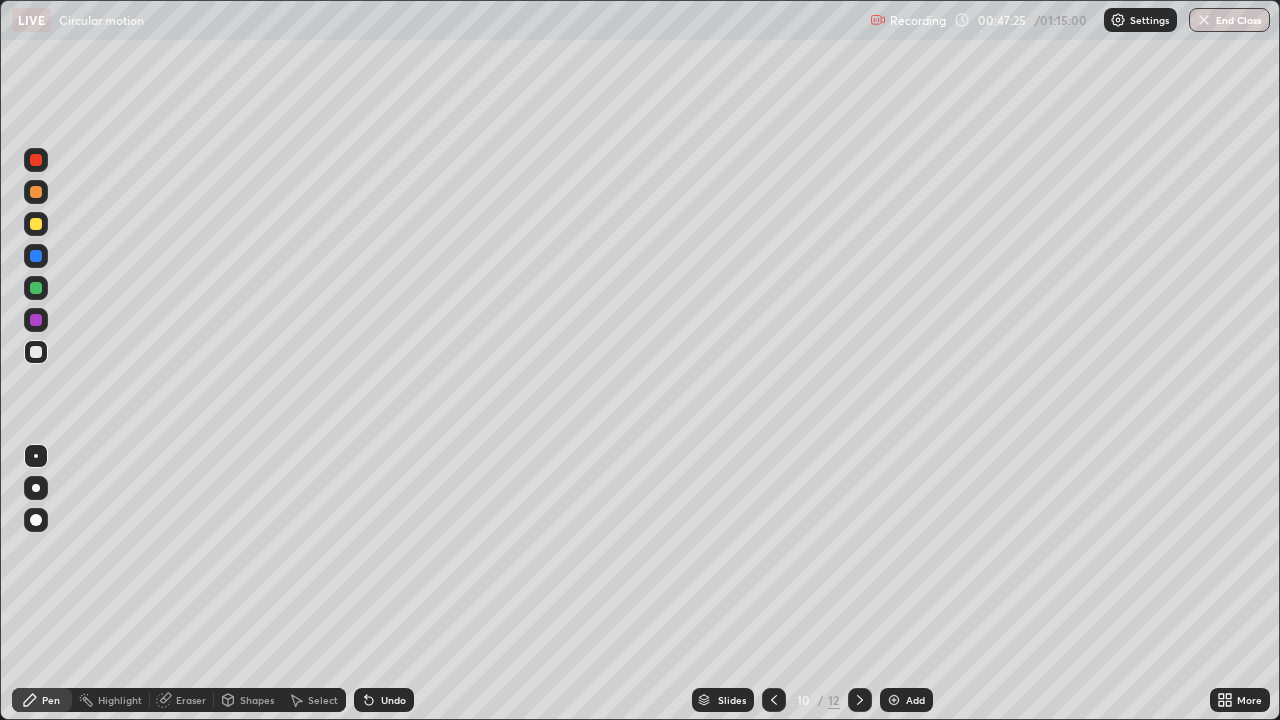 click on "Add" at bounding box center (906, 700) 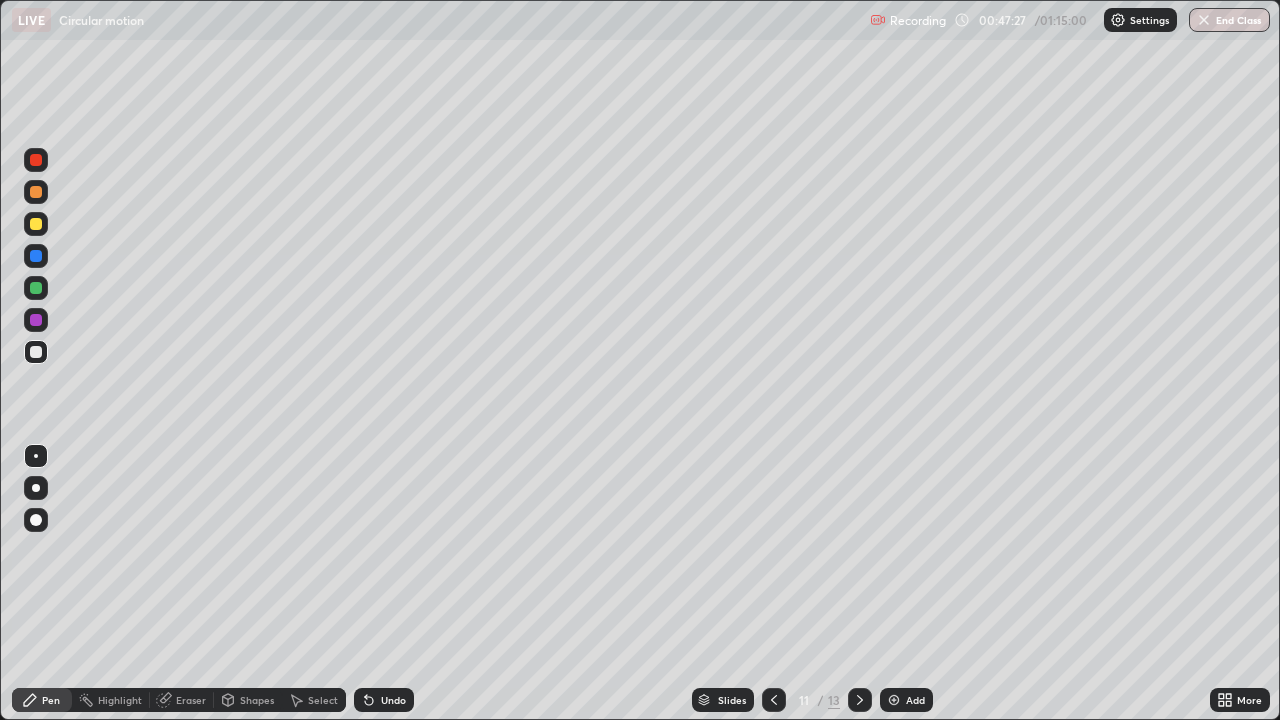 click on "Shapes" at bounding box center [248, 700] 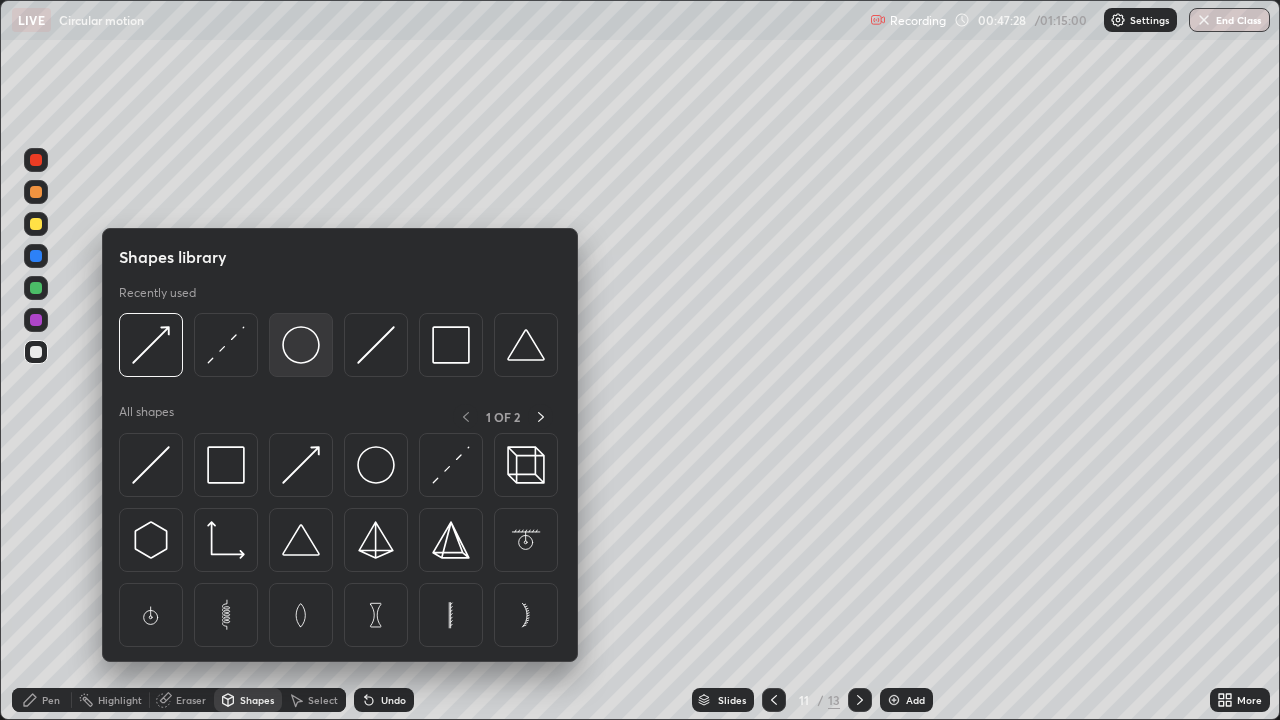 click at bounding box center (301, 345) 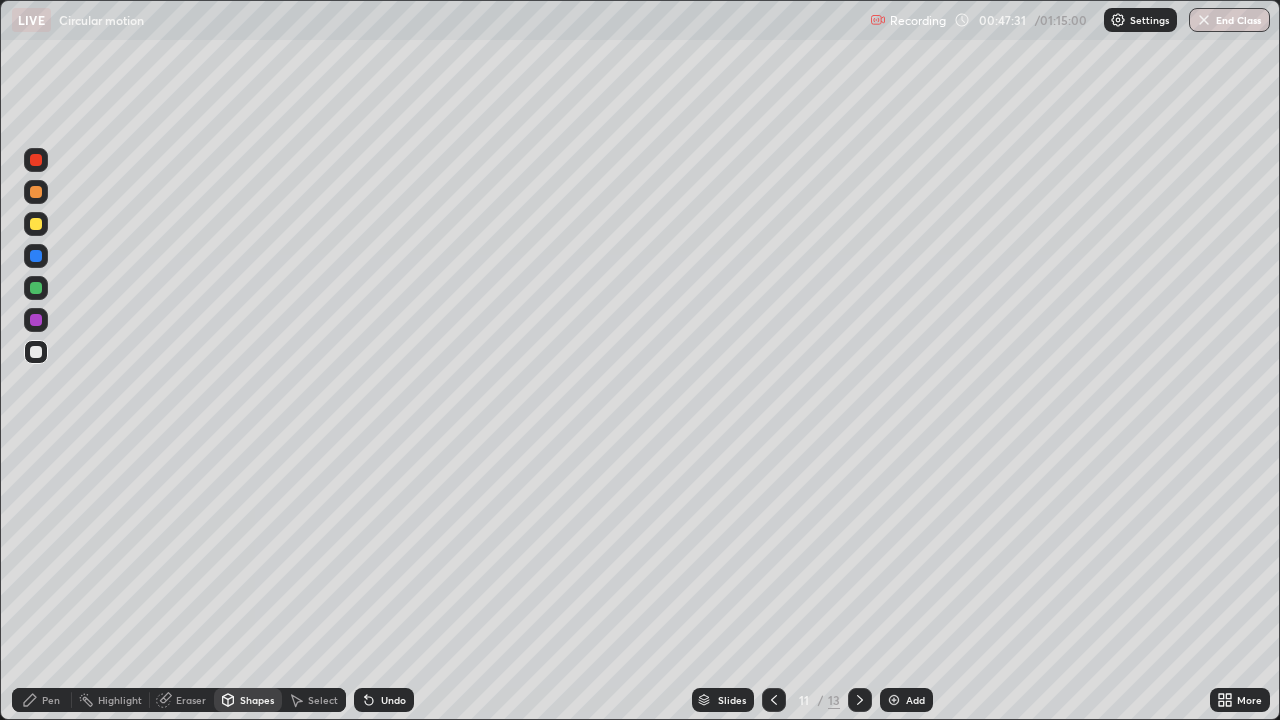 click on "Shapes" at bounding box center (257, 700) 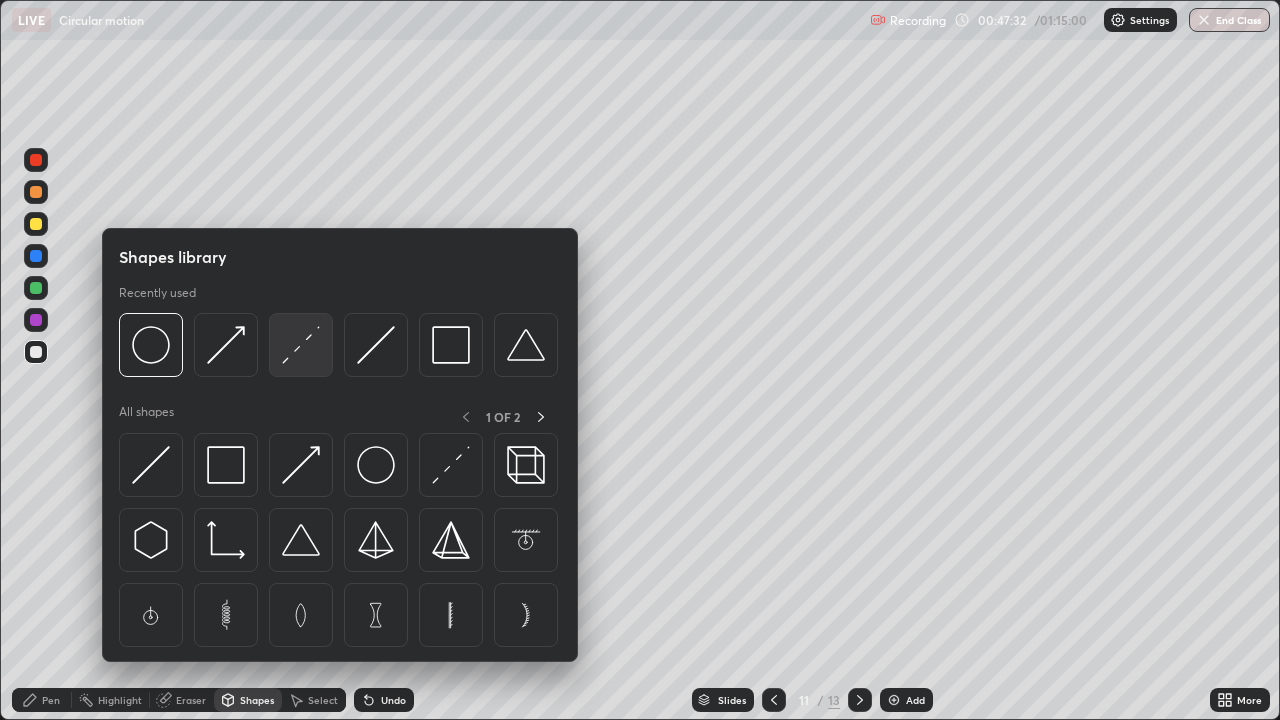 click at bounding box center [301, 345] 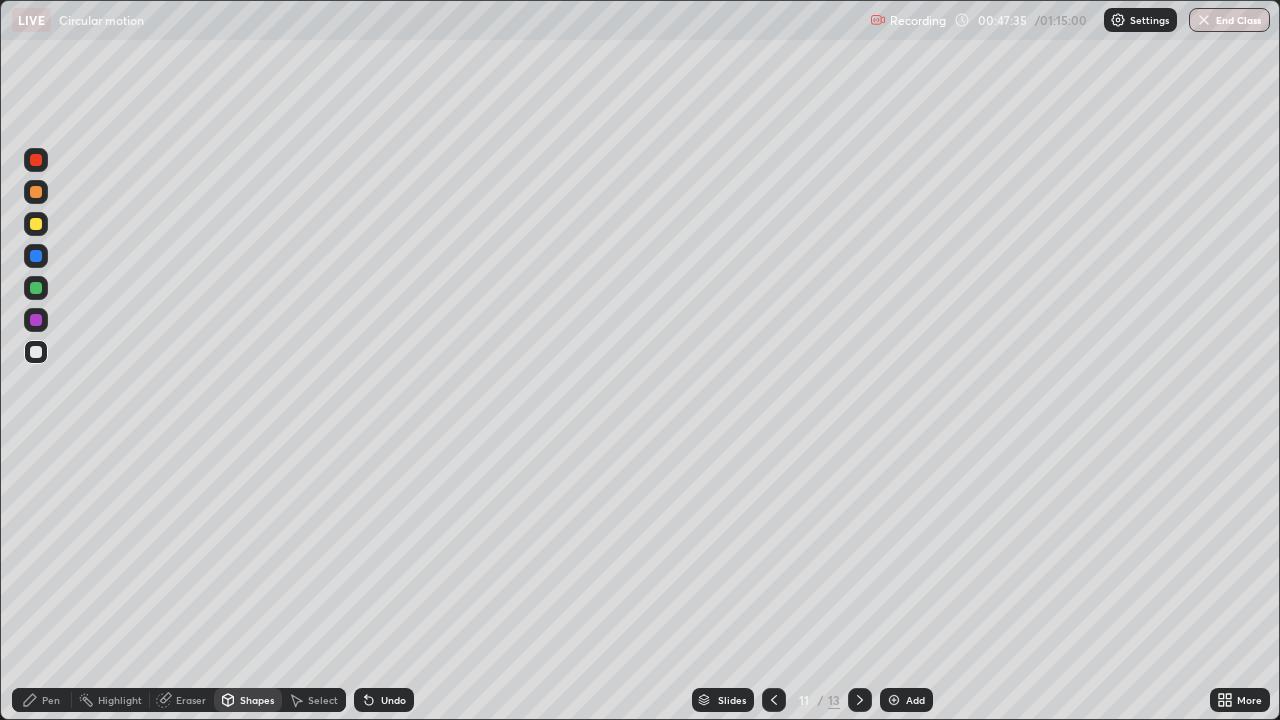 click on "Pen" at bounding box center [51, 700] 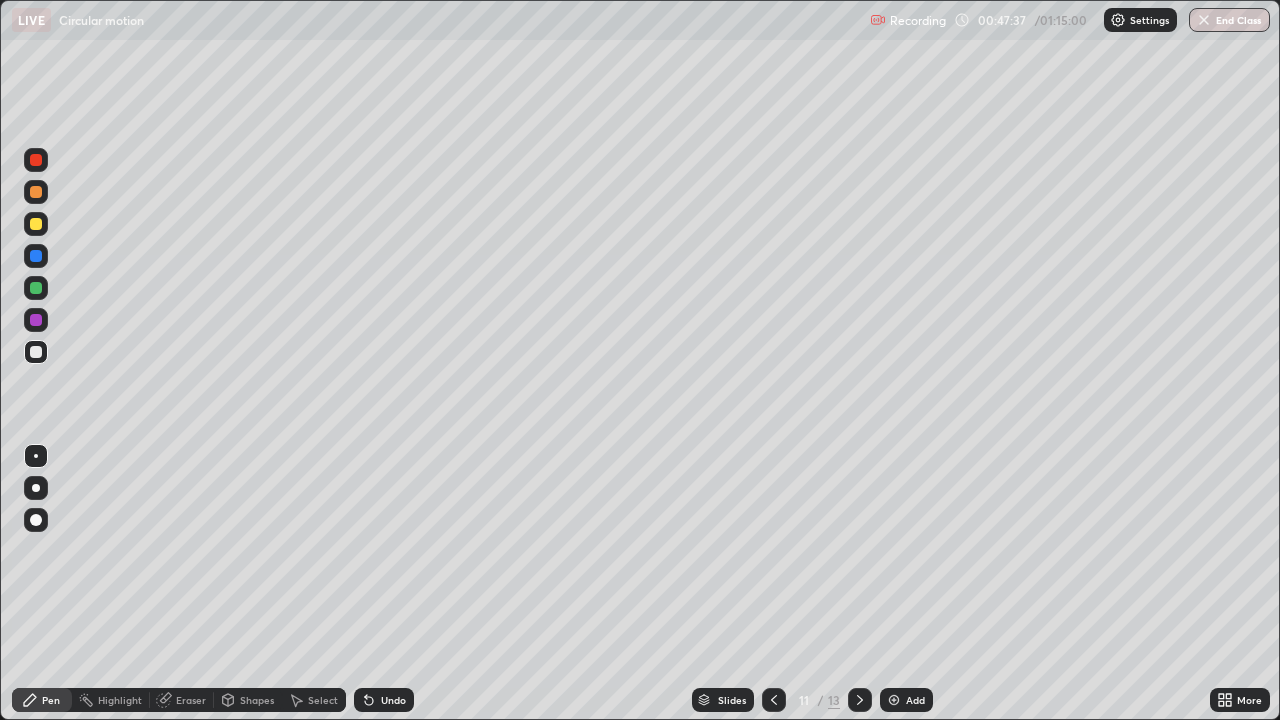 click at bounding box center (36, 352) 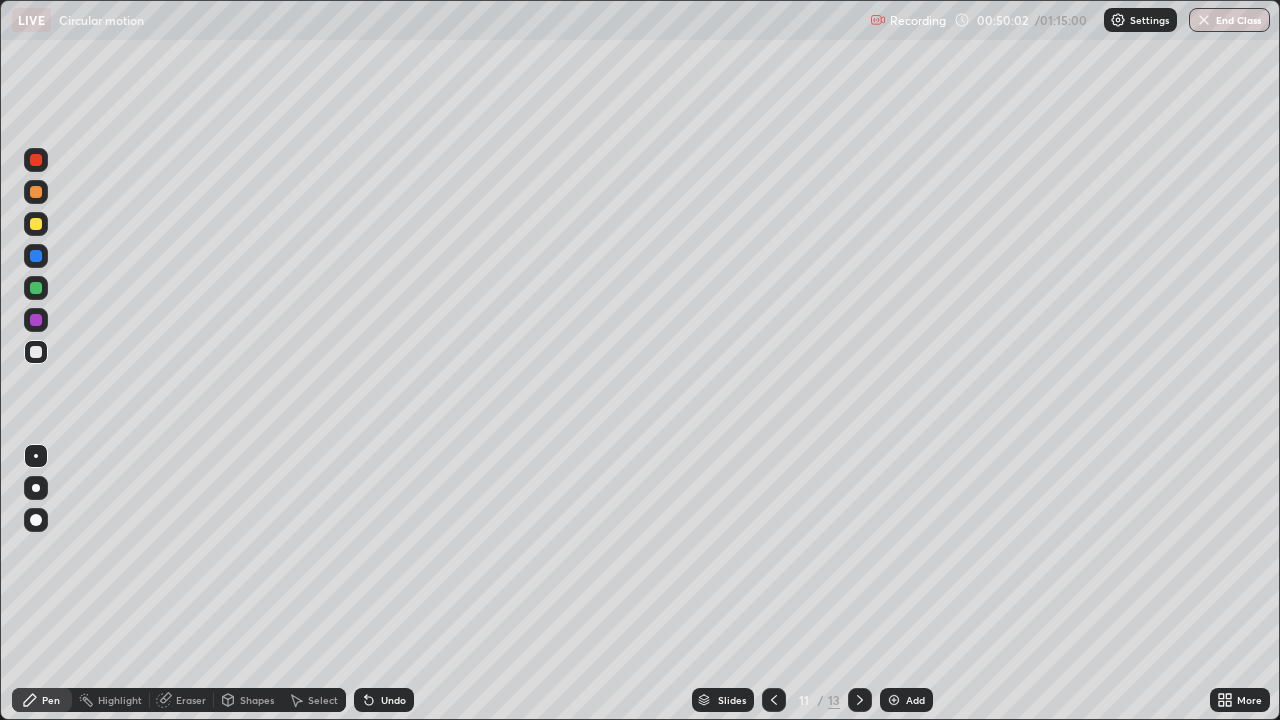 click on "Add" at bounding box center (915, 700) 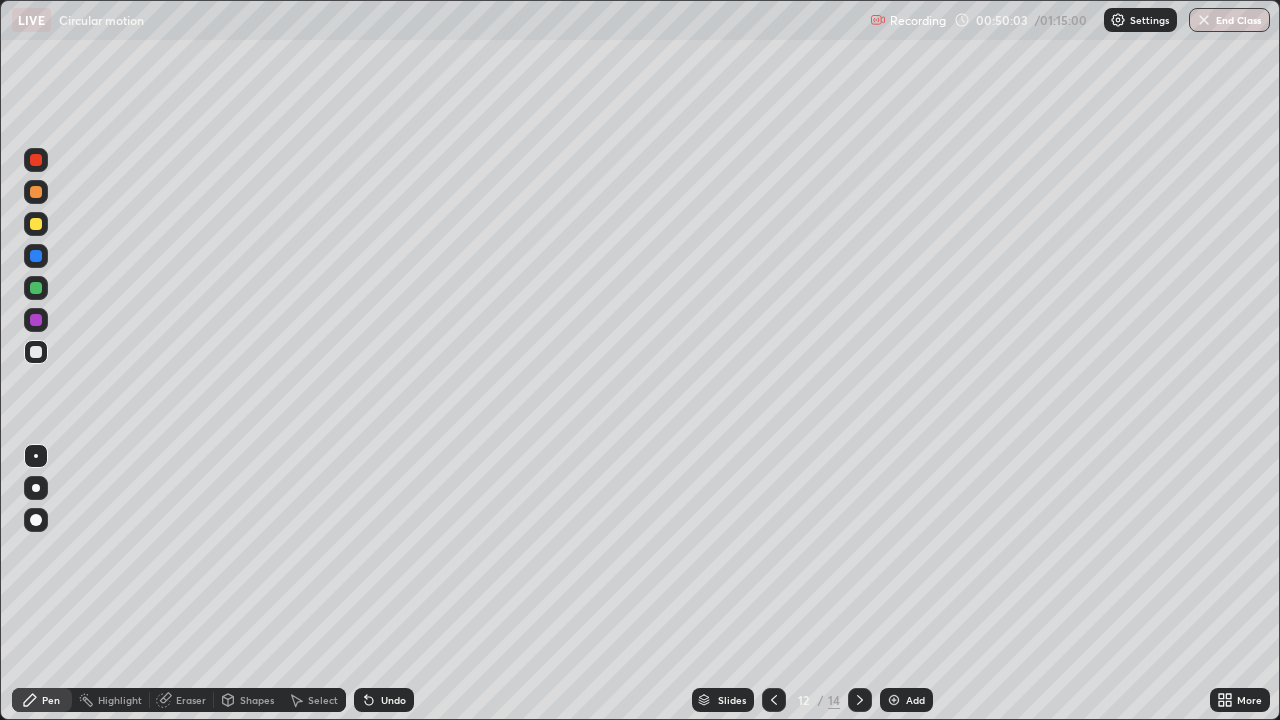 click on "Shapes" at bounding box center (248, 700) 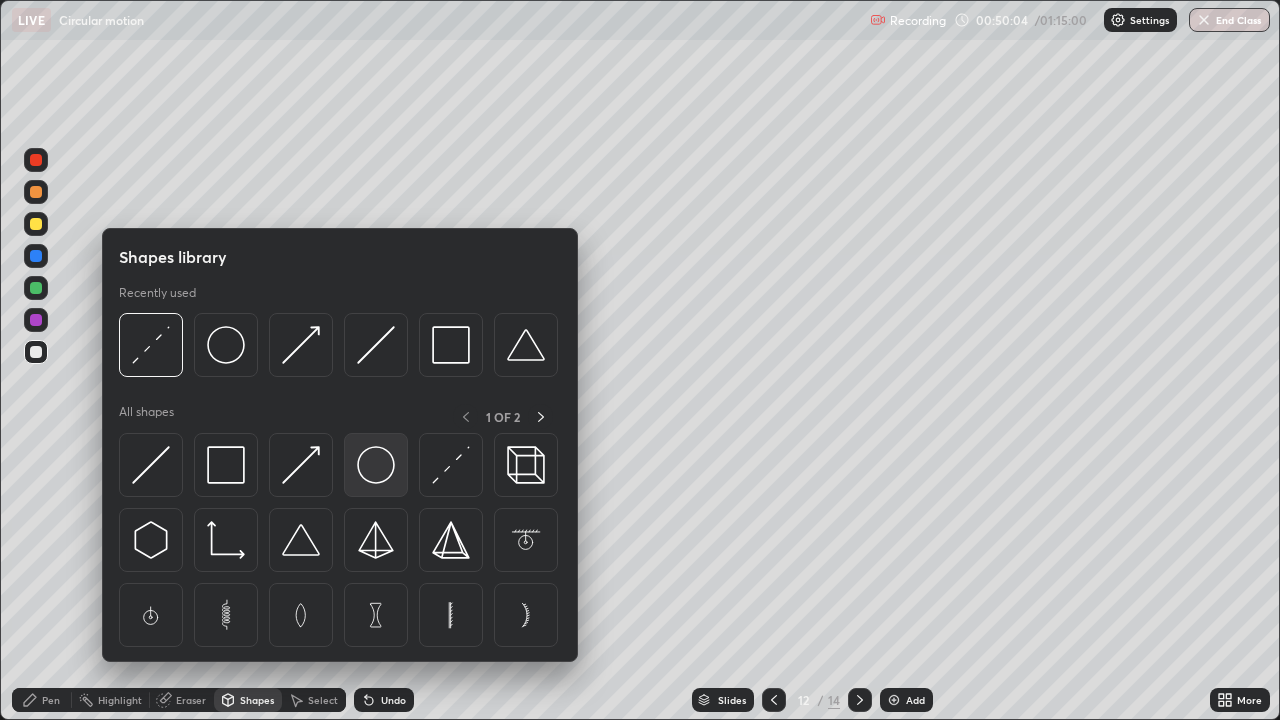 click at bounding box center (376, 465) 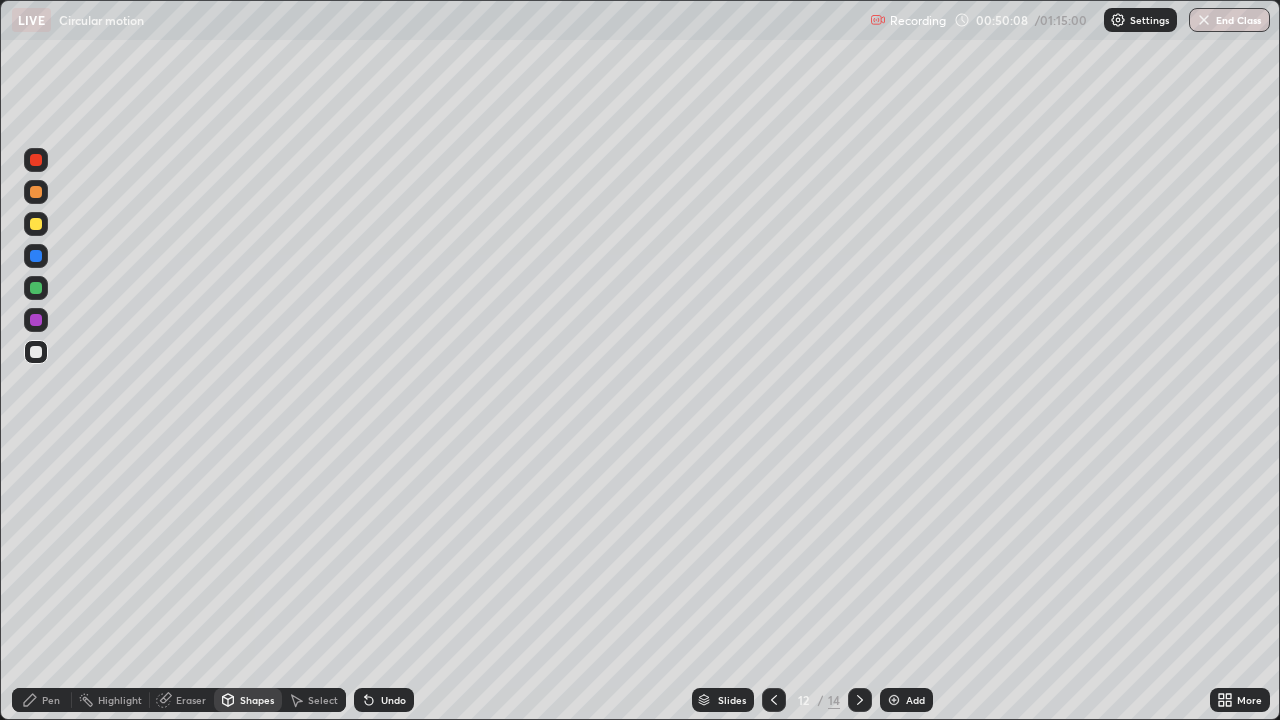 click on "Pen" at bounding box center (51, 700) 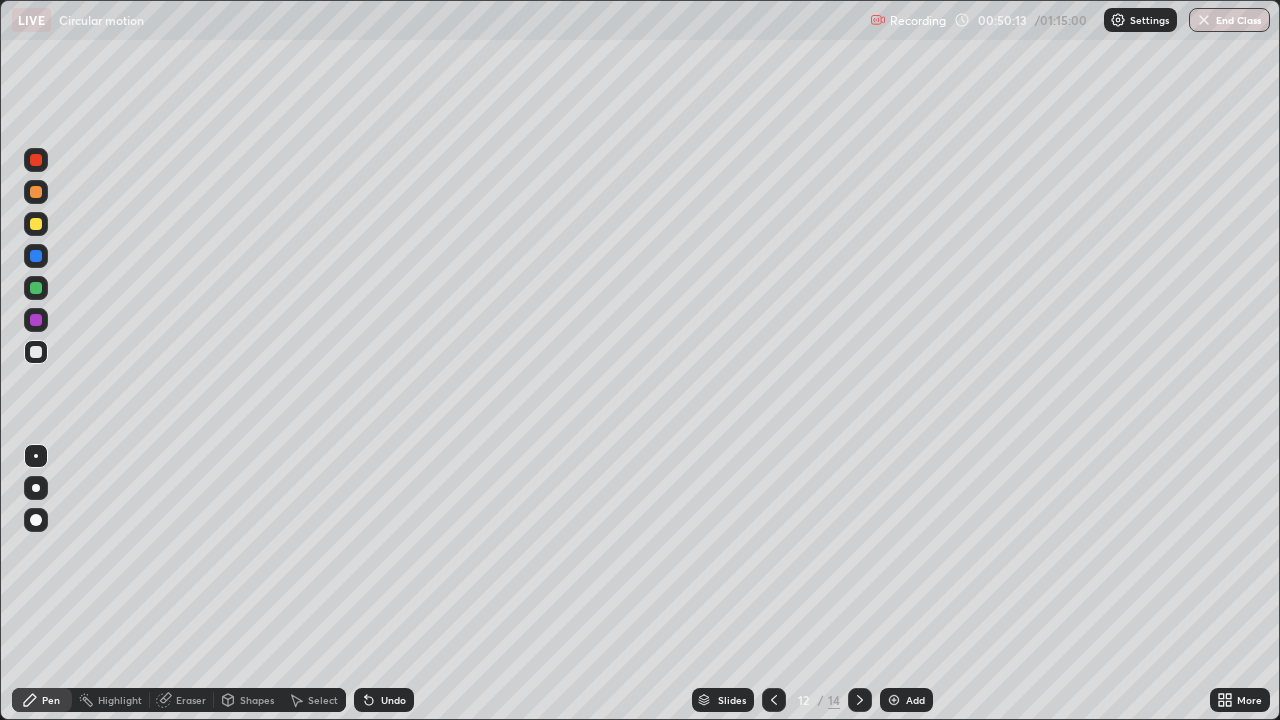 click on "Shapes" at bounding box center (257, 700) 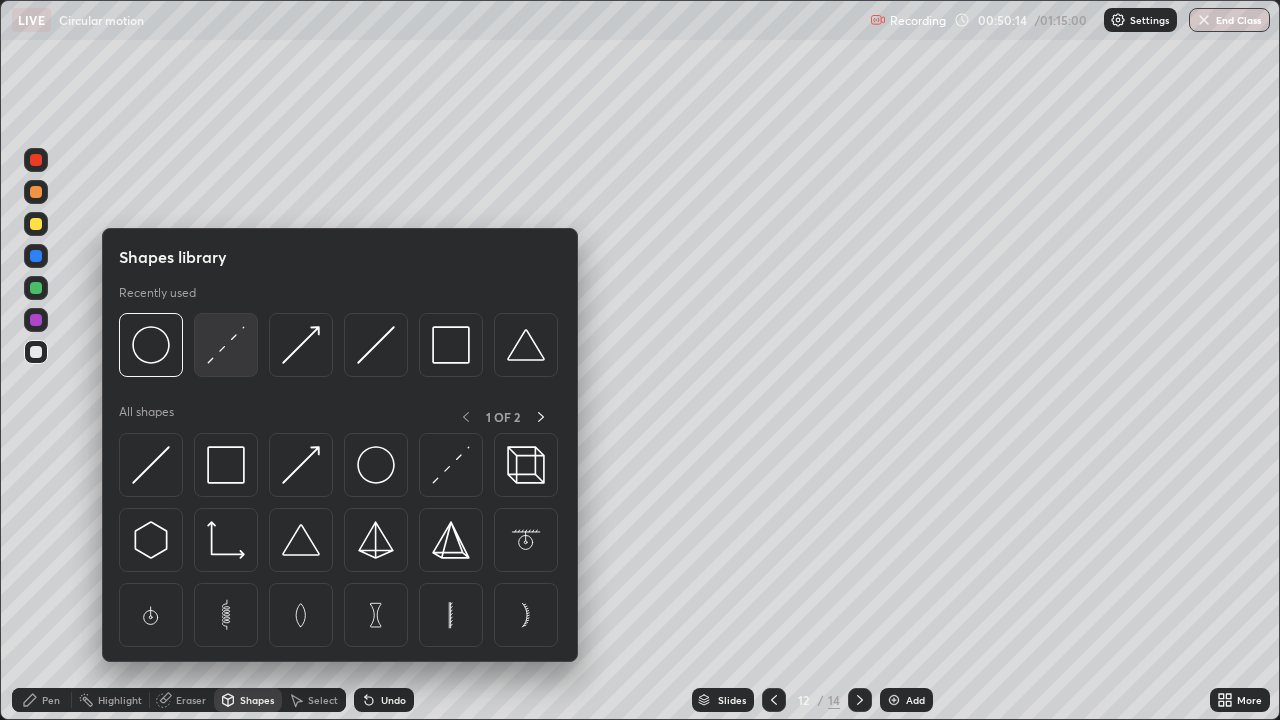 click at bounding box center (226, 345) 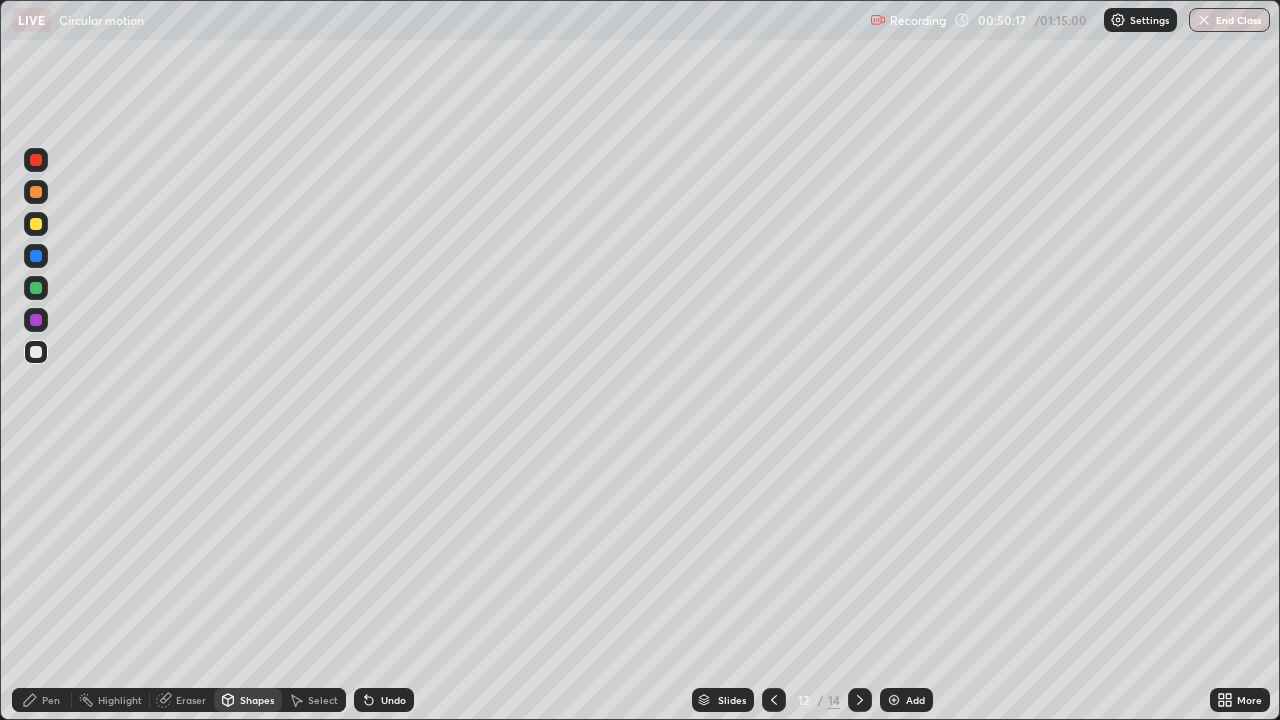 click on "Pen" at bounding box center (51, 700) 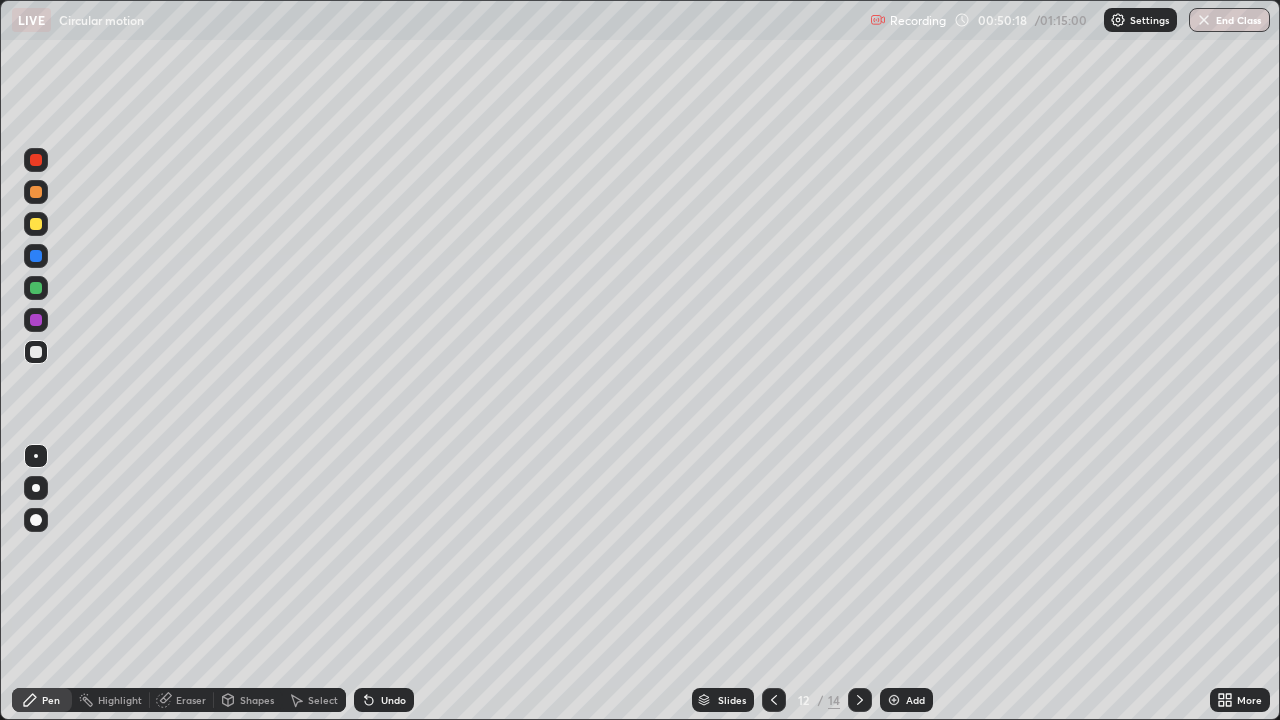 click at bounding box center [36, 256] 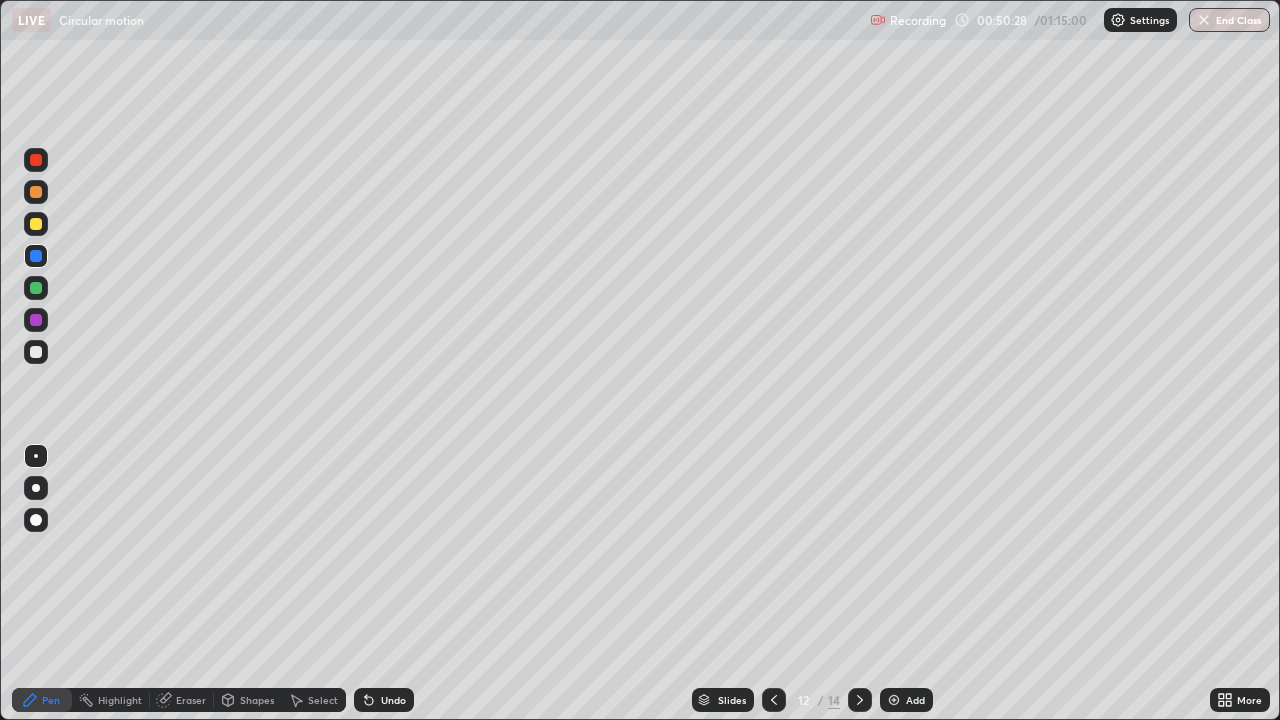 click at bounding box center (36, 224) 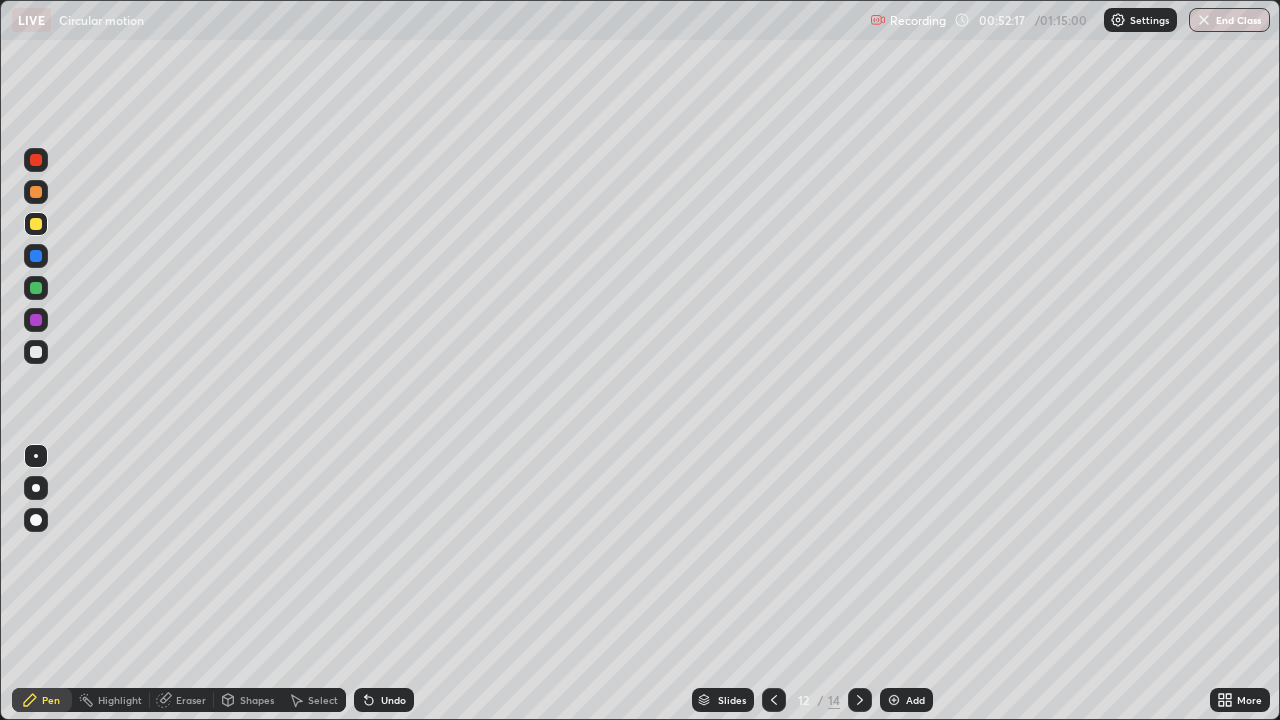 click at bounding box center [774, 700] 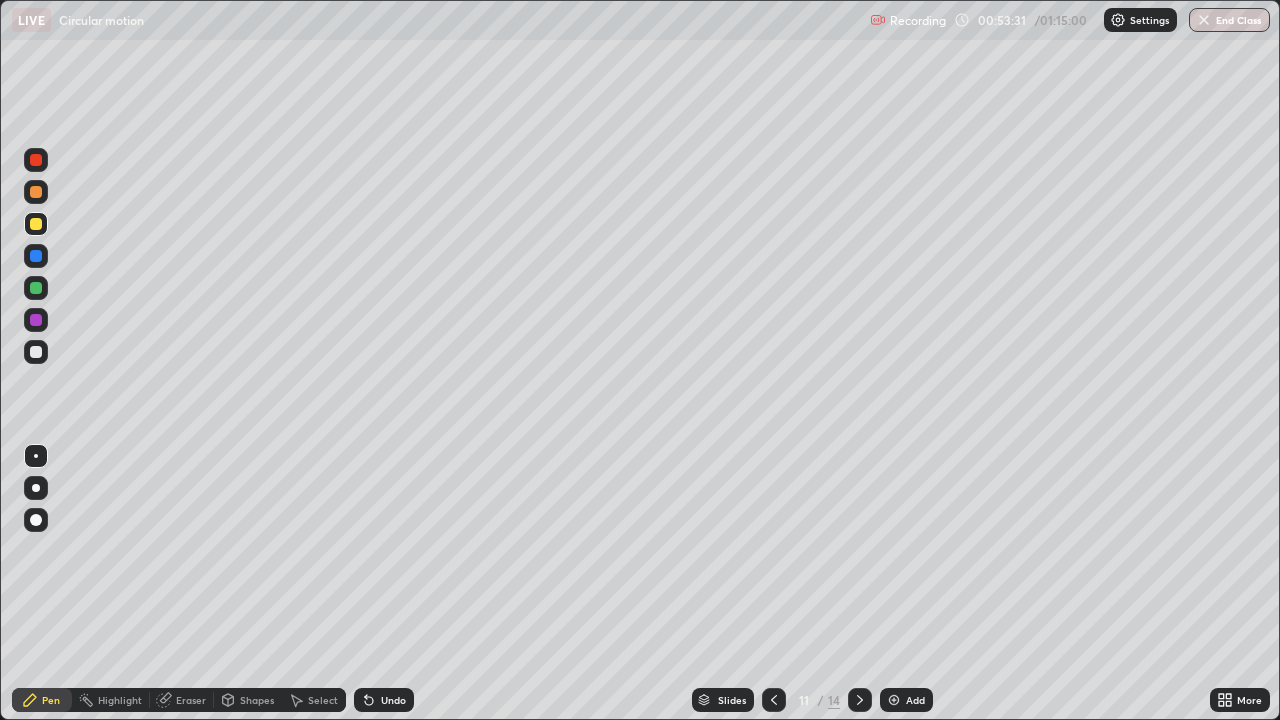 click 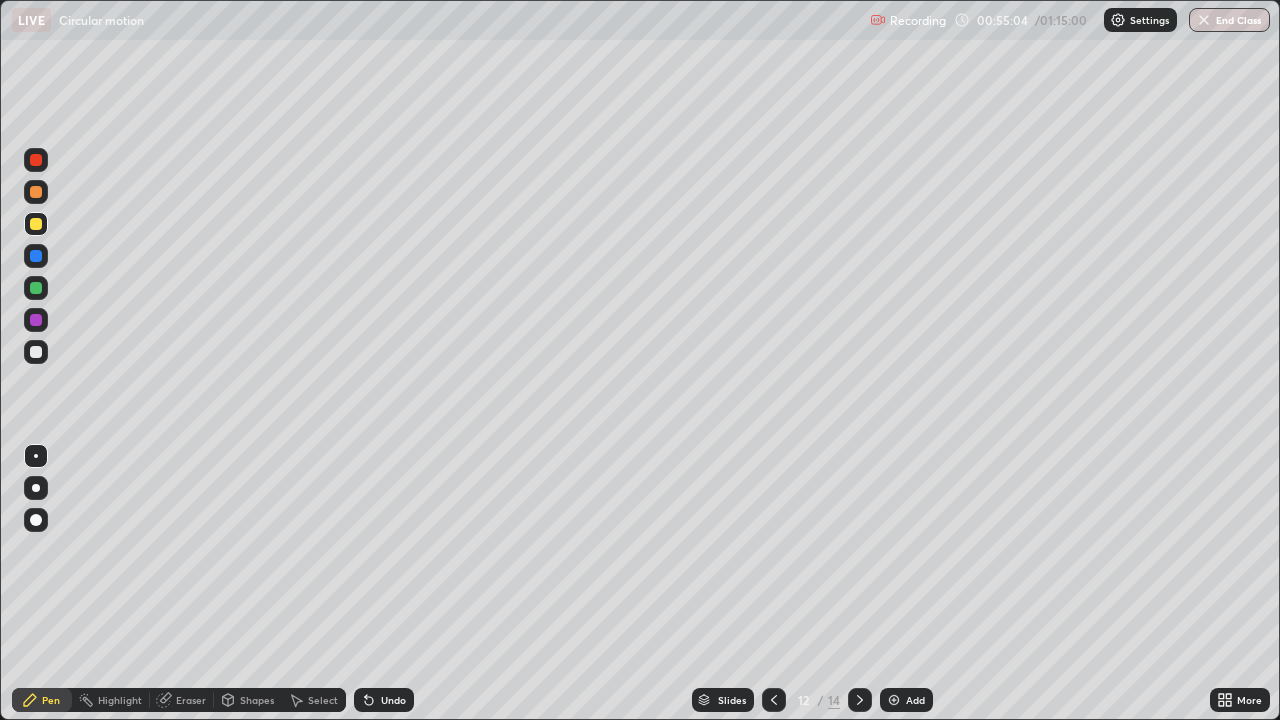 click on "Add" at bounding box center [915, 700] 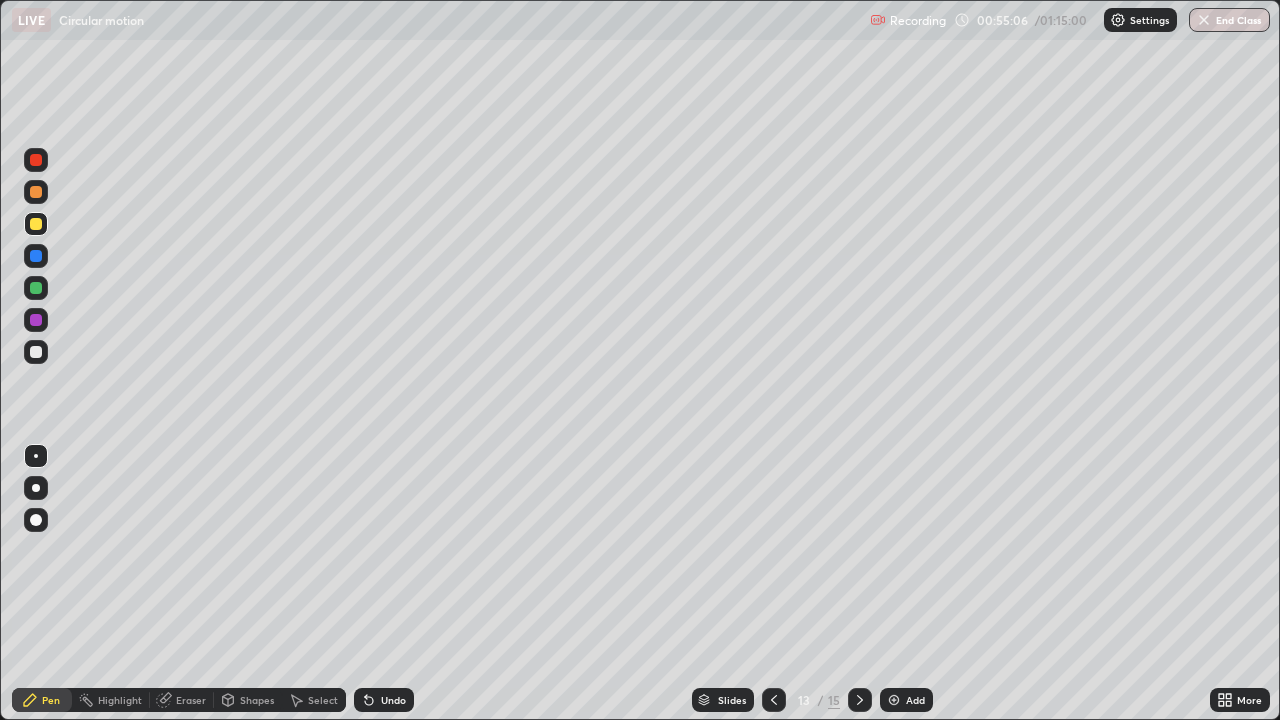 click at bounding box center (36, 352) 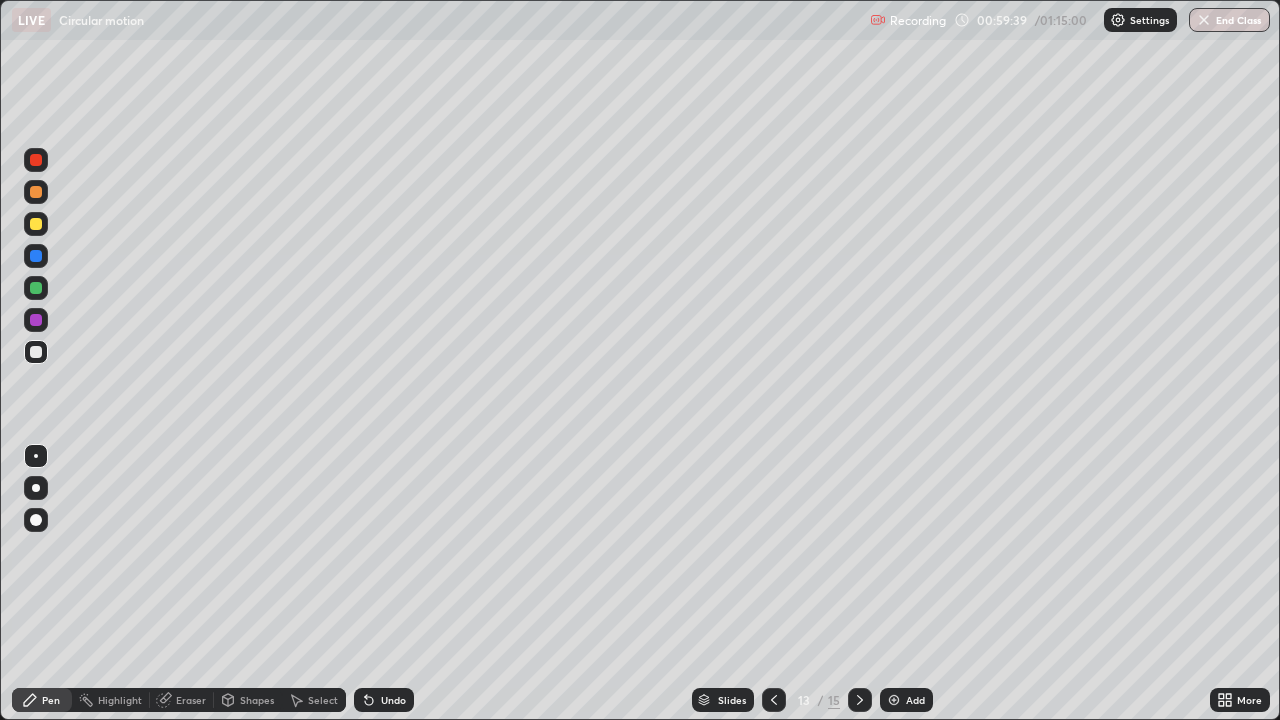 click on "Undo" at bounding box center (393, 700) 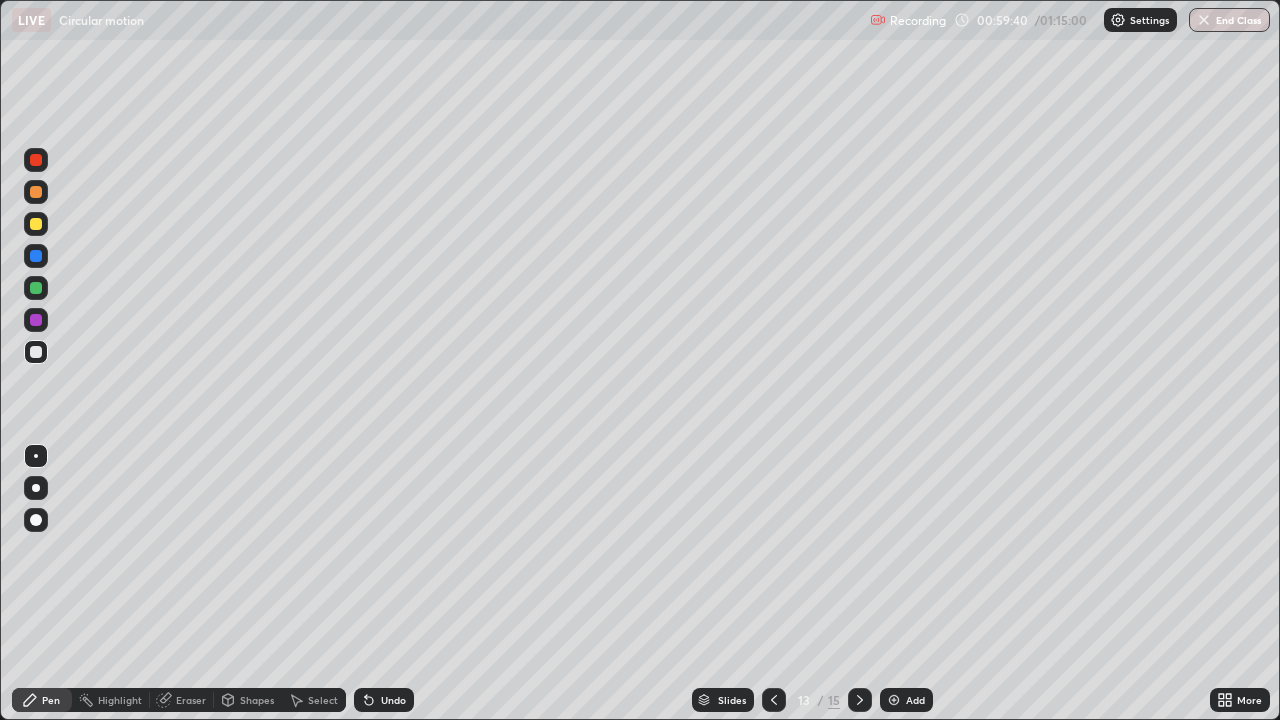 click on "Undo" at bounding box center [393, 700] 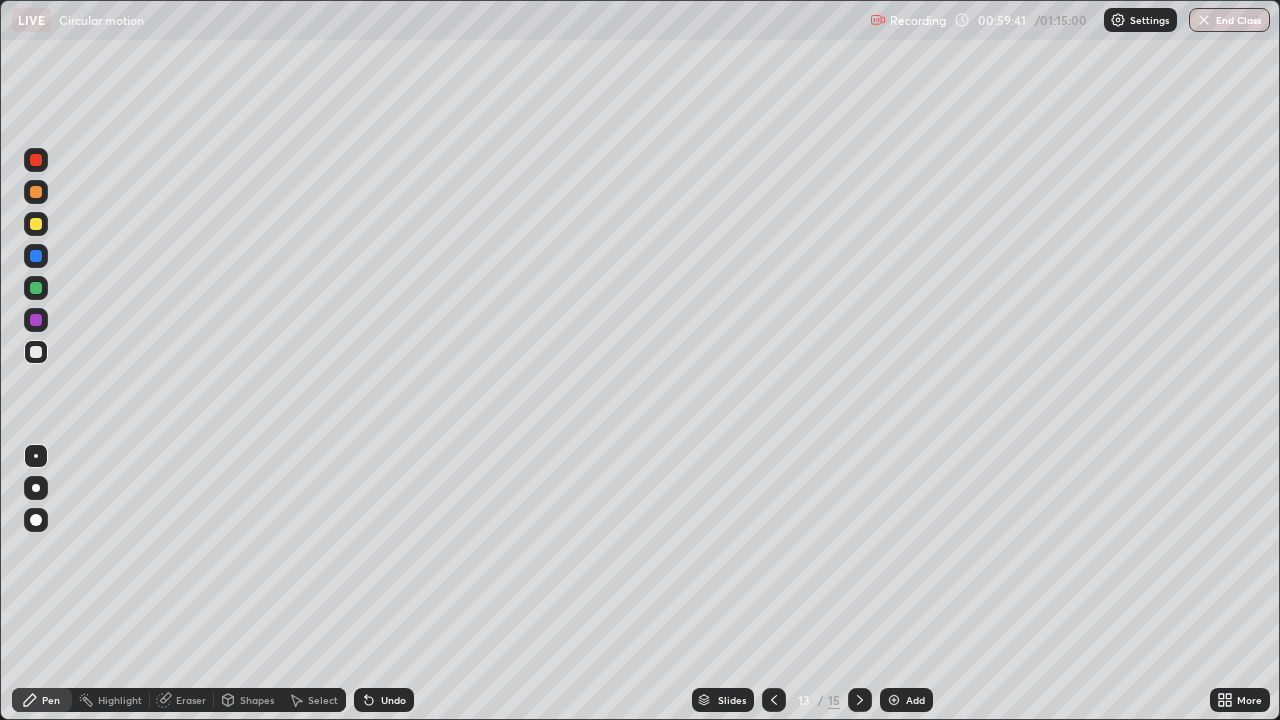 click on "Undo" at bounding box center (393, 700) 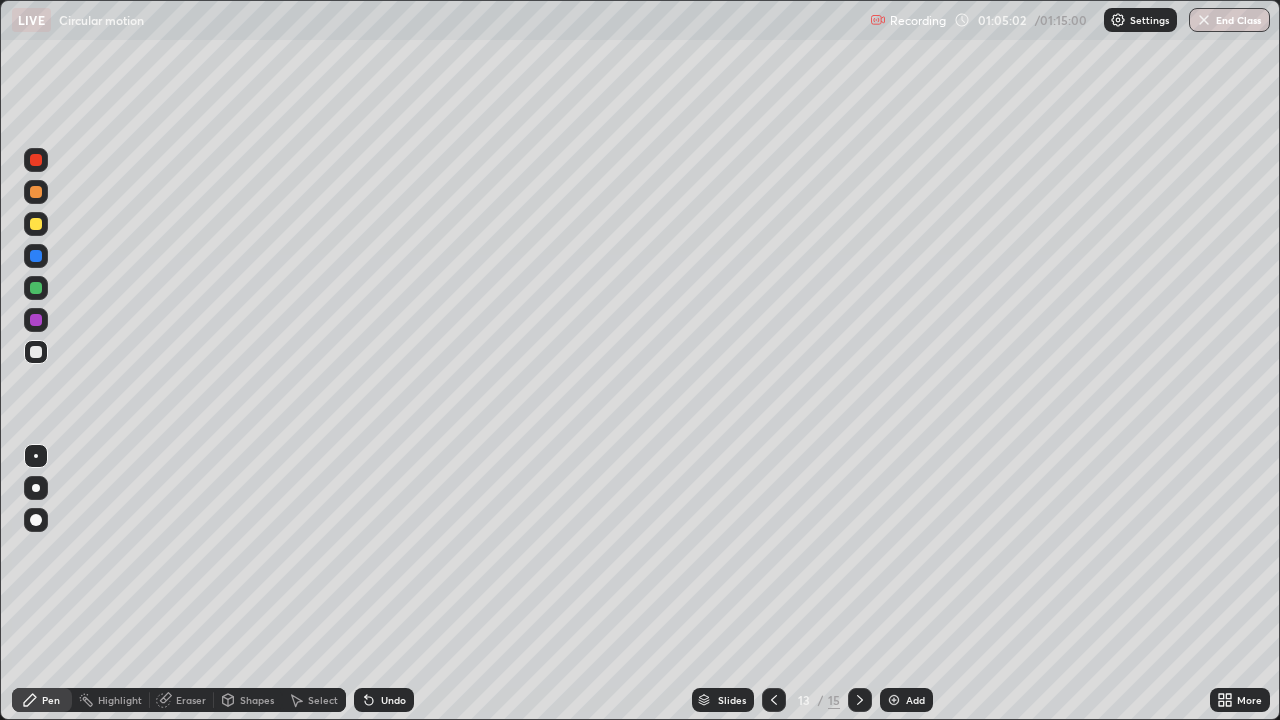 click at bounding box center (894, 700) 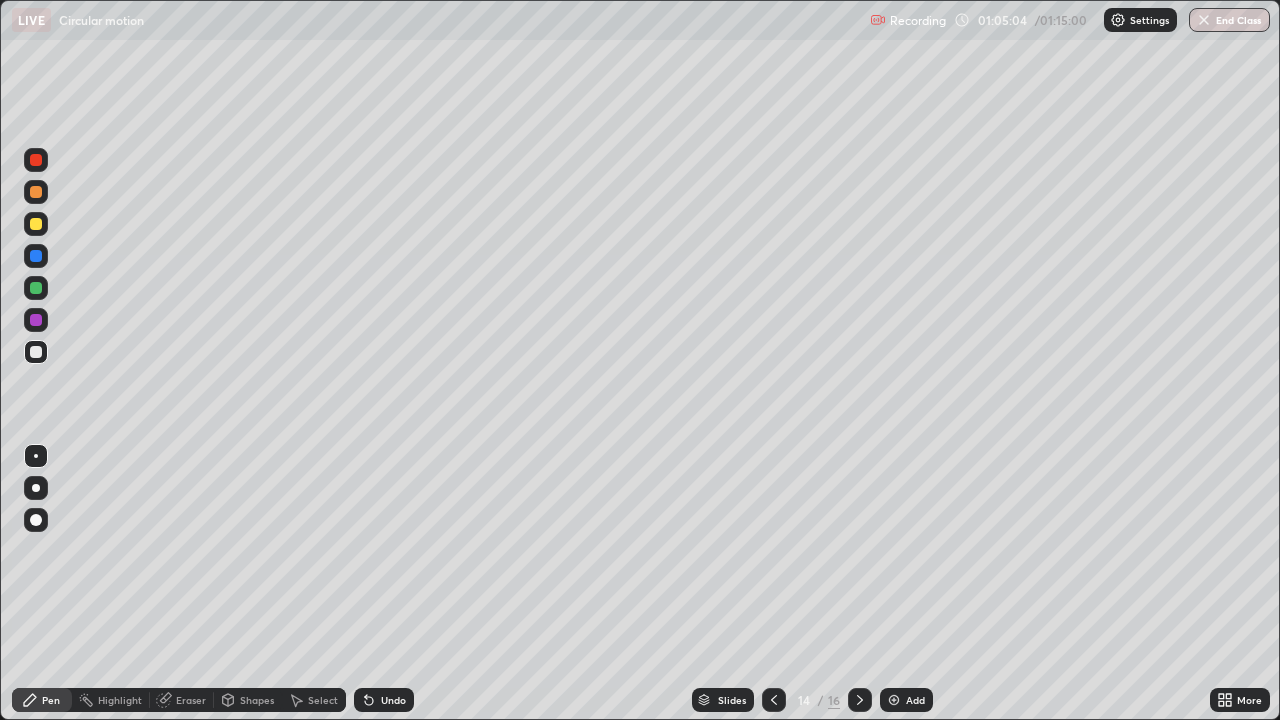 click at bounding box center (36, 224) 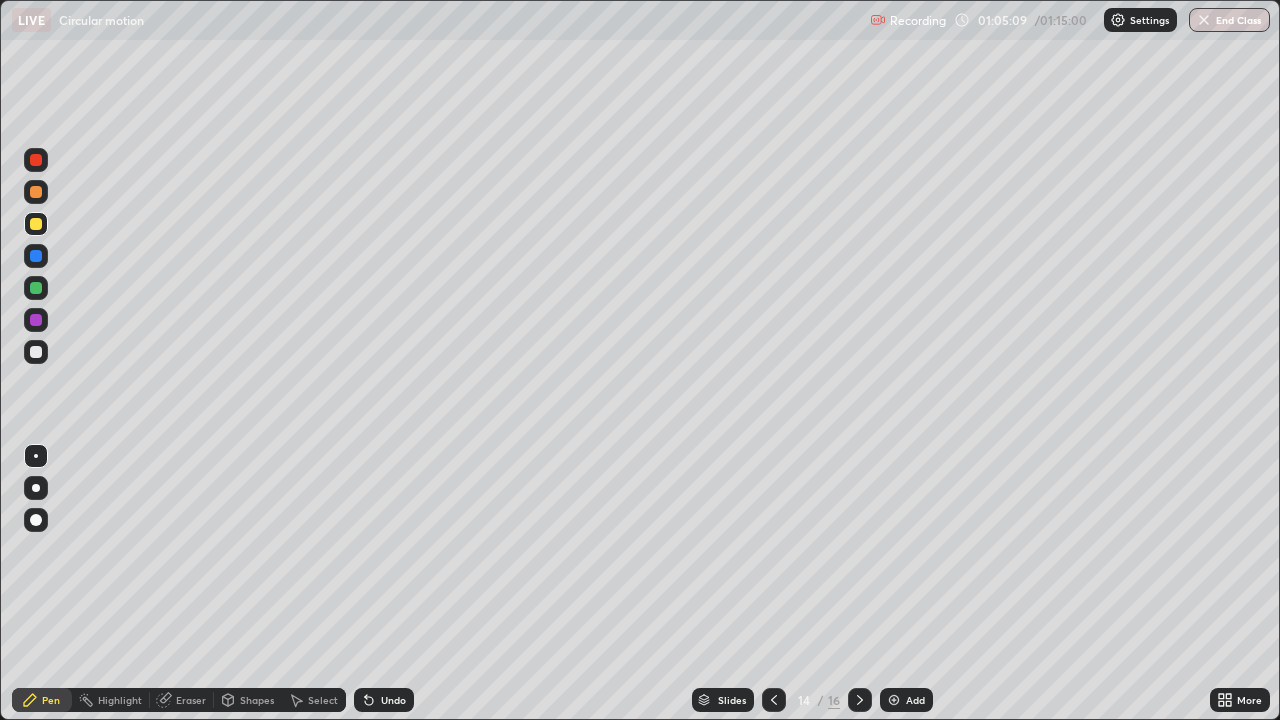 click at bounding box center [36, 352] 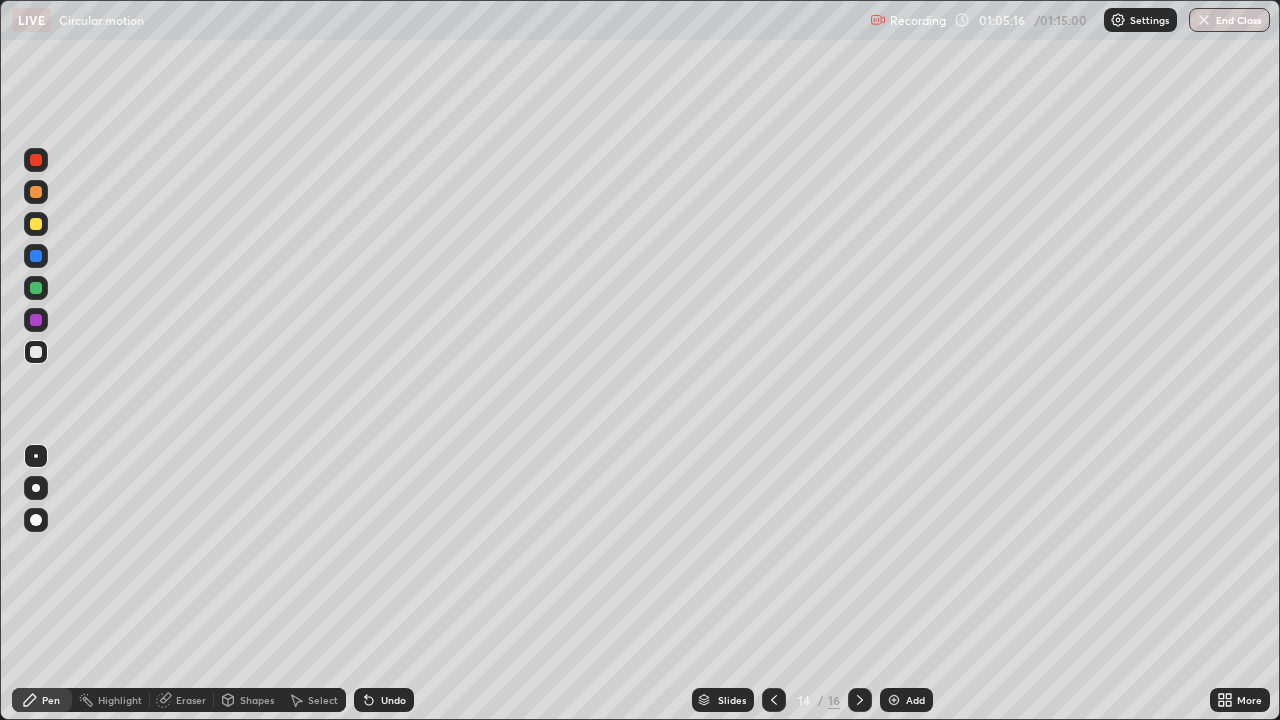 click on "Undo" at bounding box center (393, 700) 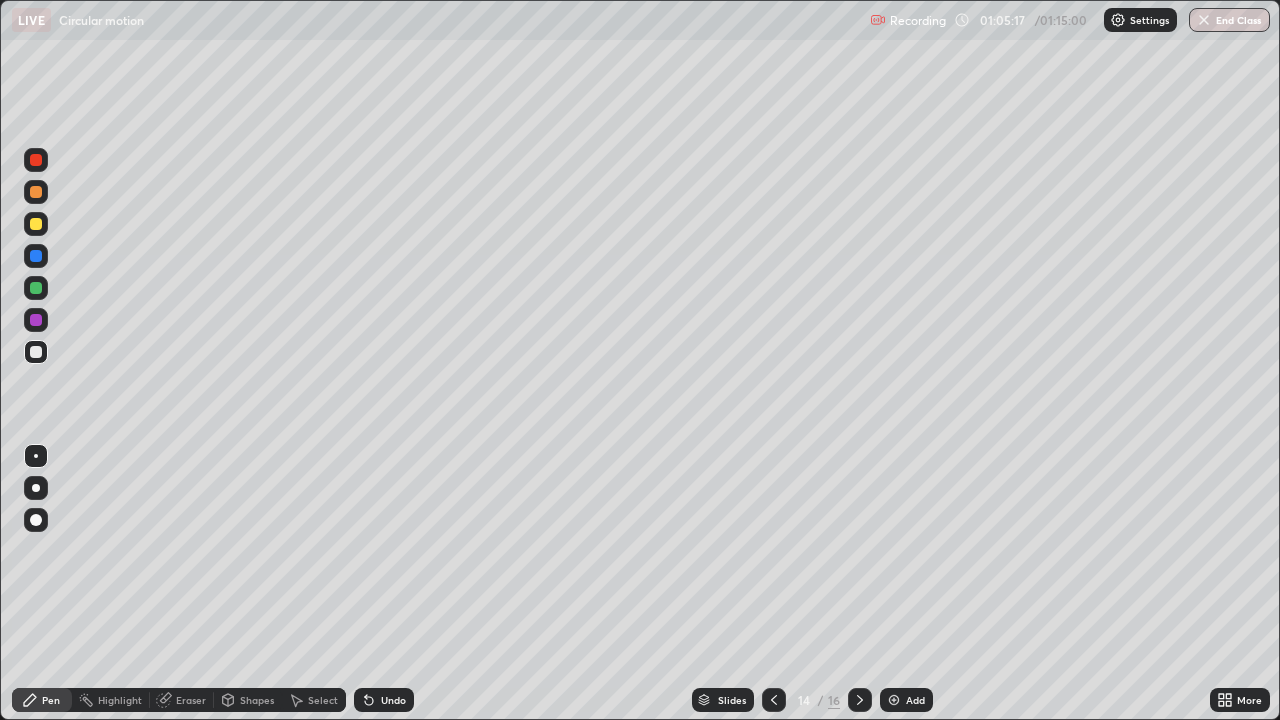 click on "Undo" at bounding box center [393, 700] 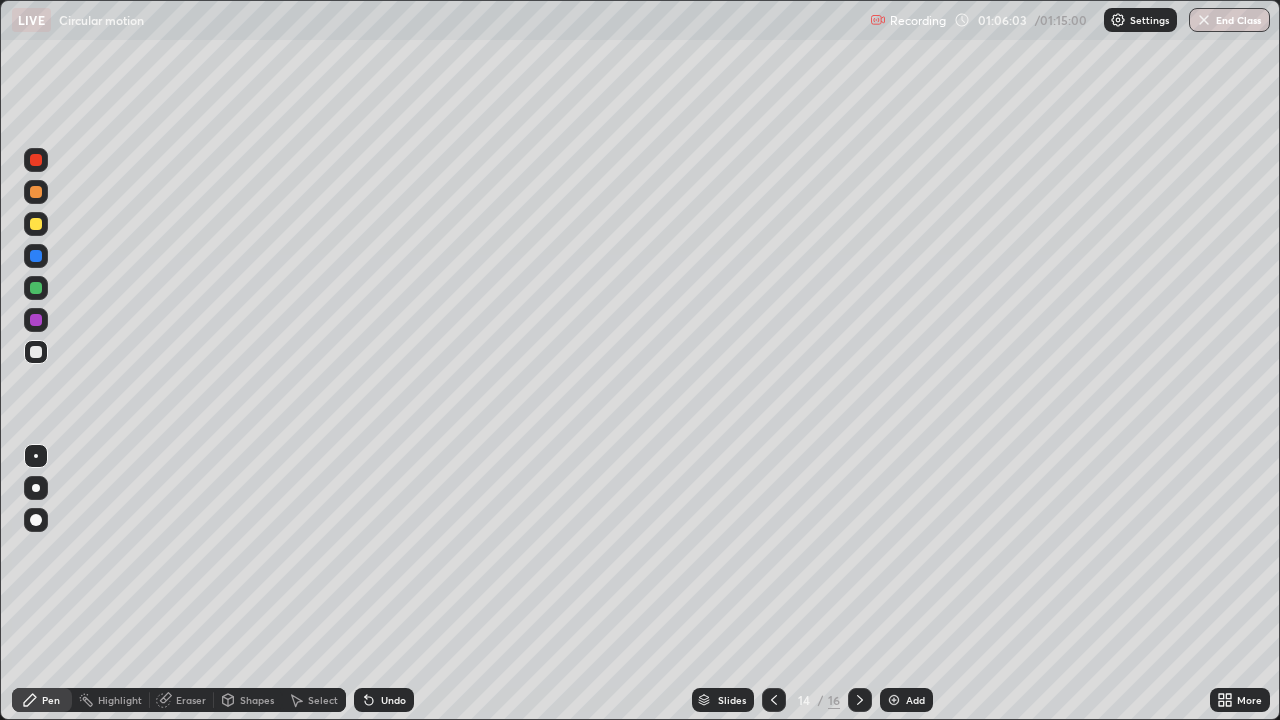 click on "Shapes" at bounding box center (248, 700) 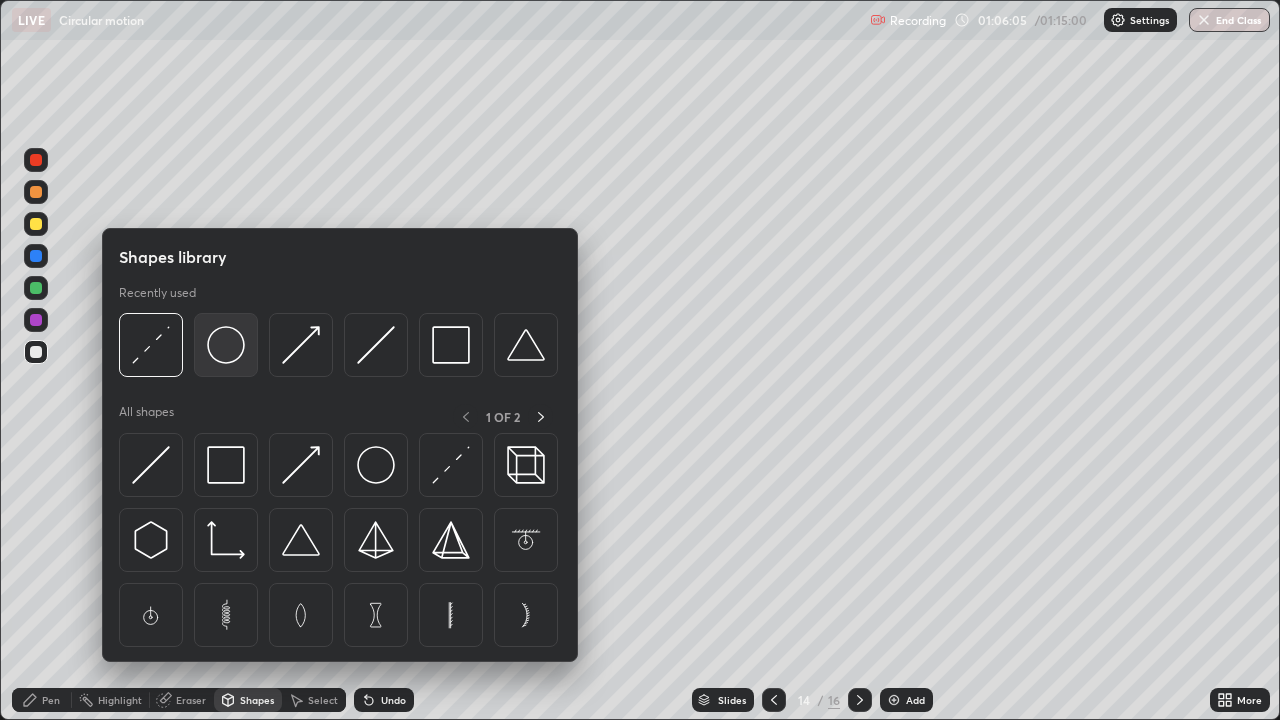 click at bounding box center [226, 345] 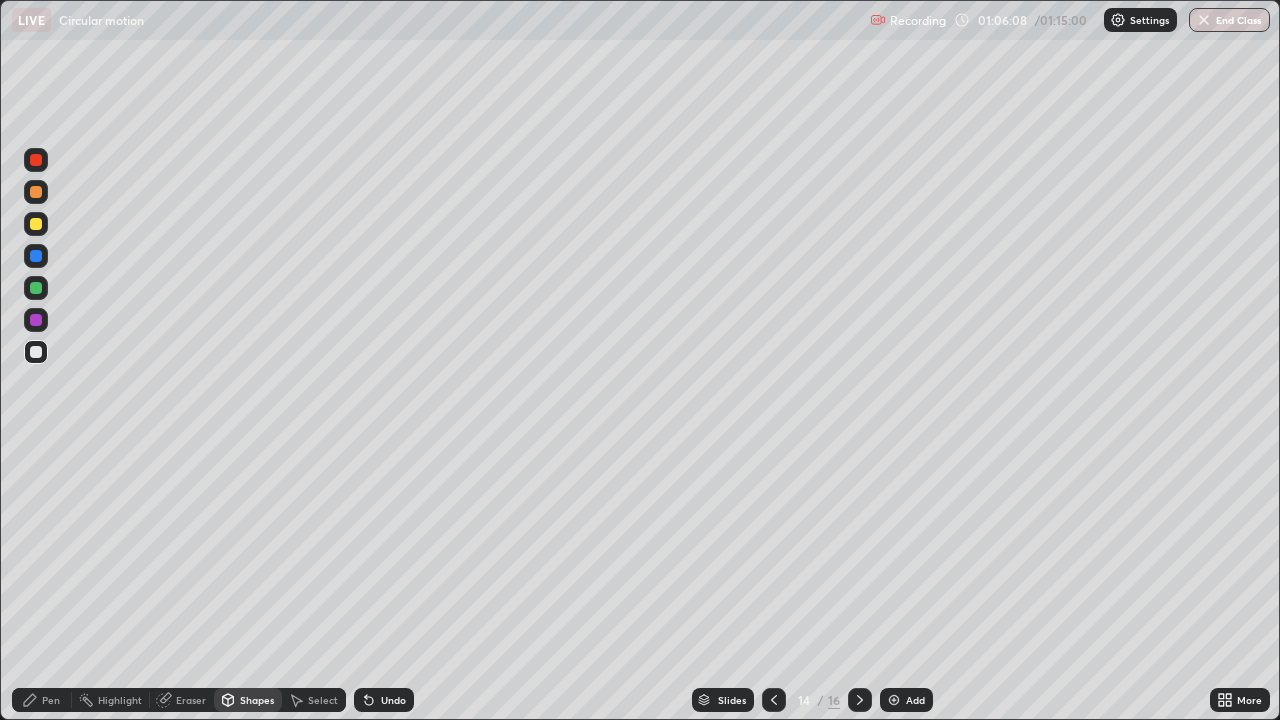 click on "Shapes" at bounding box center (257, 700) 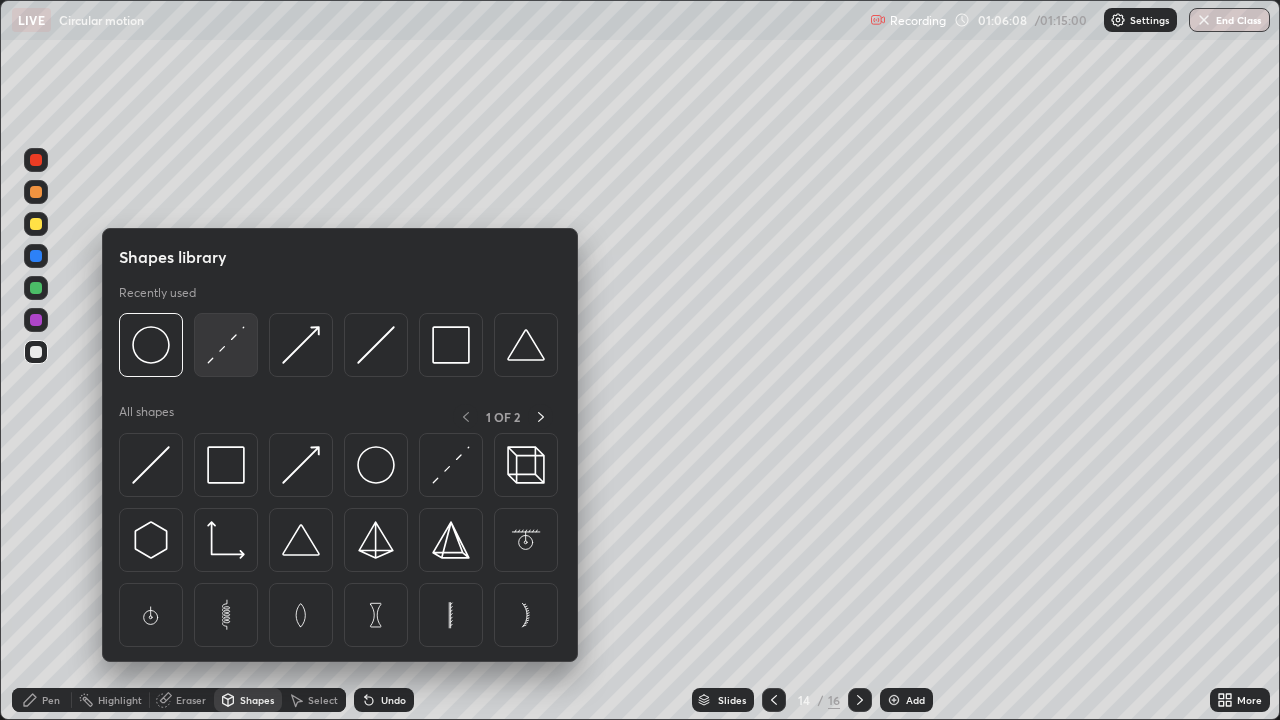 click at bounding box center [226, 345] 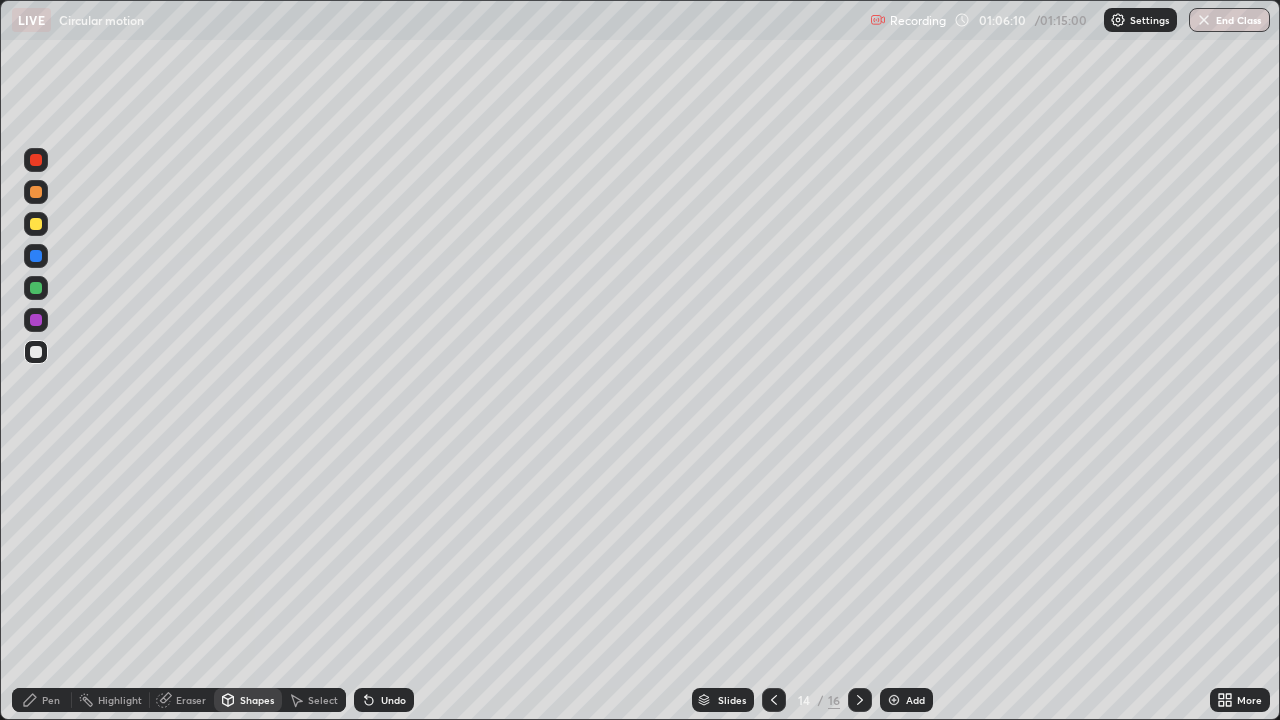 click on "Pen" at bounding box center (51, 700) 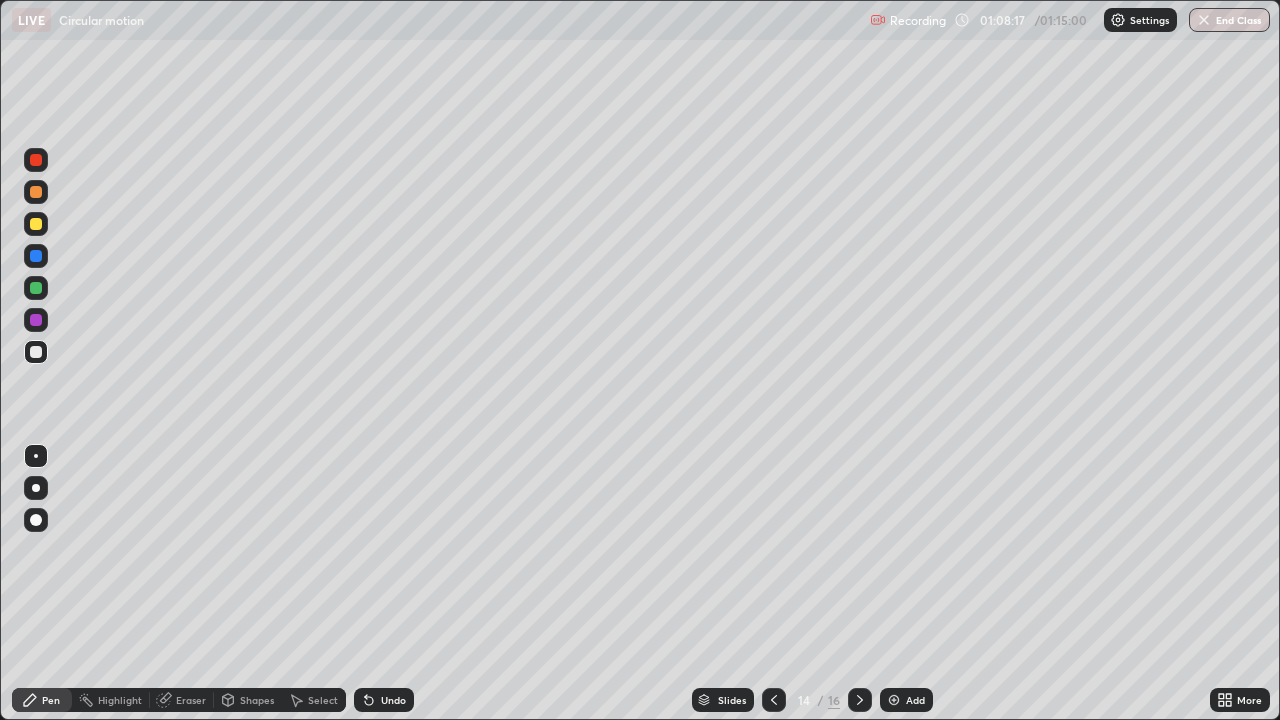 click on "Eraser" at bounding box center (191, 700) 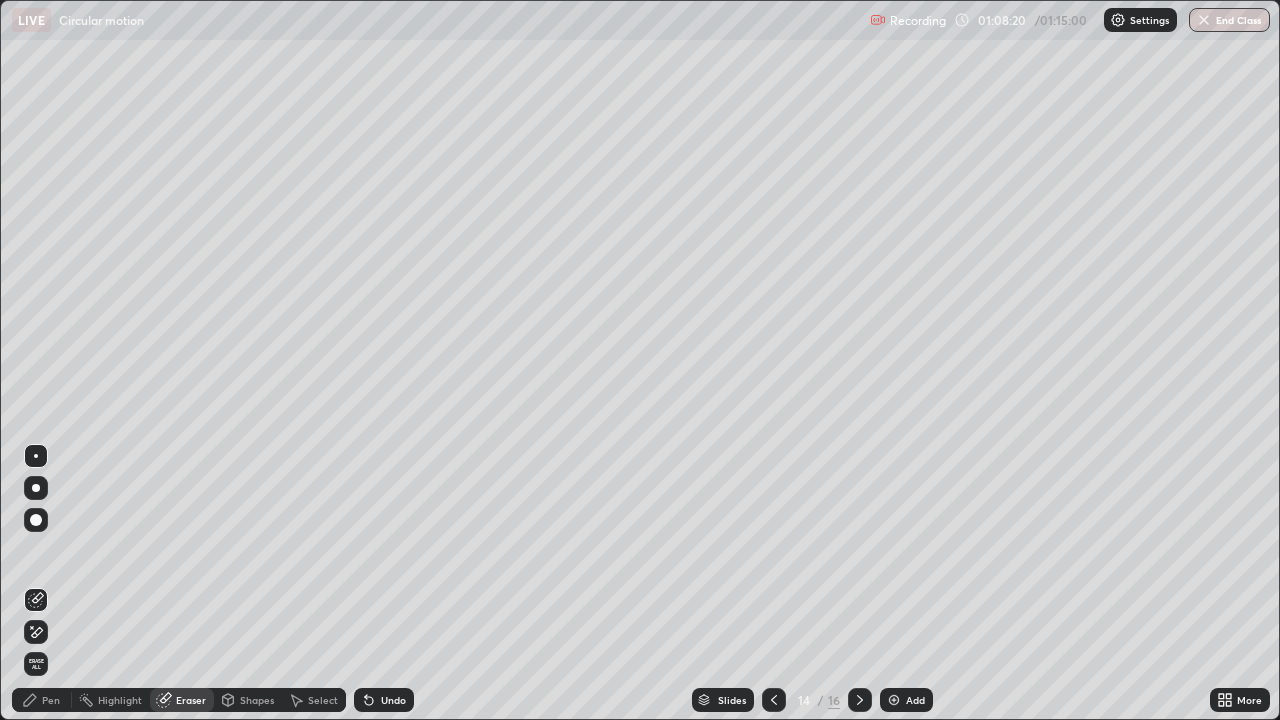 click on "Pen" at bounding box center [51, 700] 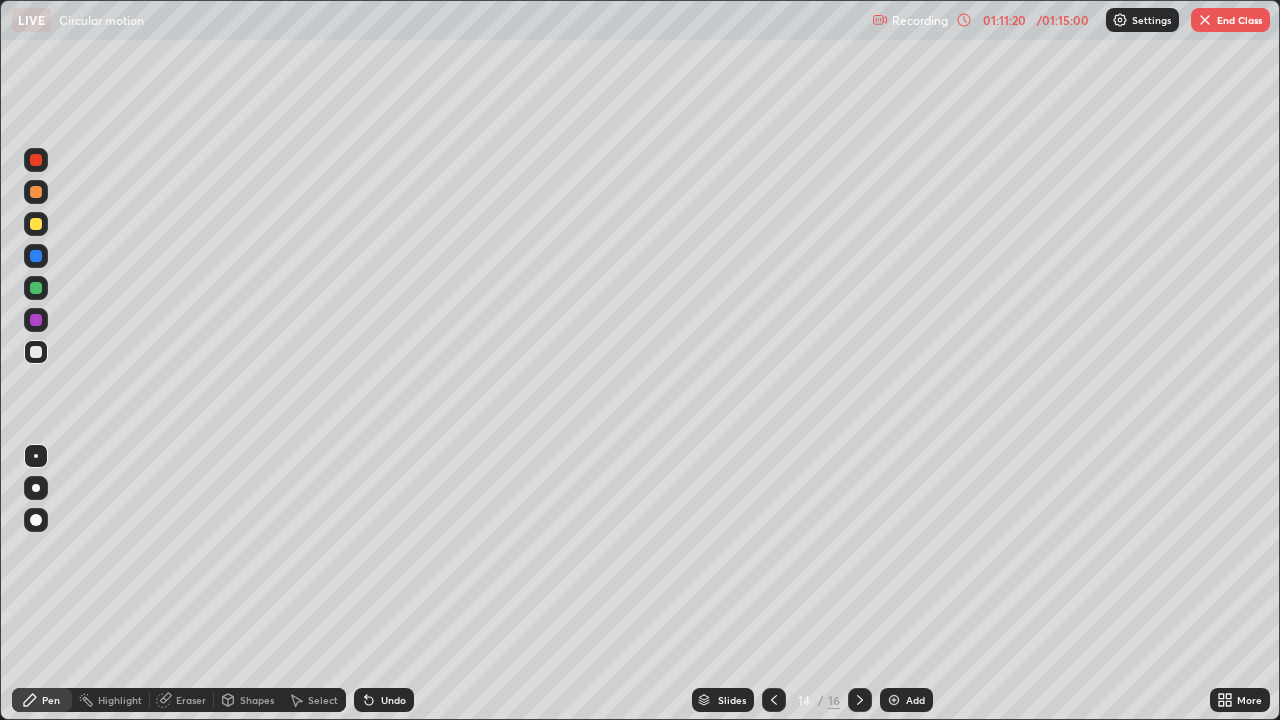 click on "End Class" at bounding box center (1230, 20) 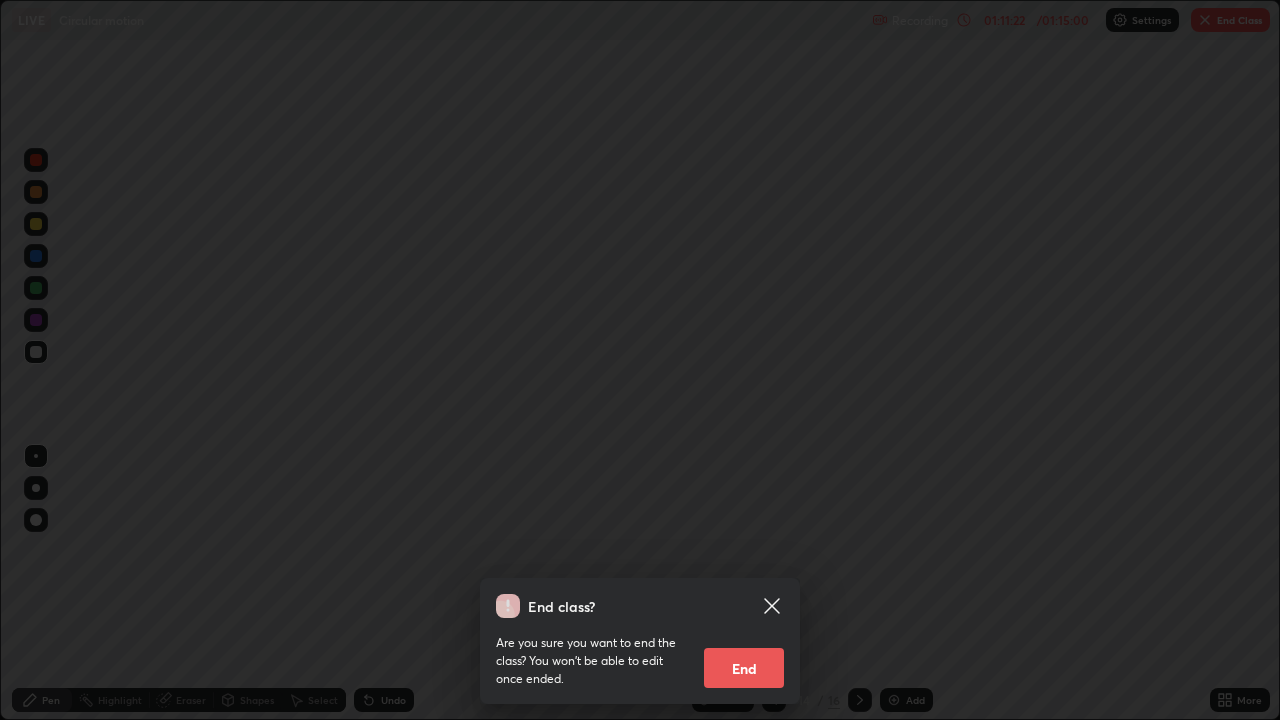 click on "End class? Are you sure you want to end the class? You won’t be able to edit once ended. End" at bounding box center (640, 360) 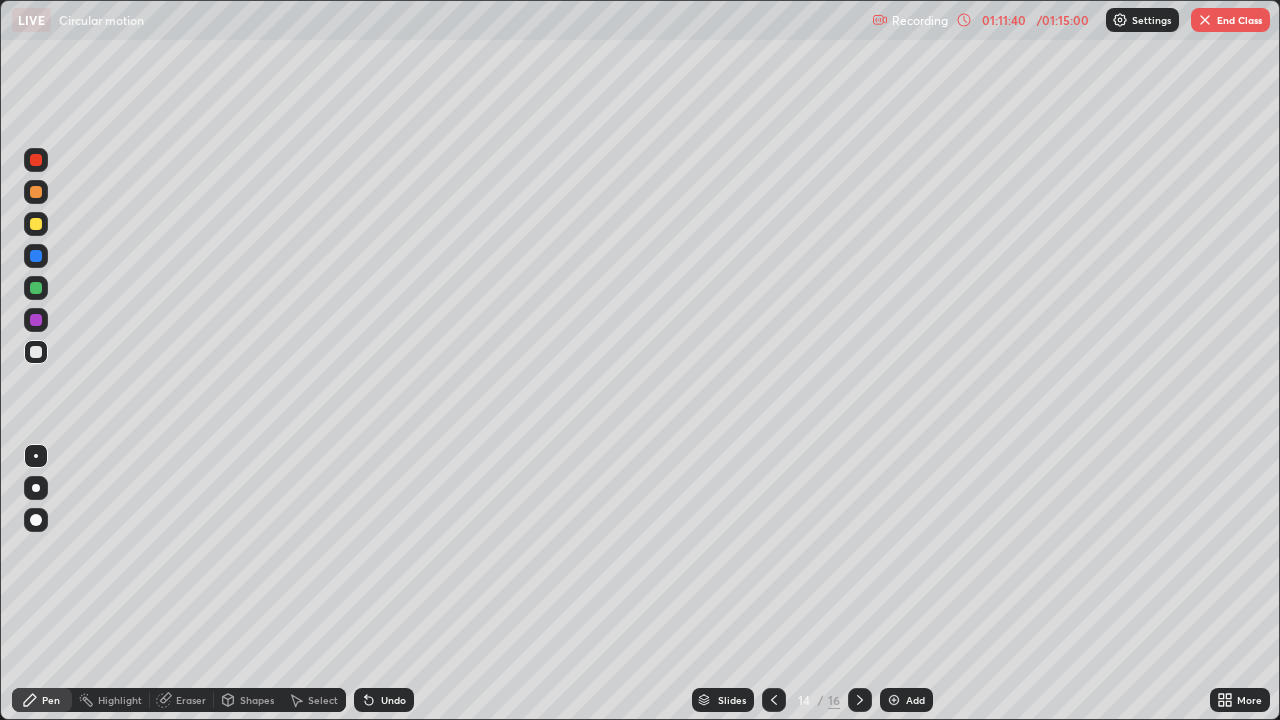 click on "End Class" at bounding box center (1230, 20) 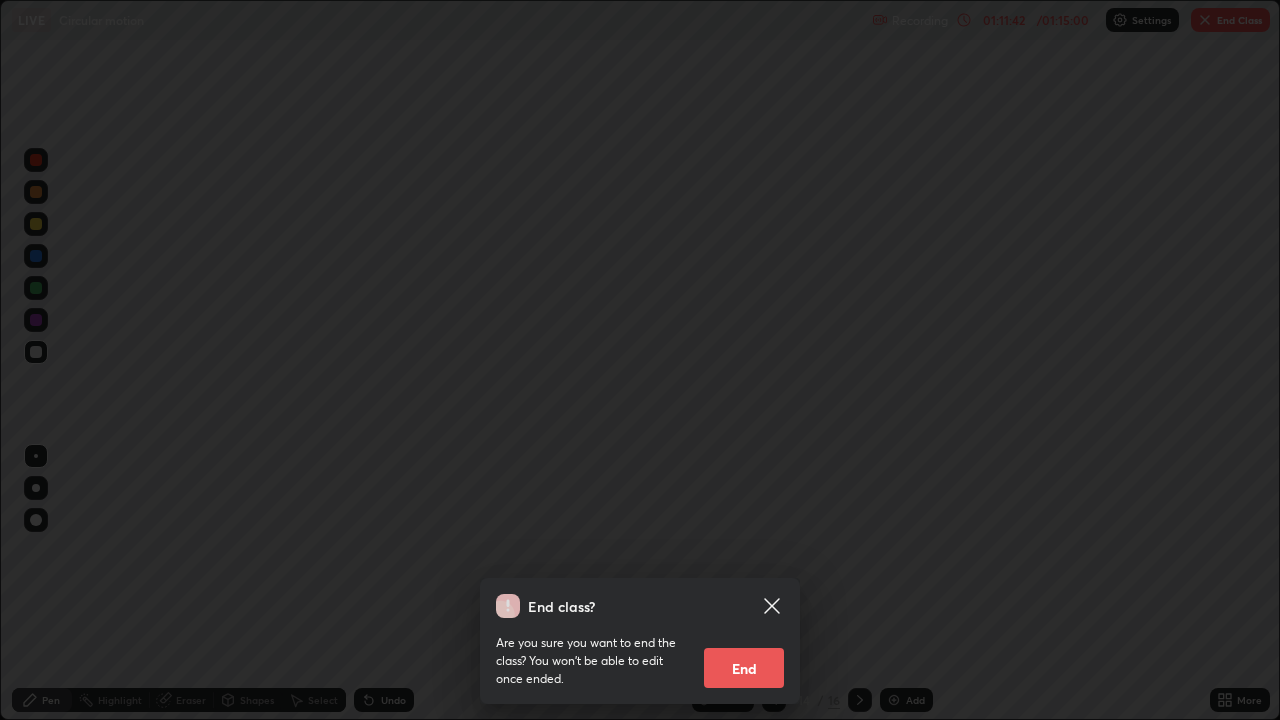 click on "End" at bounding box center [744, 668] 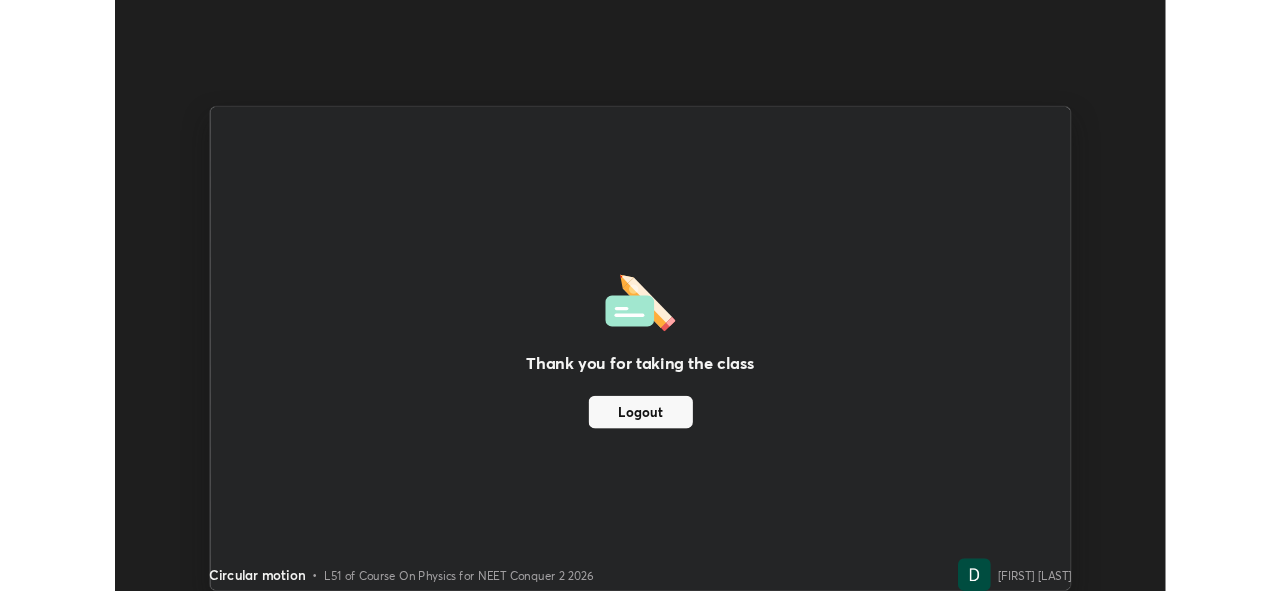 scroll, scrollTop: 591, scrollLeft: 1280, axis: both 